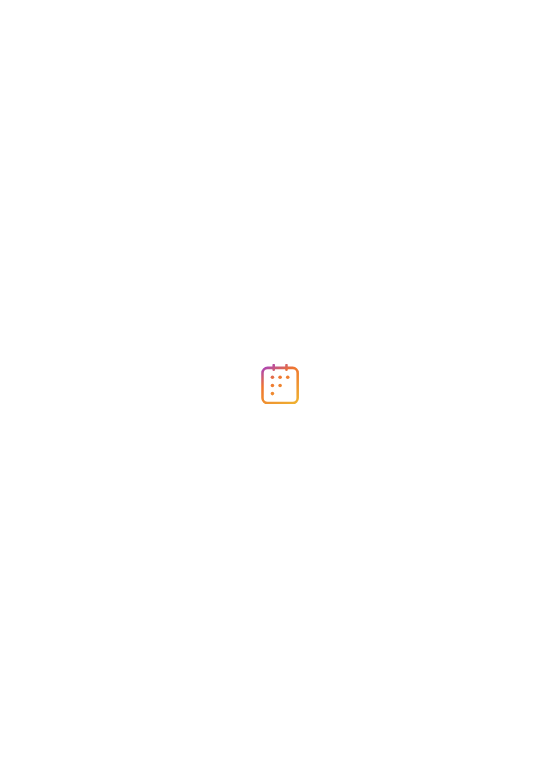 scroll, scrollTop: 0, scrollLeft: 0, axis: both 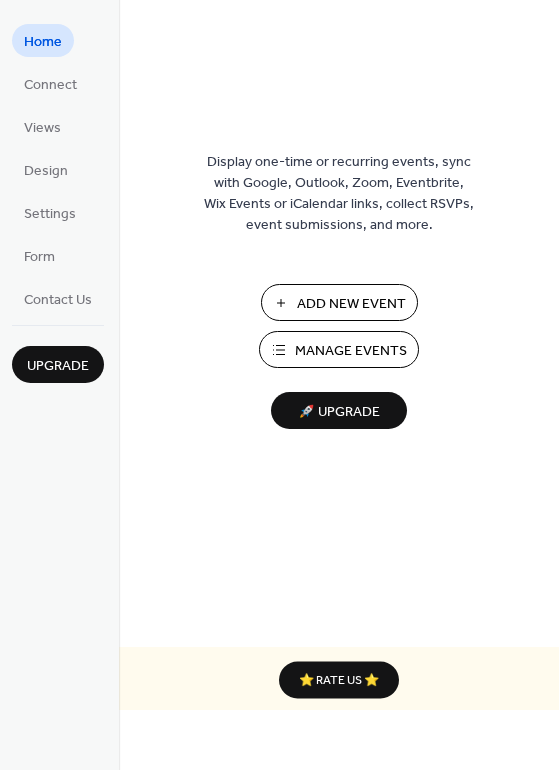 click on "Add New Event" at bounding box center [351, 304] 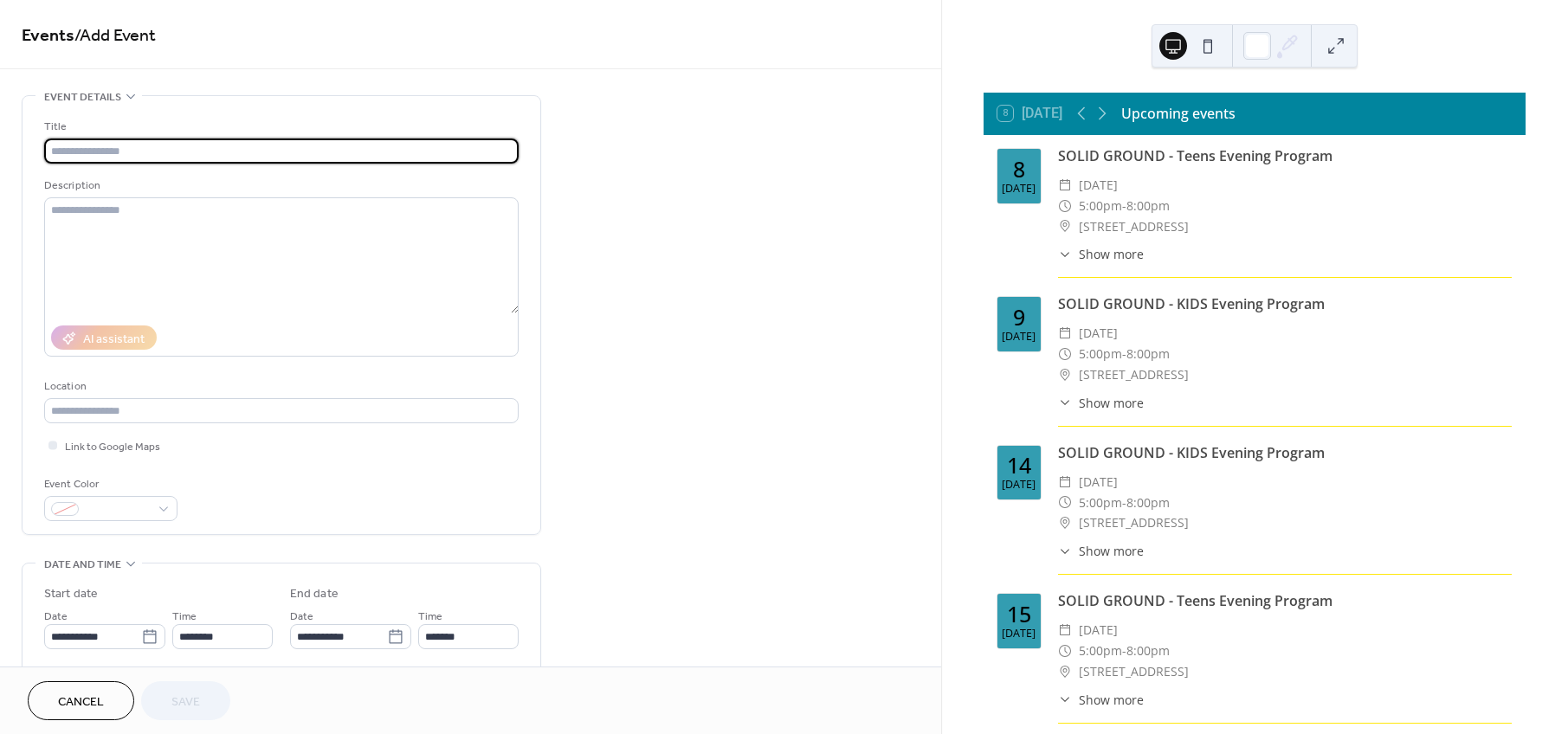 scroll, scrollTop: 0, scrollLeft: 0, axis: both 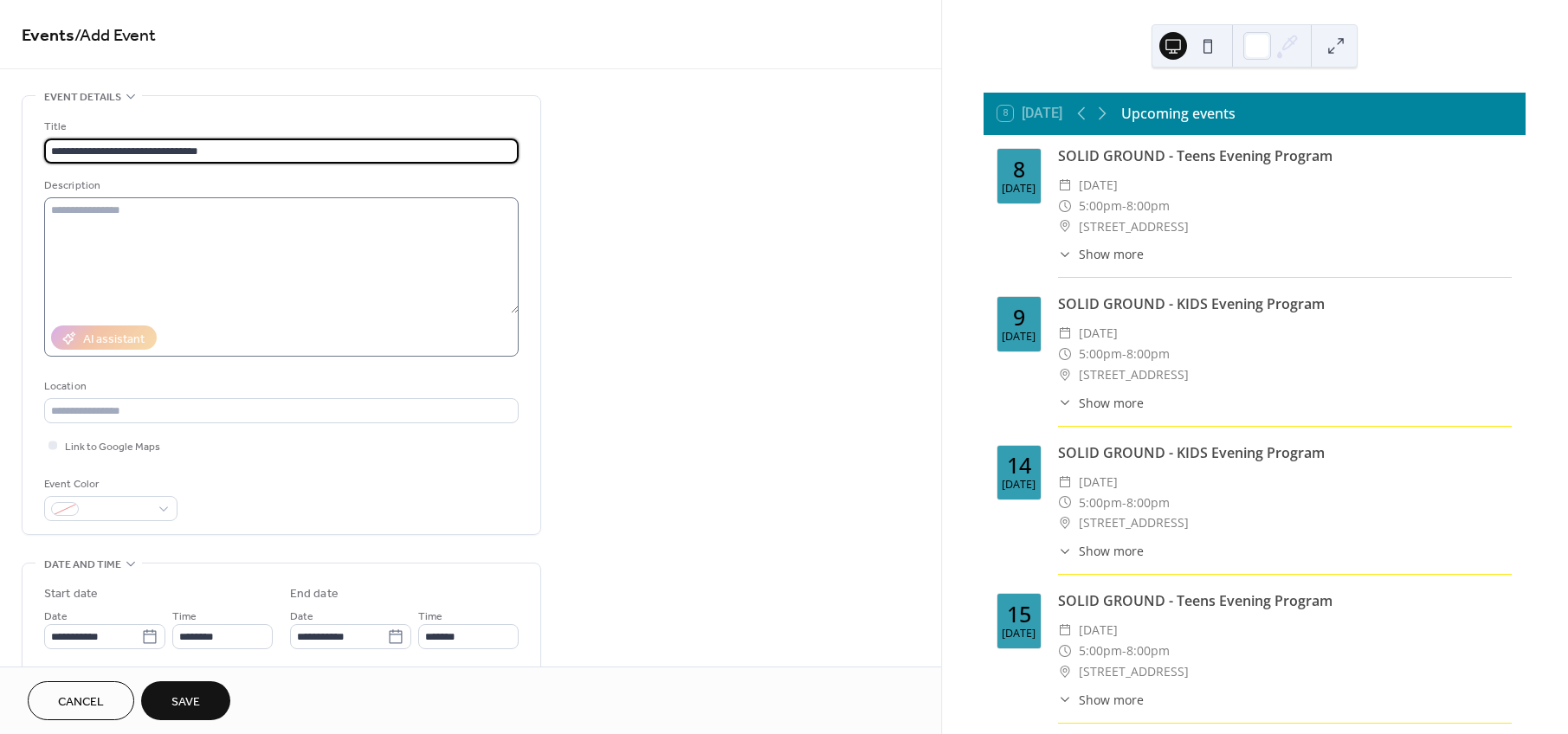 type on "**********" 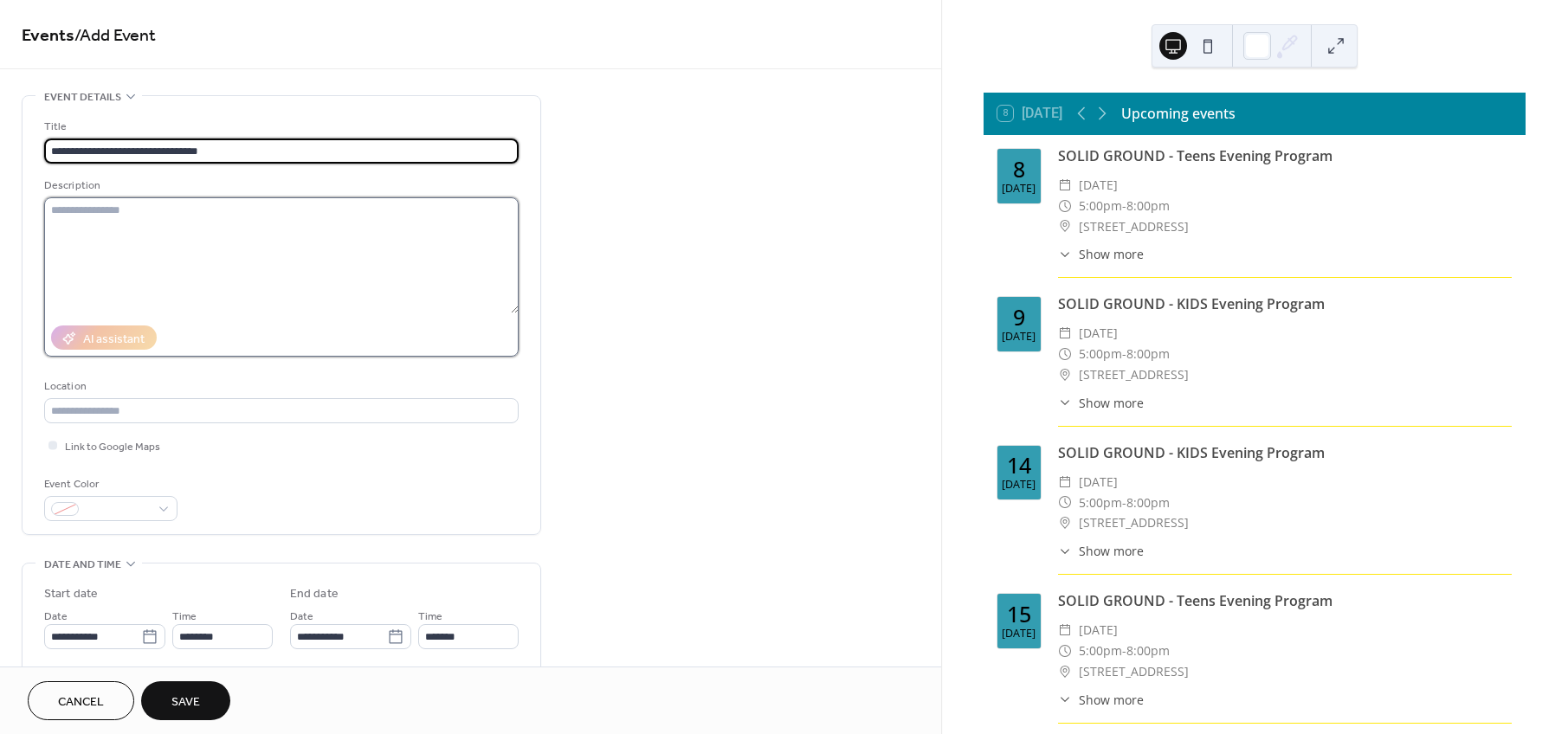 click at bounding box center (281, 255) 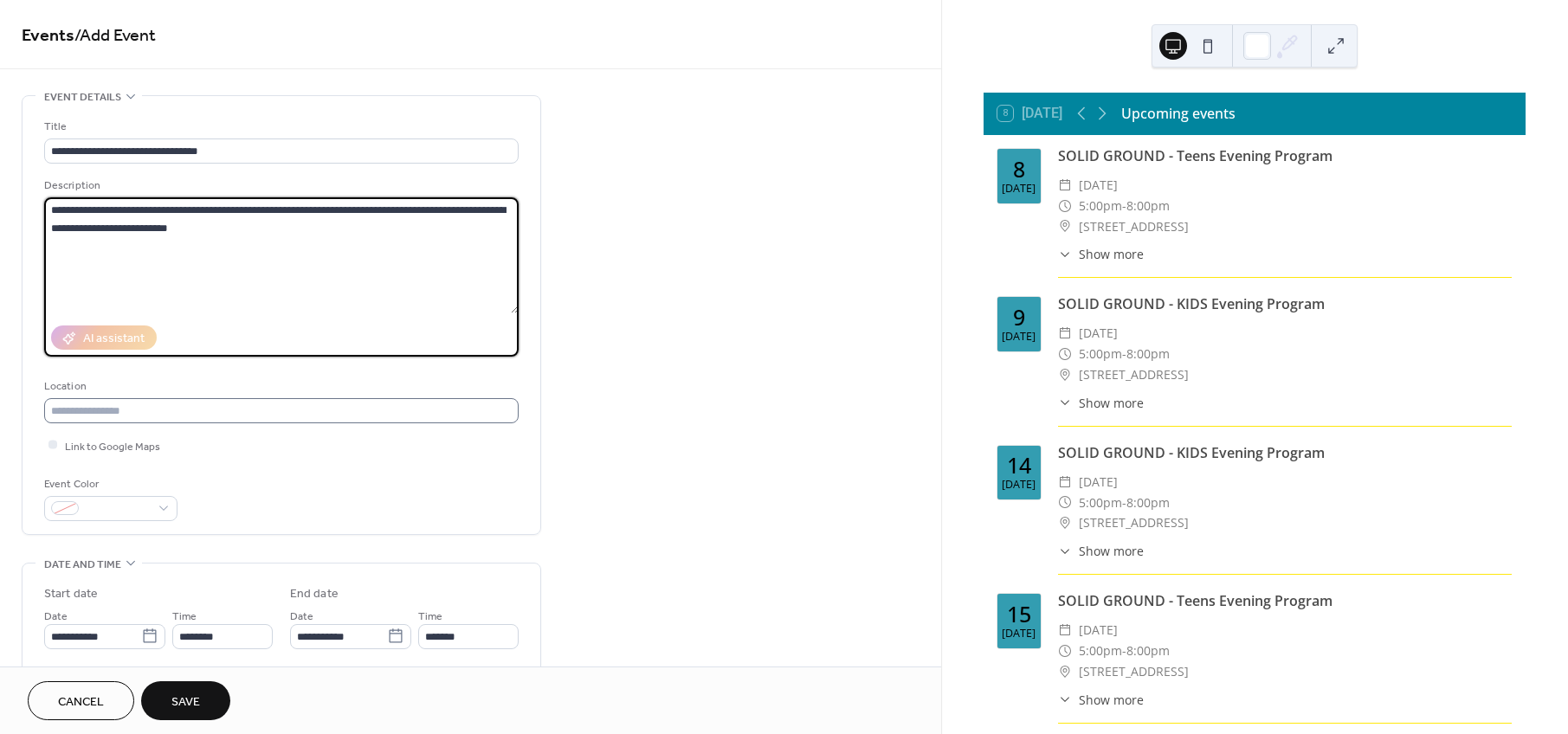 type on "**********" 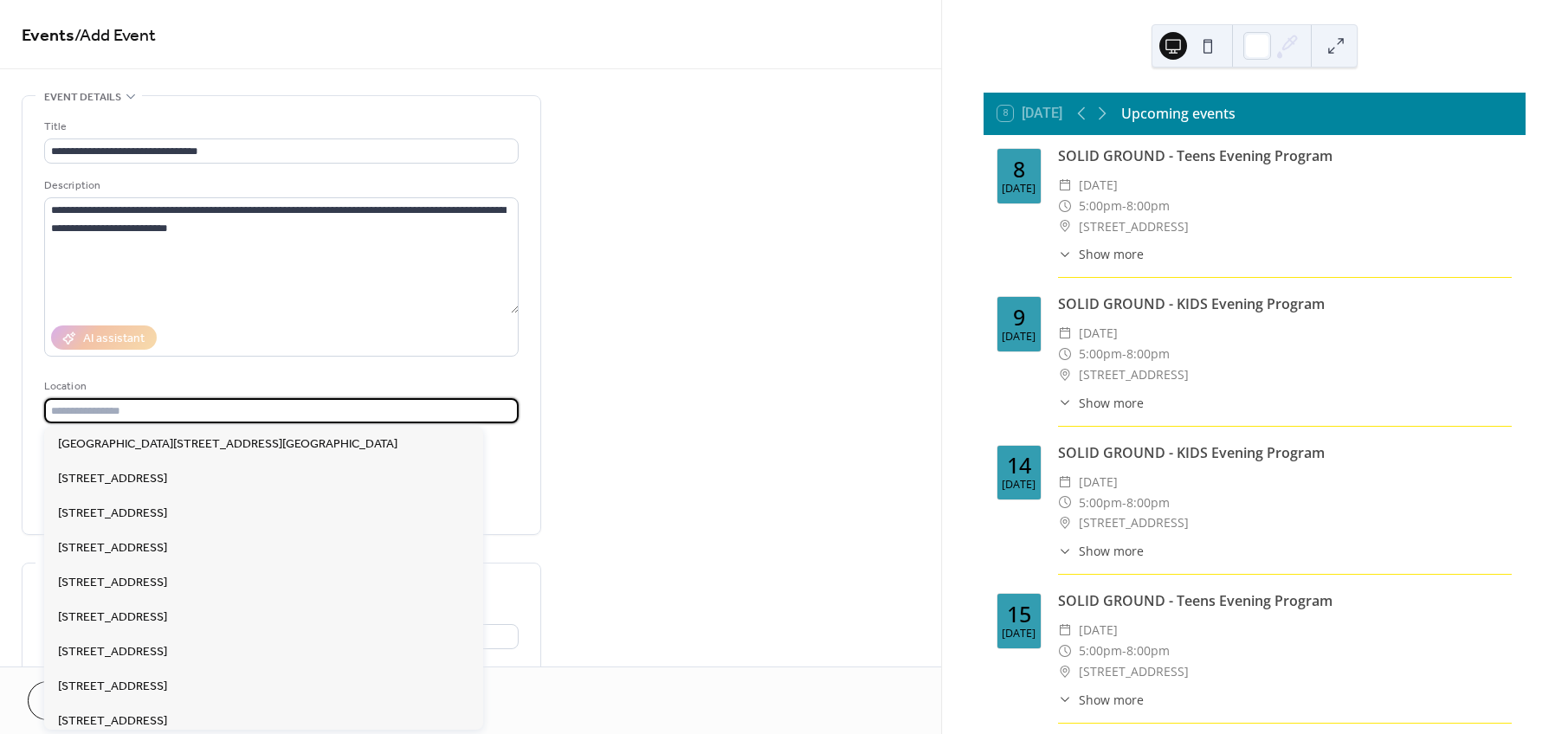 click at bounding box center (281, 410) 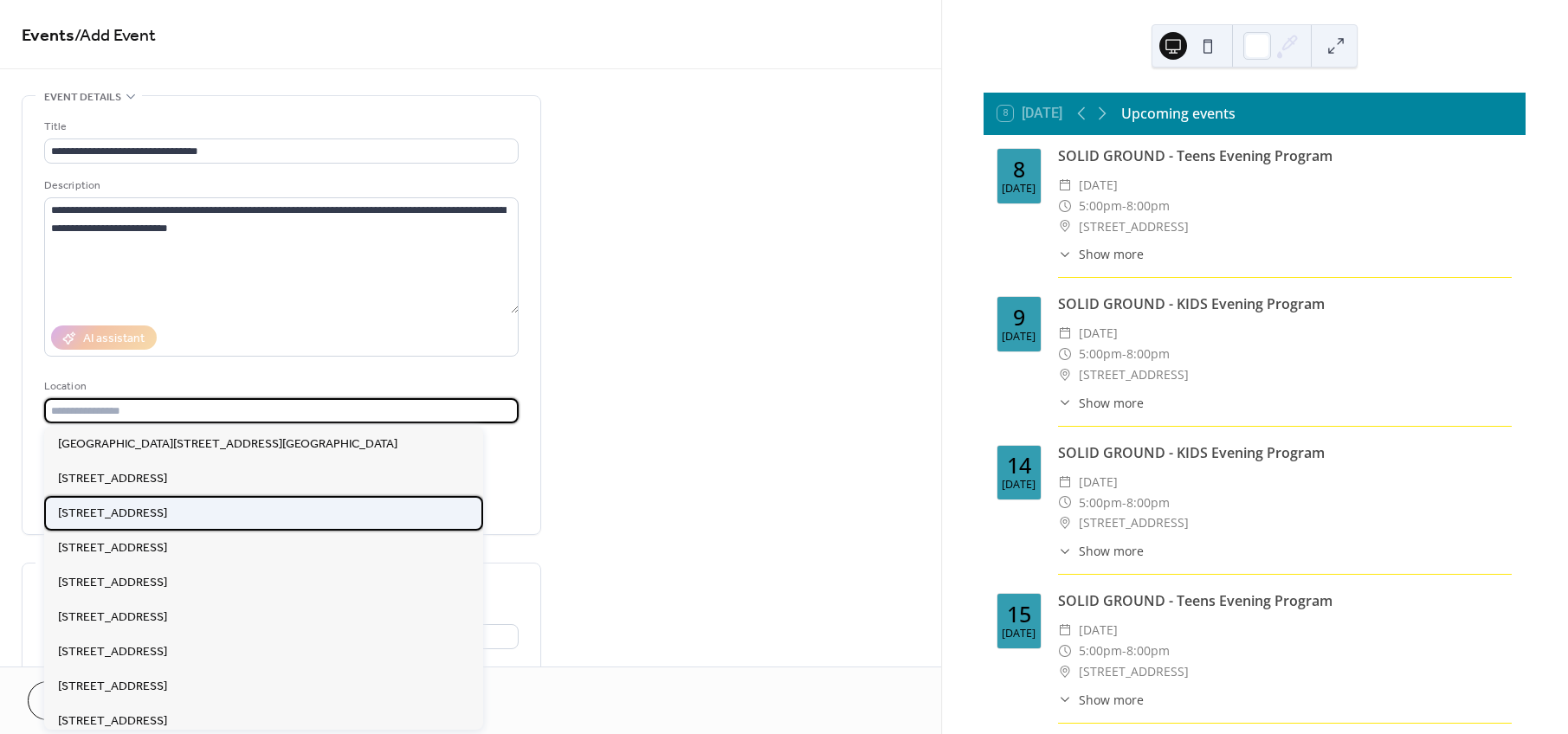 click on "[STREET_ADDRESS]" at bounding box center [113, 512] 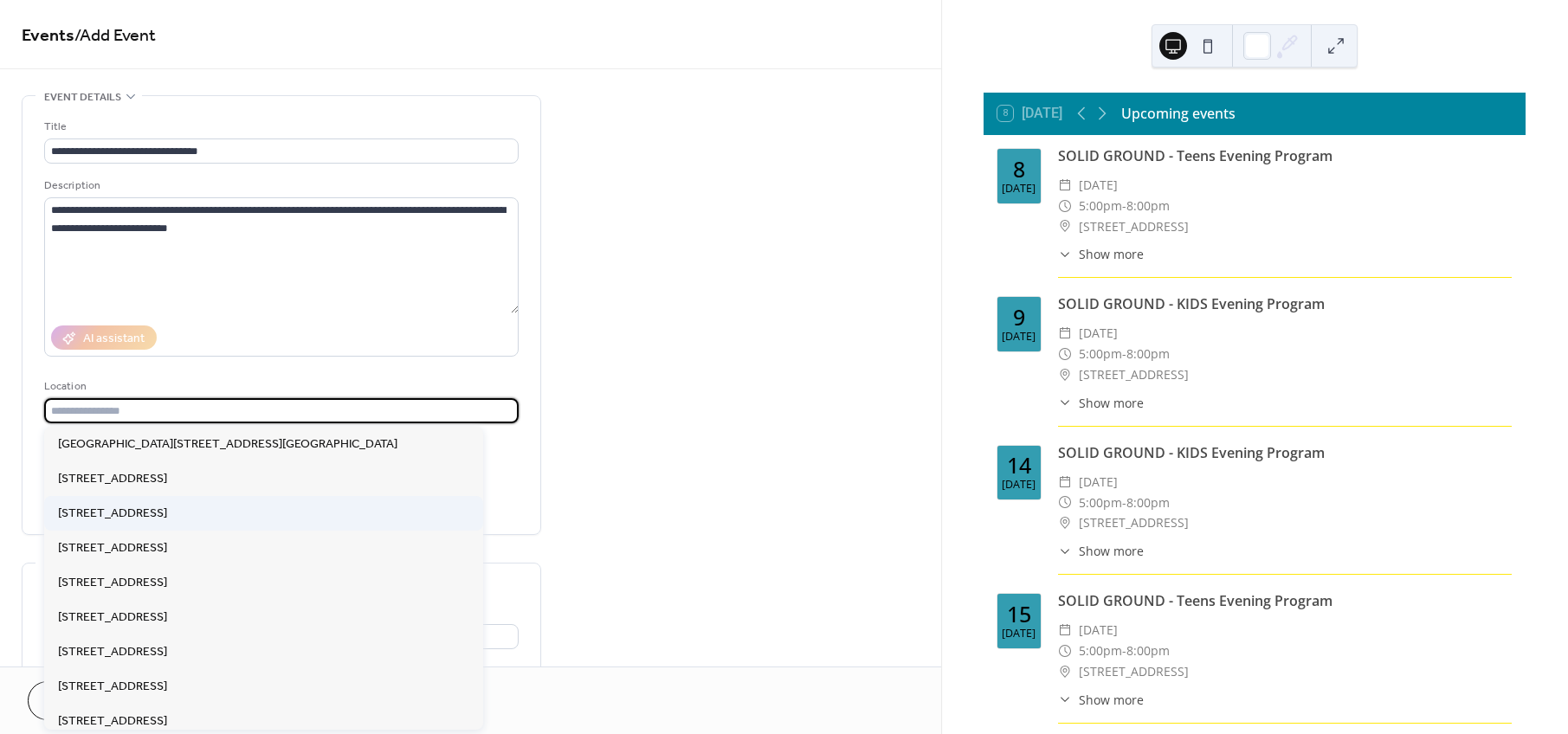type on "**********" 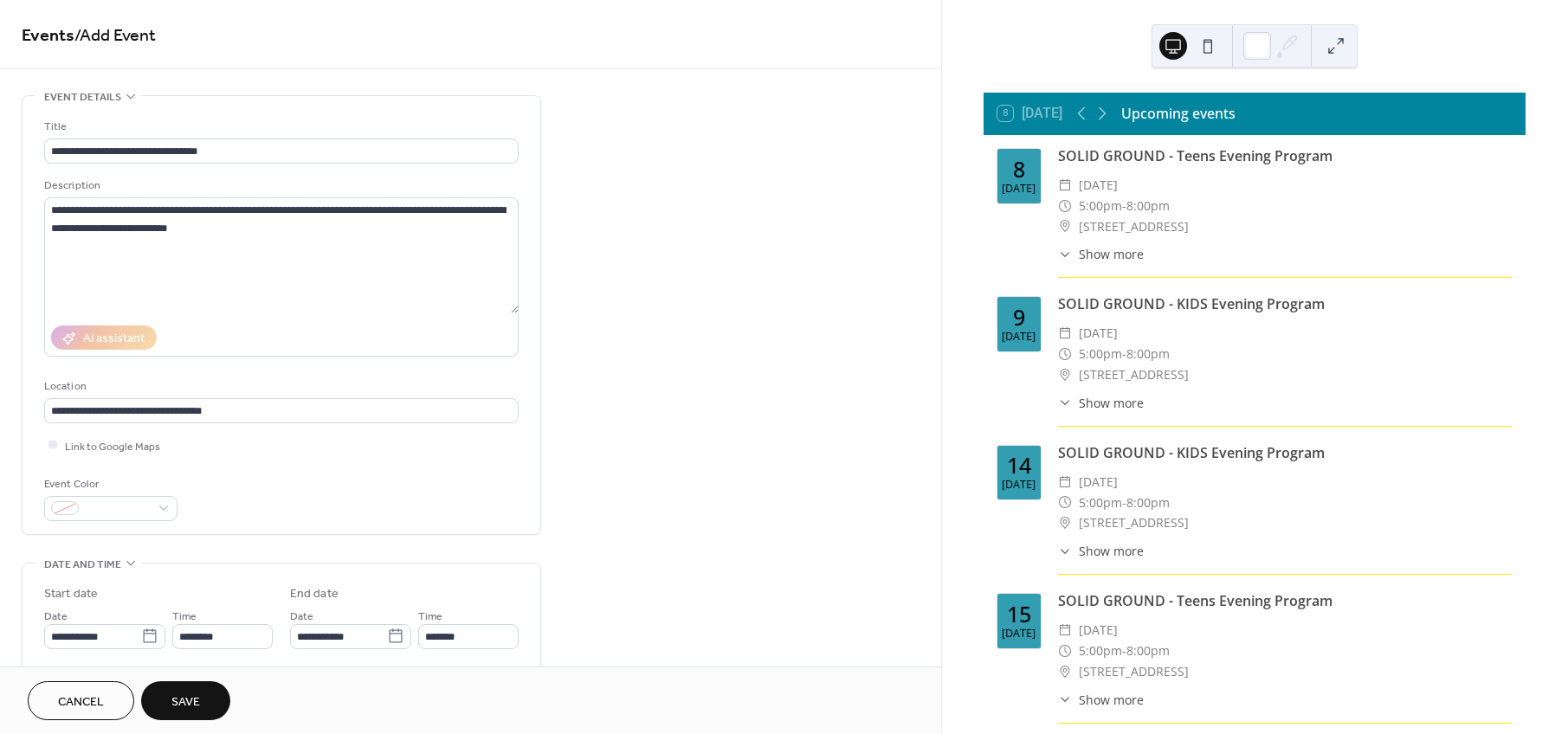 click on "Link to Google Maps" at bounding box center (281, 445) 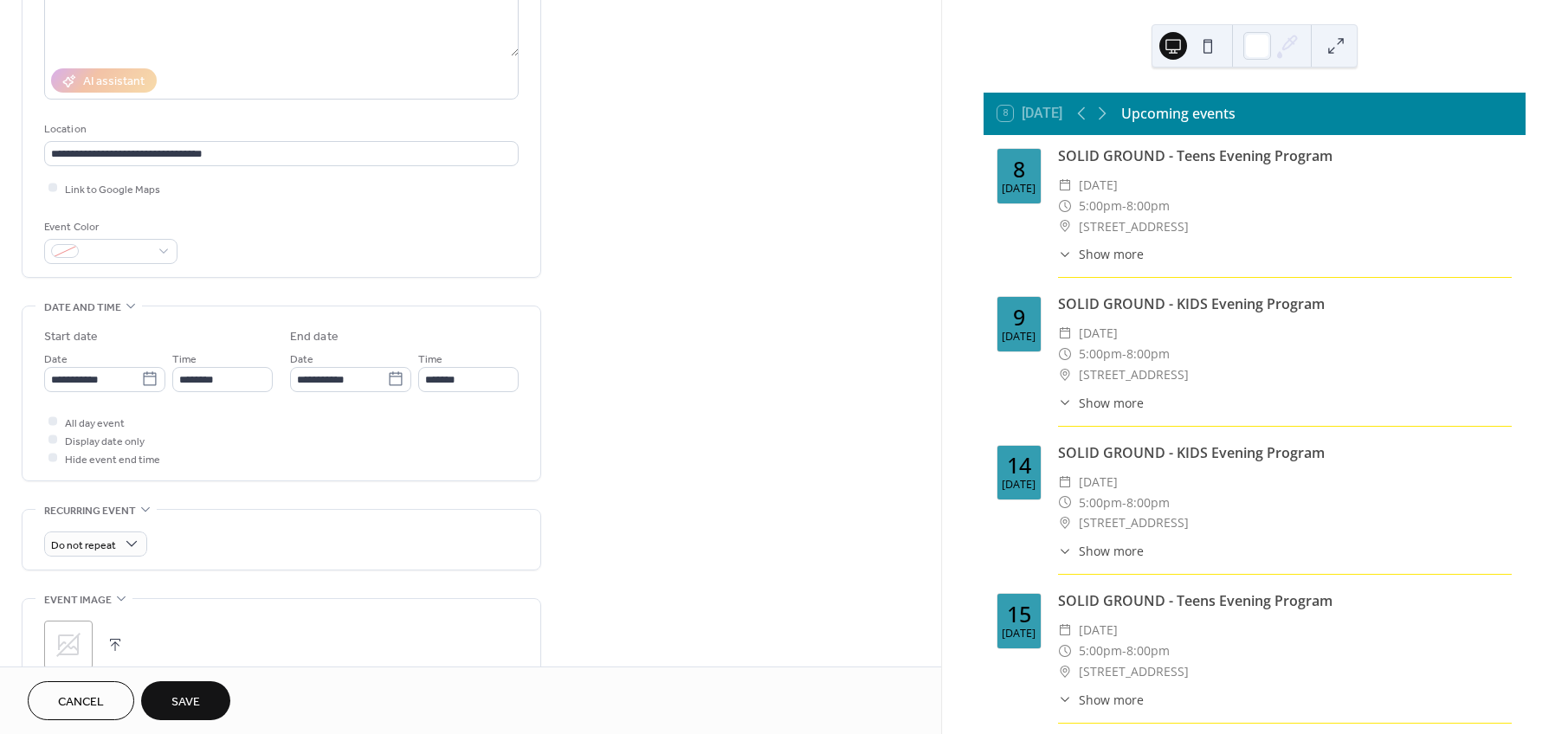 scroll, scrollTop: 260, scrollLeft: 0, axis: vertical 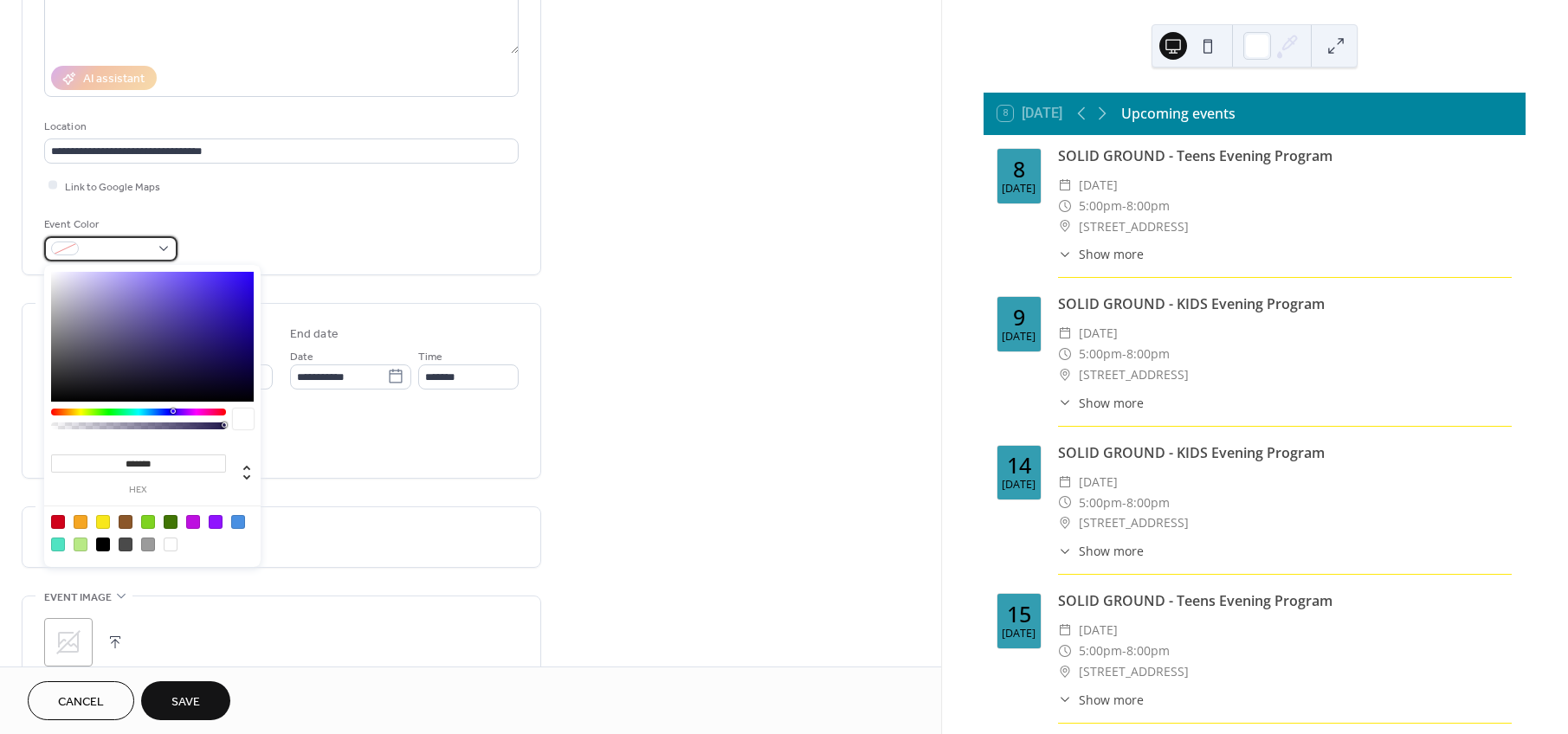 click at bounding box center (111, 248) 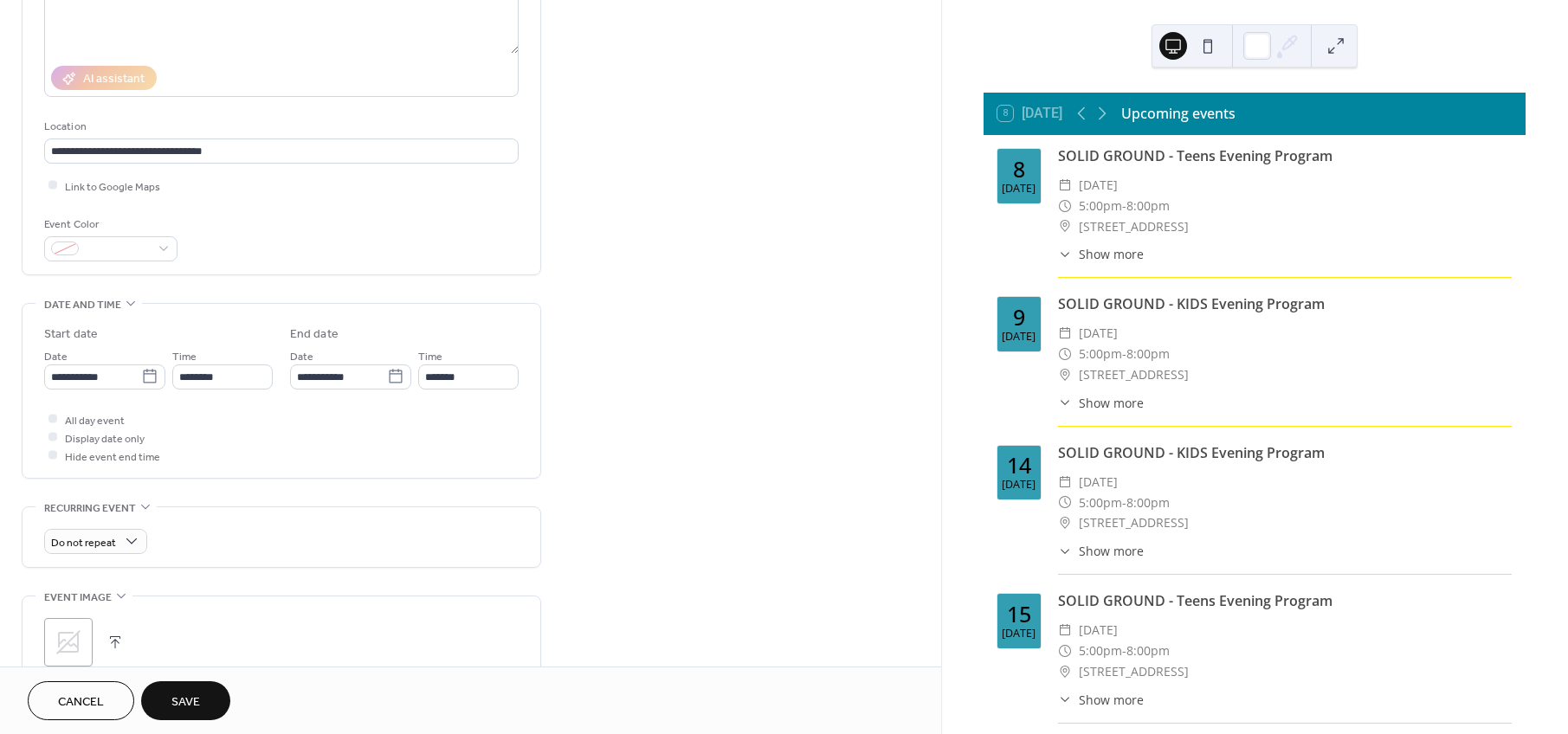 click on "**********" at bounding box center (281, 60) 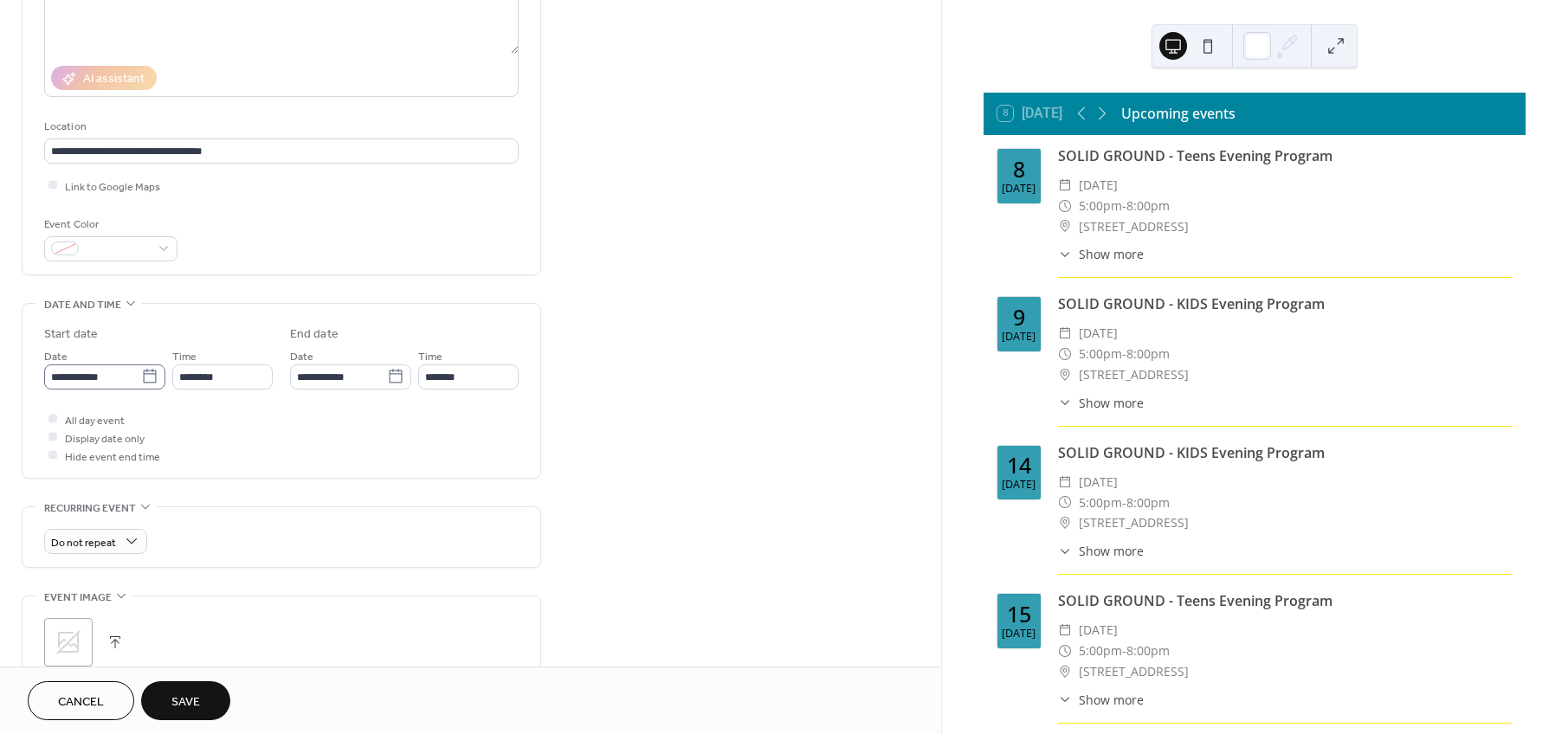 click 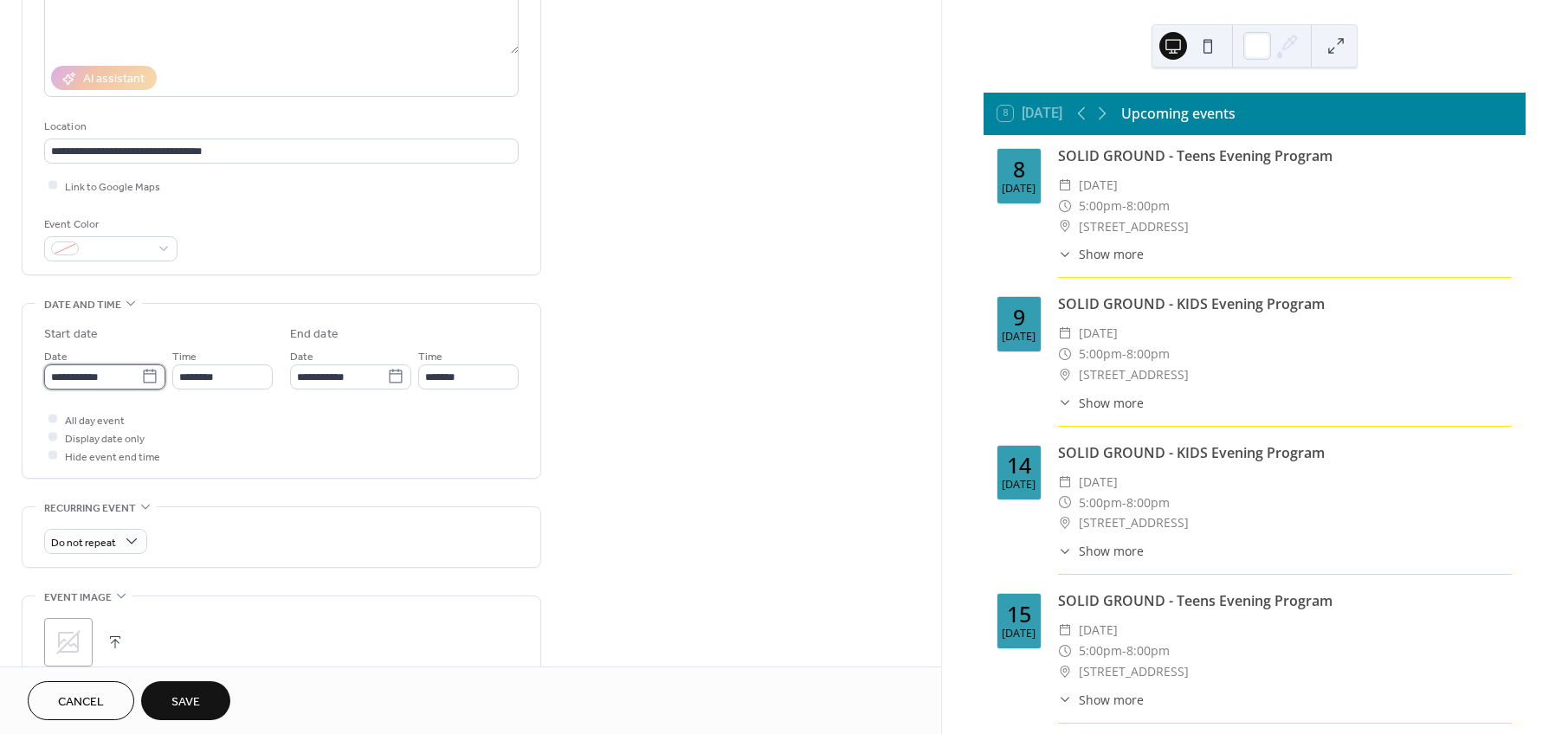 click on "**********" at bounding box center [93, 377] 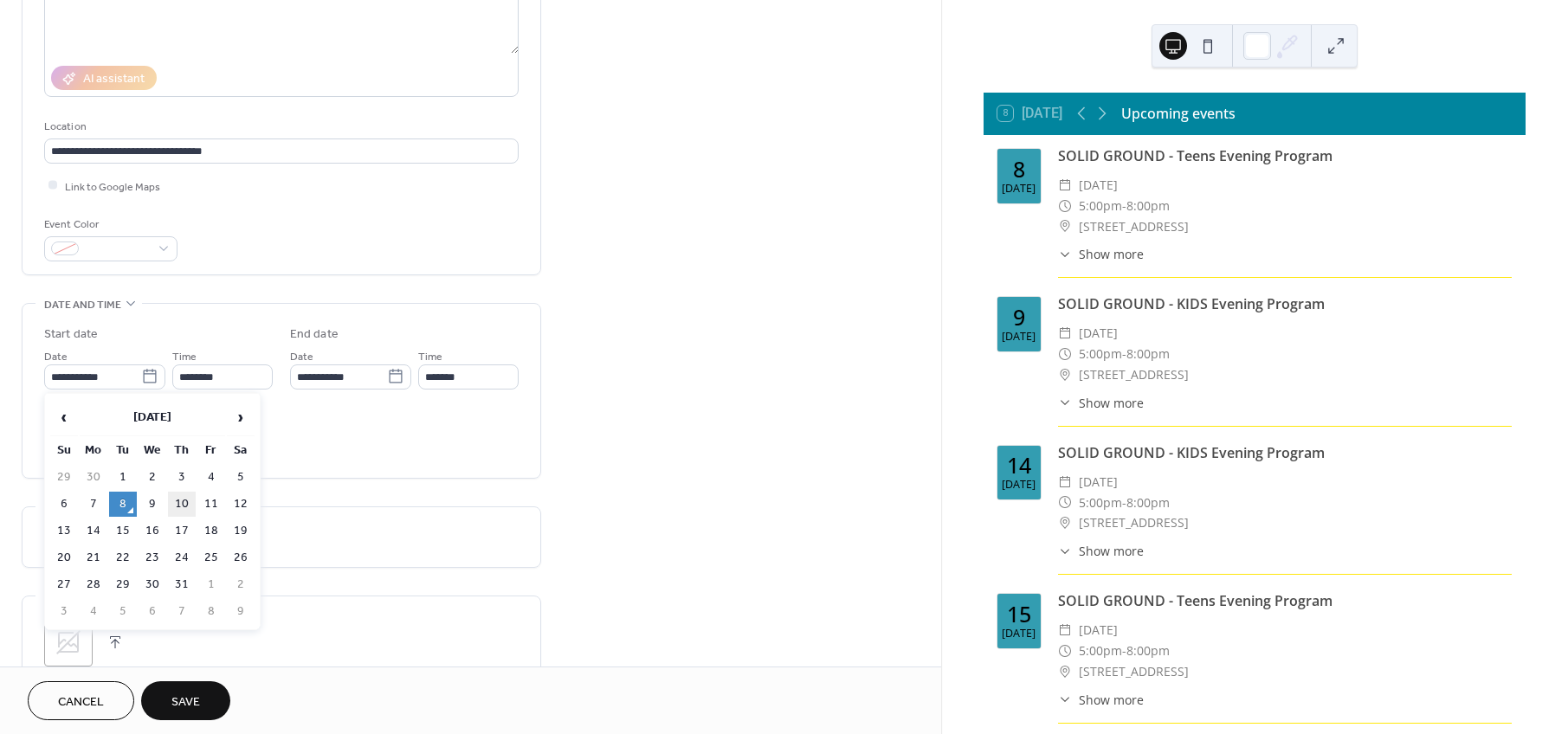 click on "10" at bounding box center [182, 504] 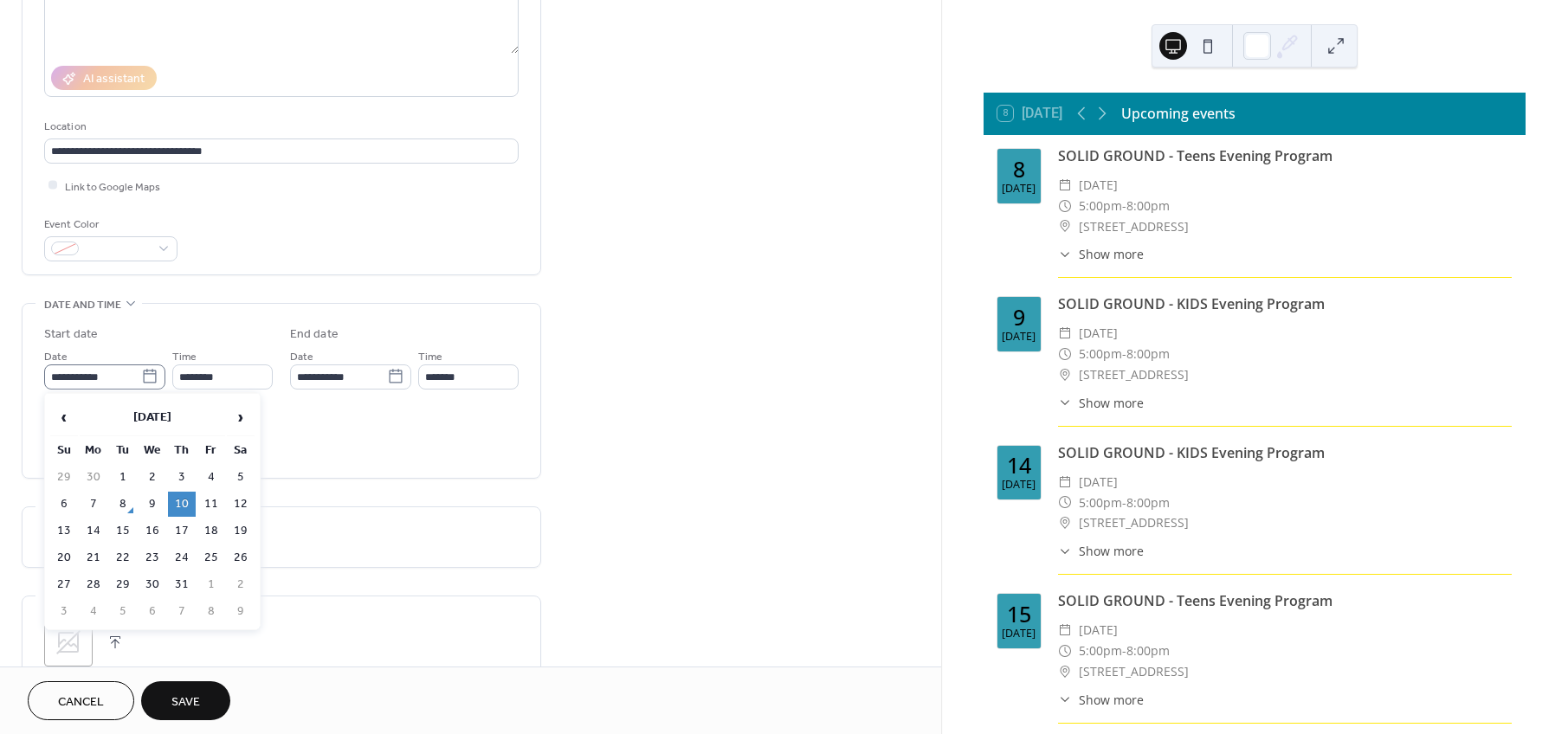 click 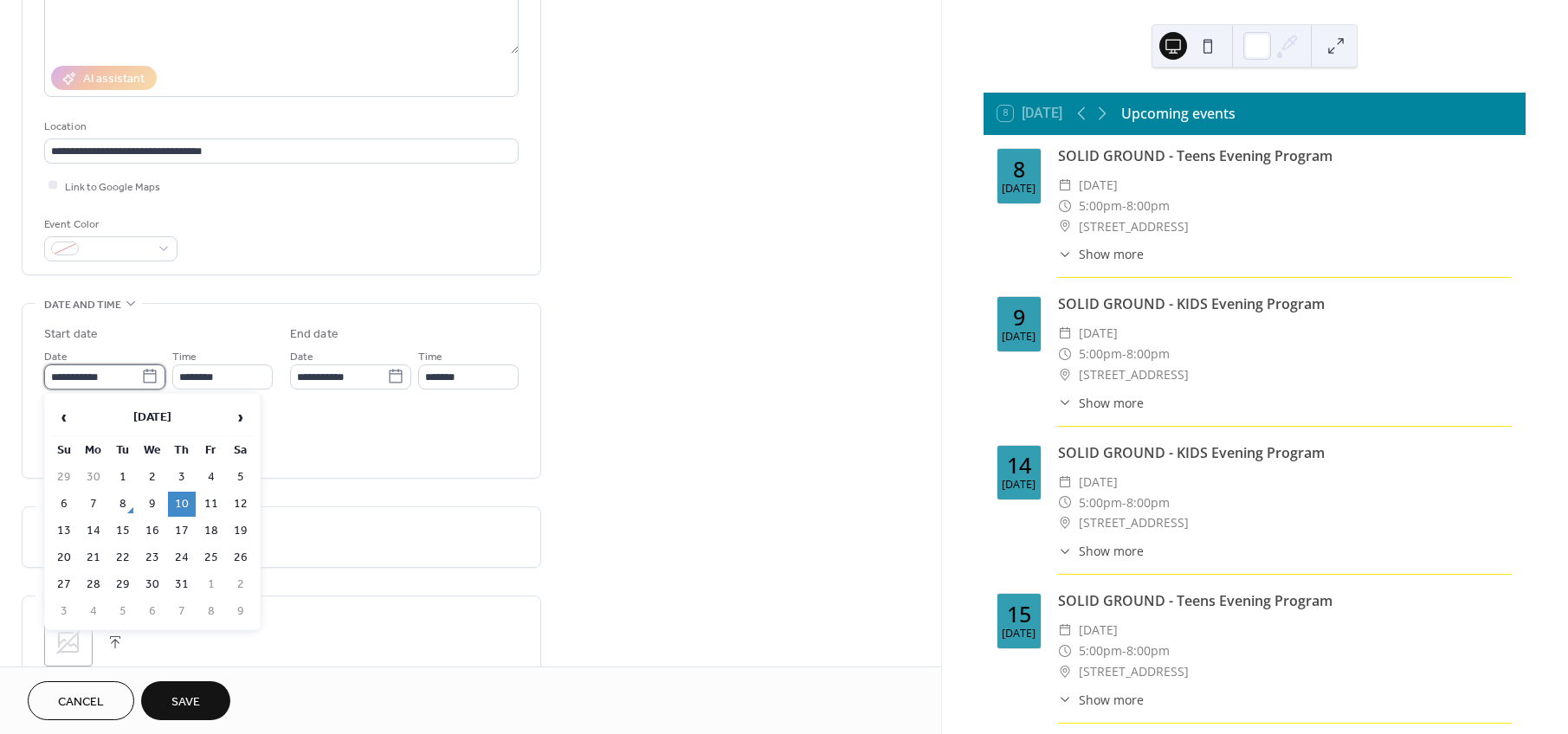 click on "**********" at bounding box center [93, 377] 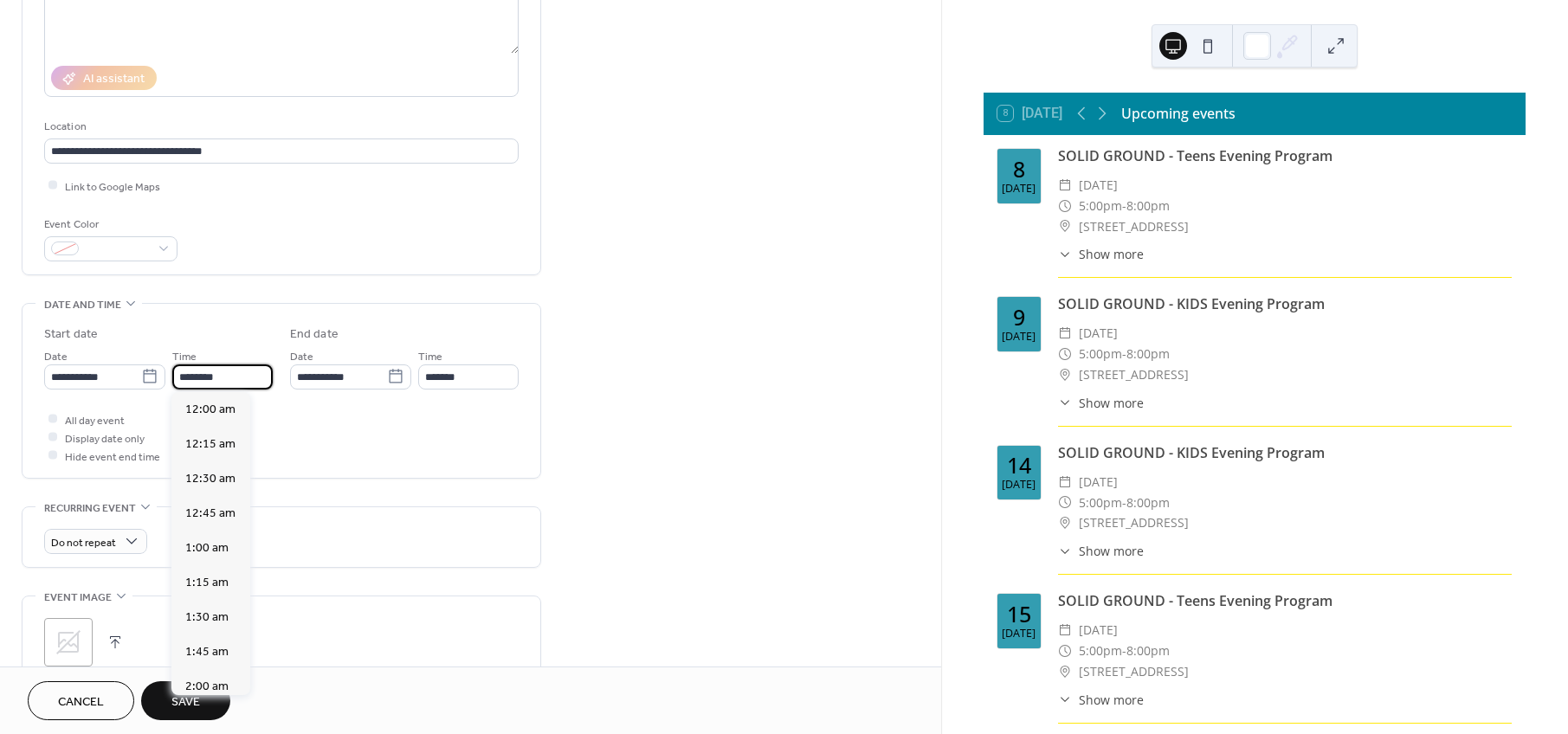 click on "********" at bounding box center [223, 377] 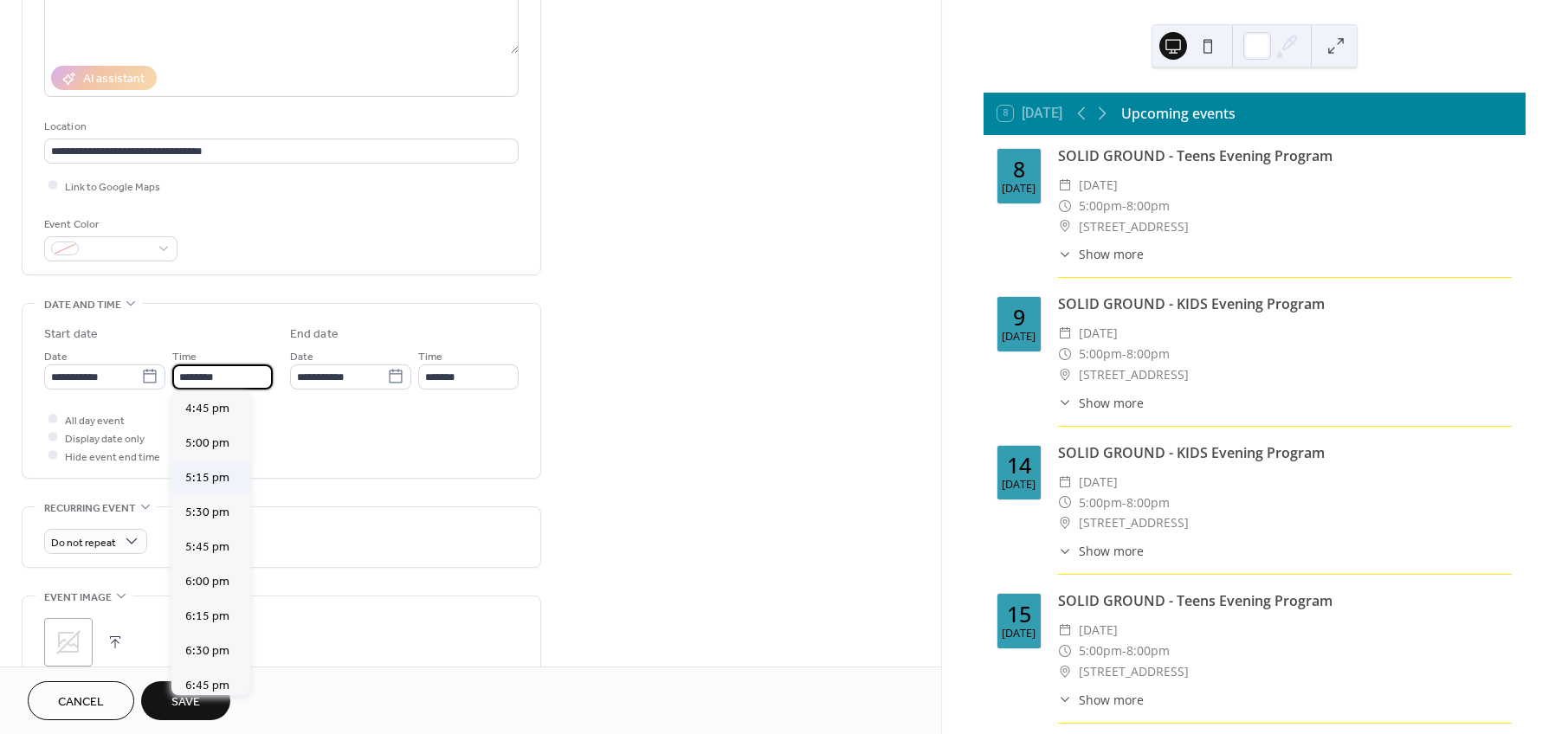 scroll, scrollTop: 2323, scrollLeft: 0, axis: vertical 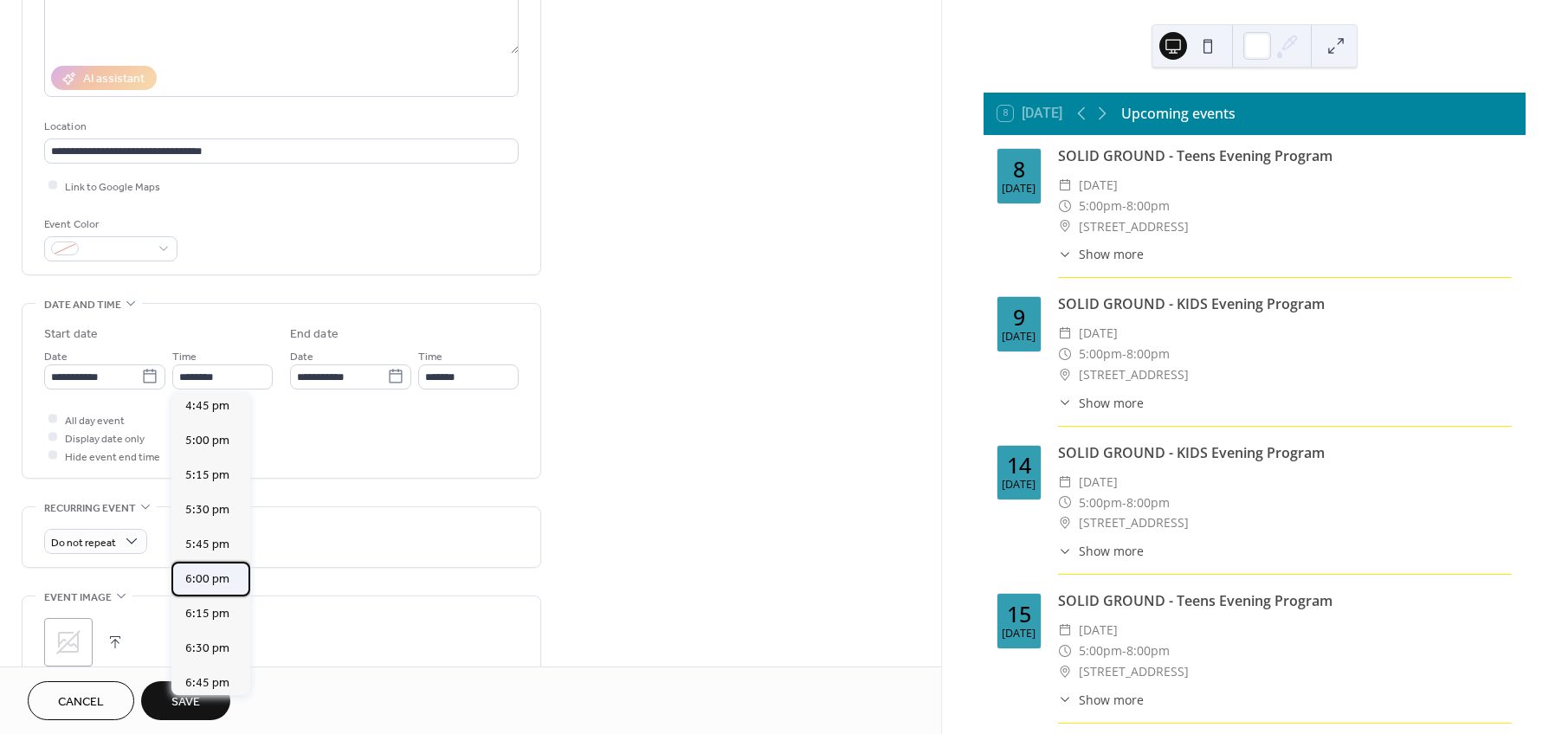 click on "6:00 pm" at bounding box center [207, 579] 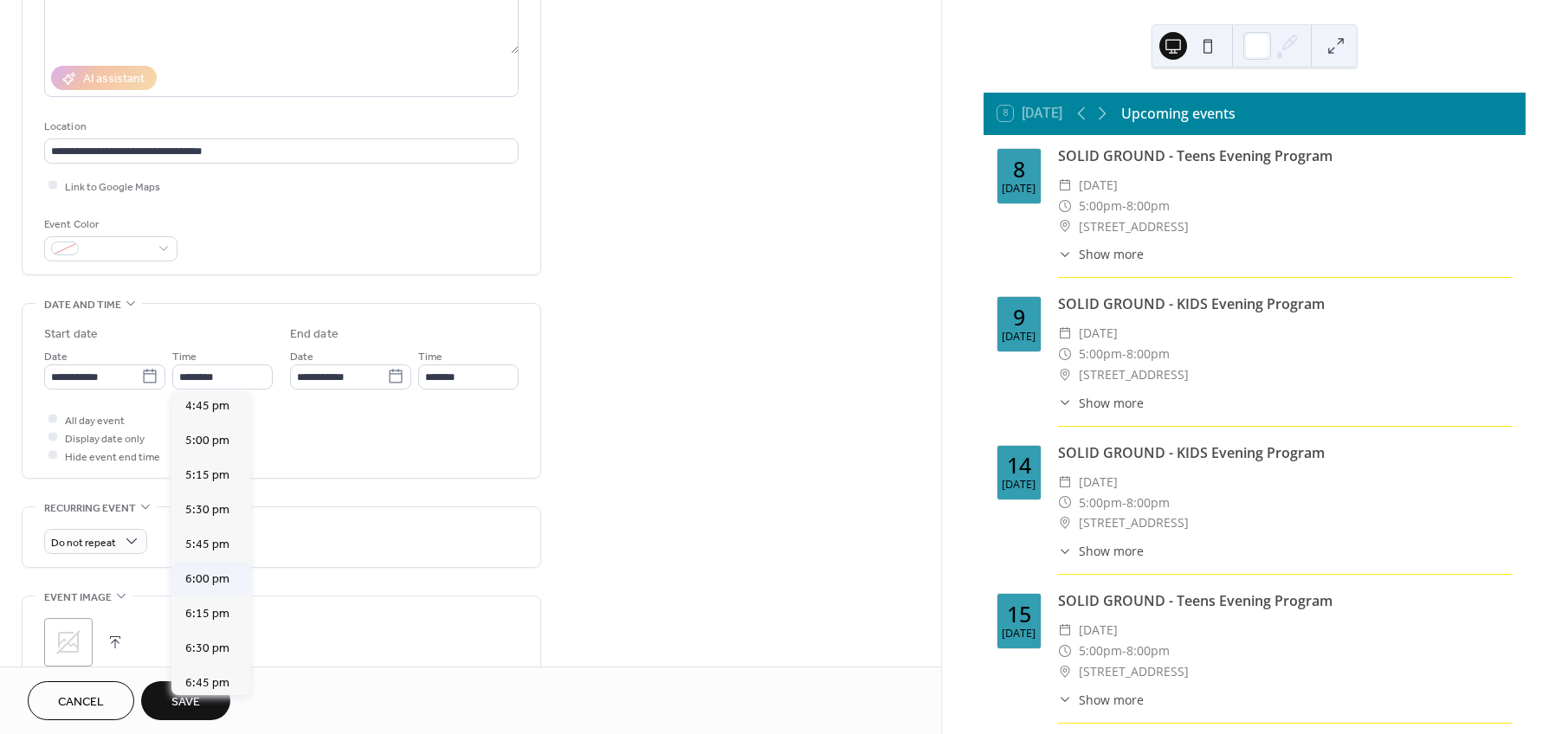 type on "*******" 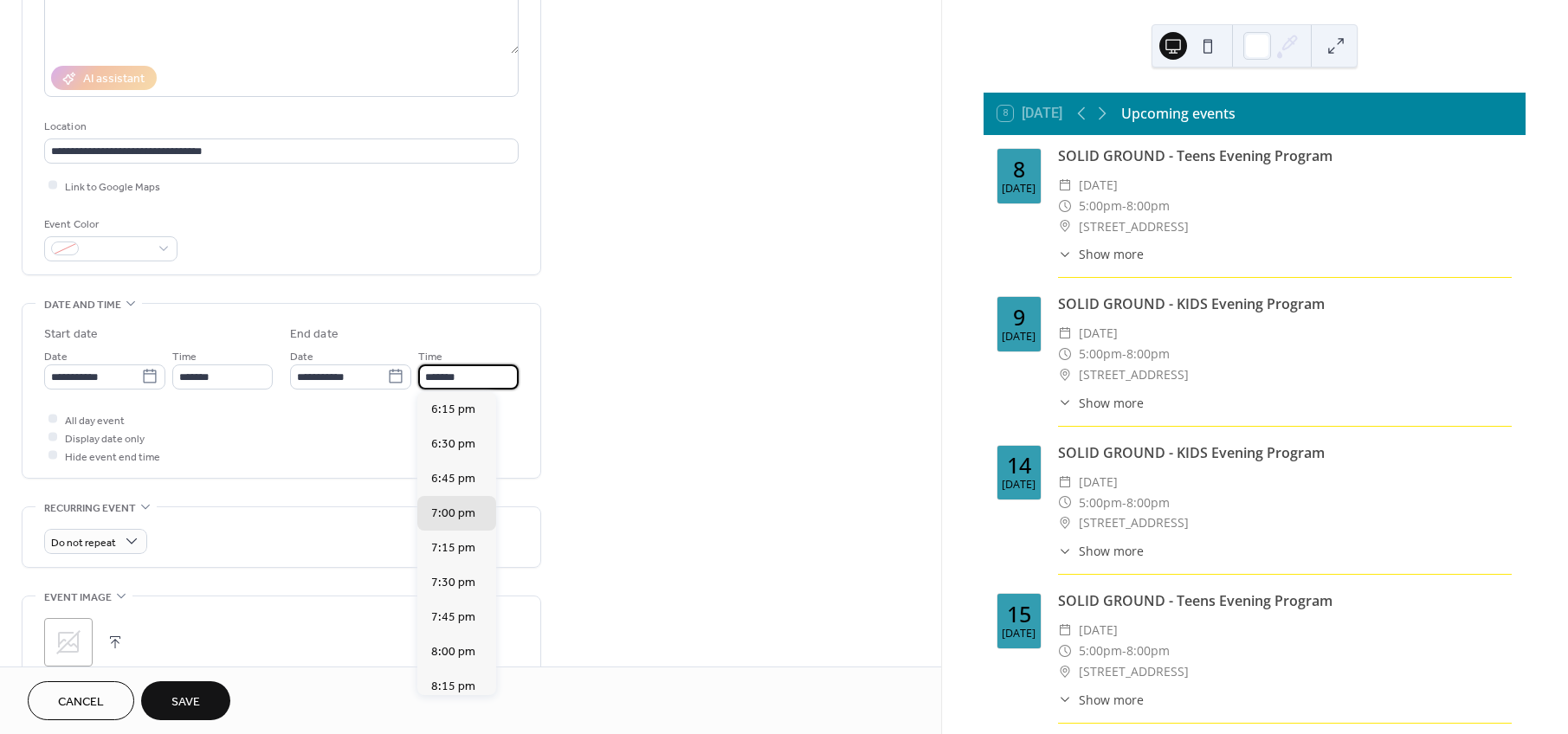 click on "*******" at bounding box center [468, 377] 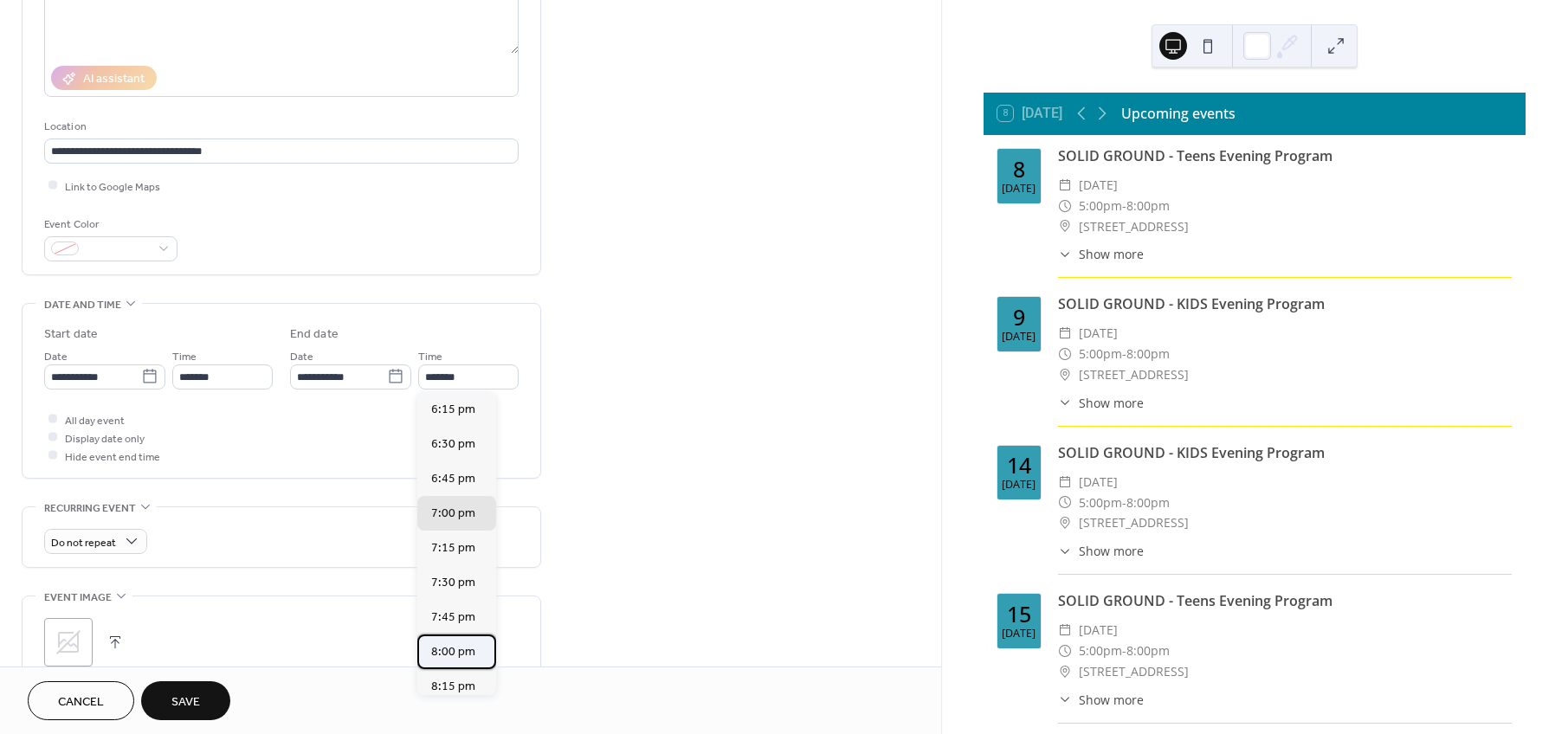 click on "8:00 pm" at bounding box center [456, 652] 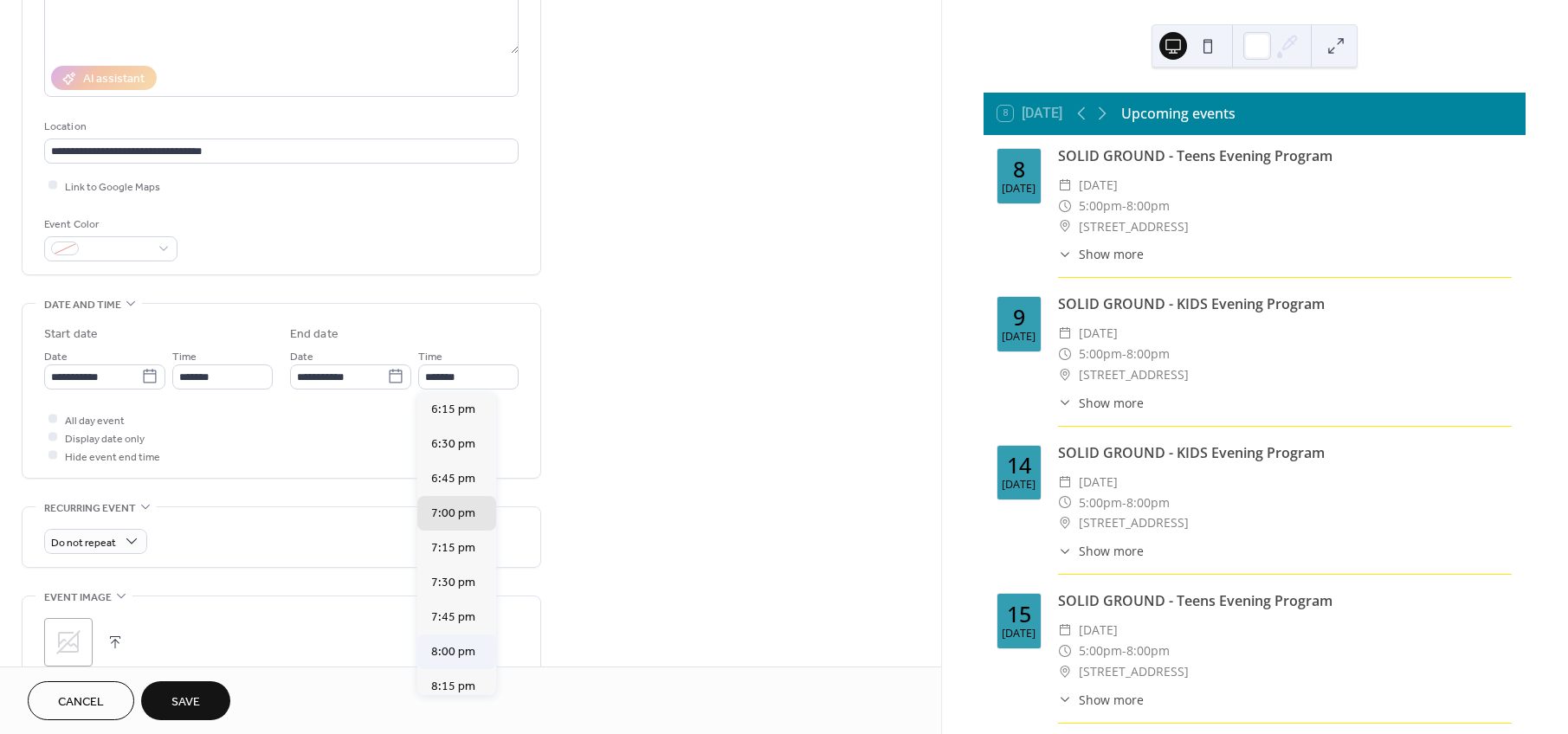 type on "*******" 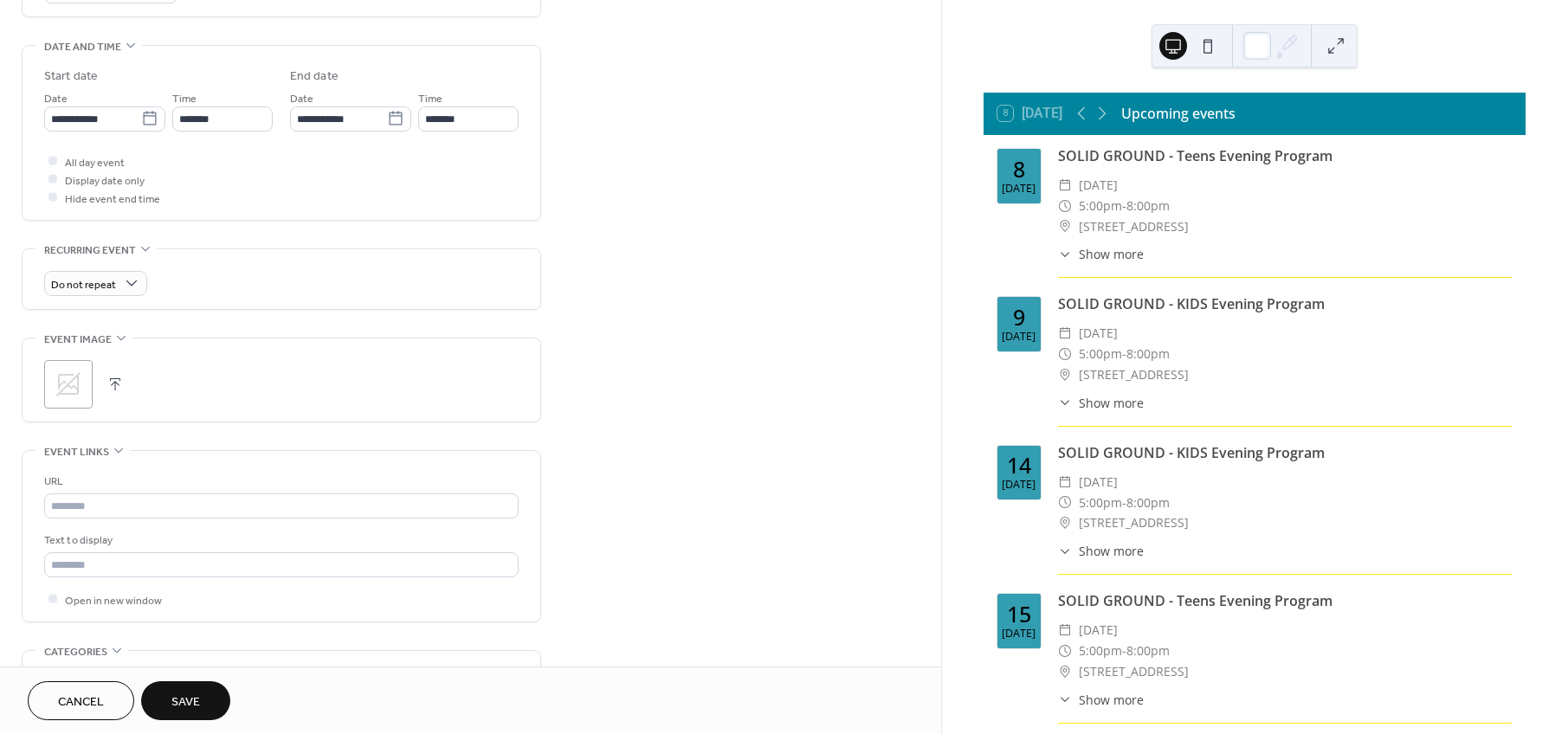 scroll, scrollTop: 519, scrollLeft: 0, axis: vertical 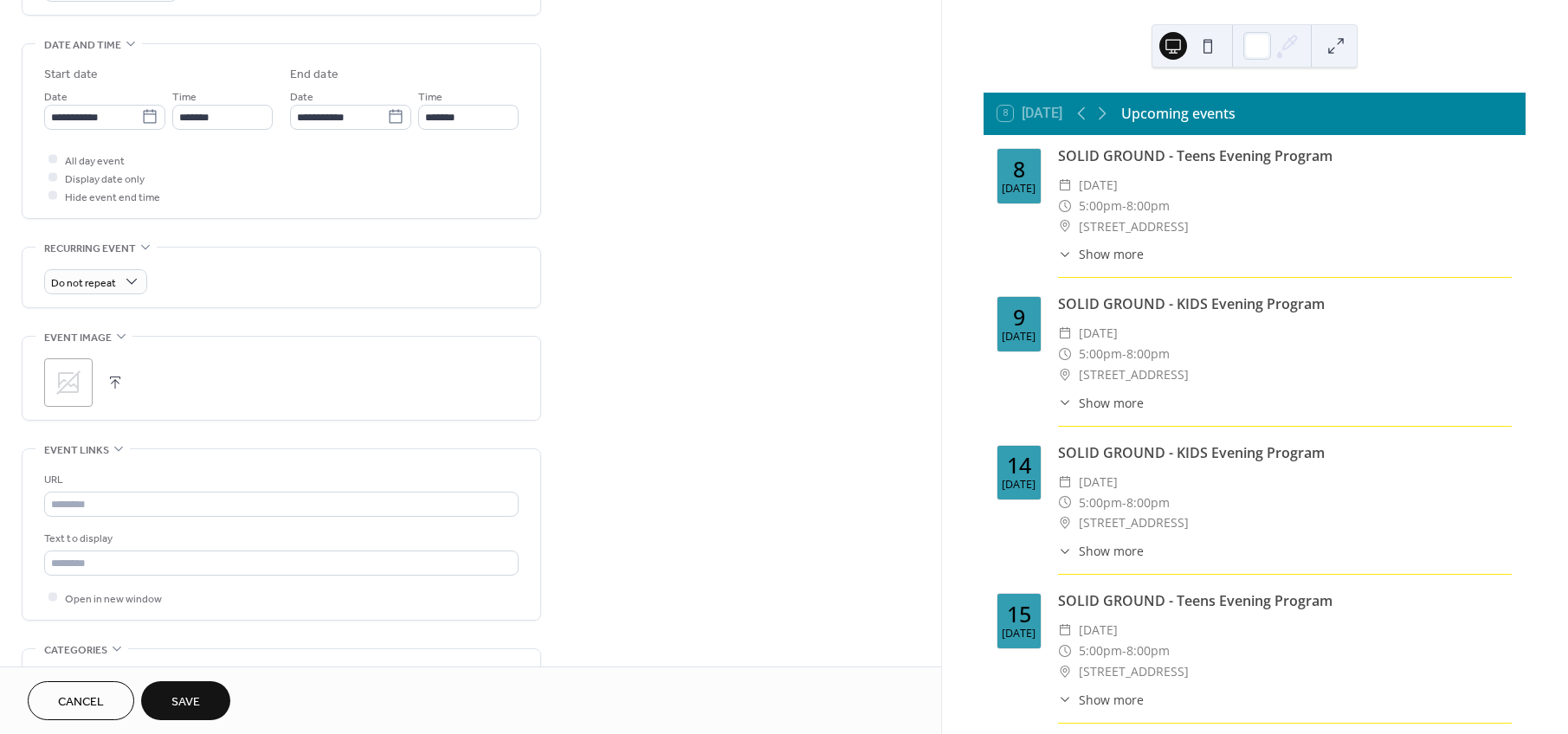 click 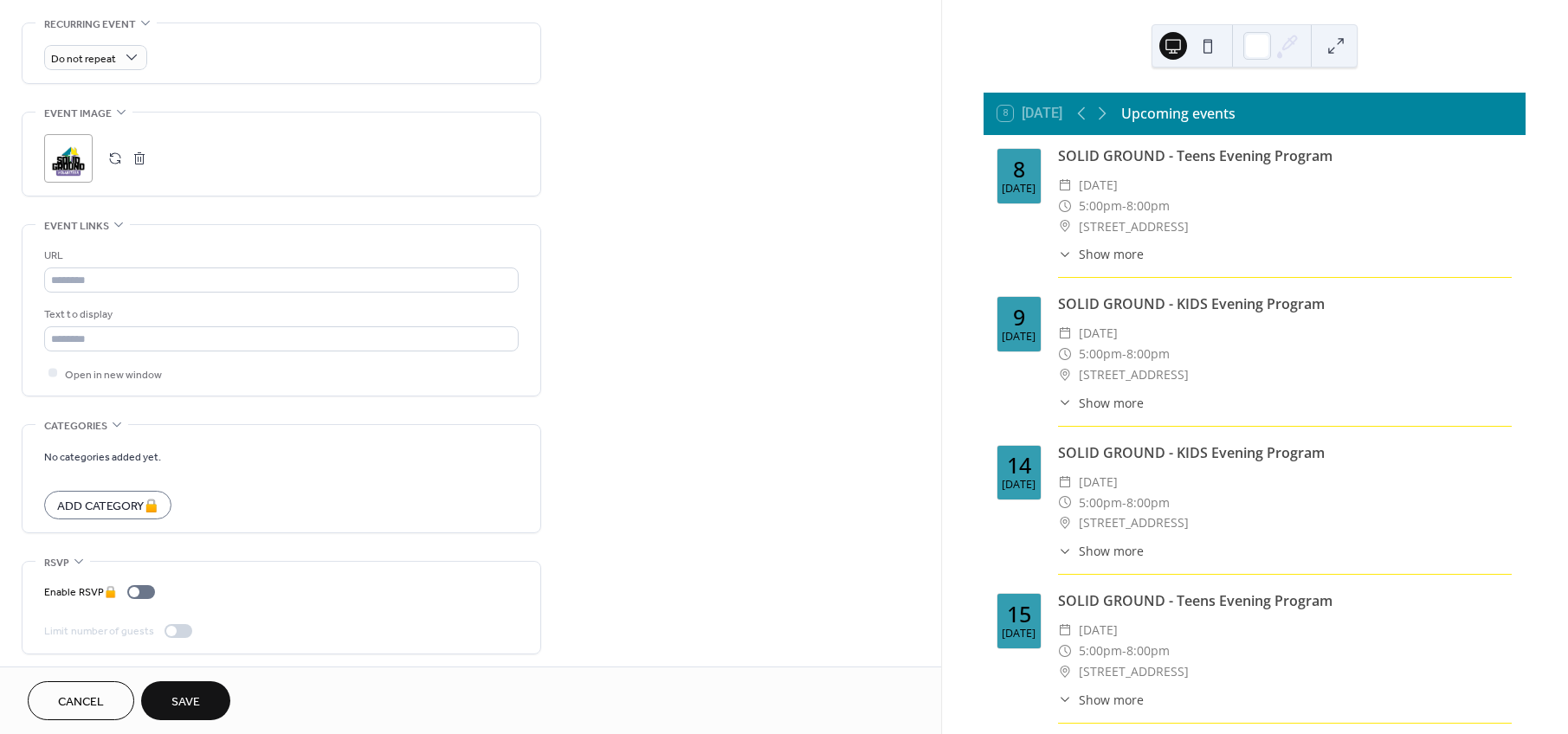 scroll, scrollTop: 747, scrollLeft: 0, axis: vertical 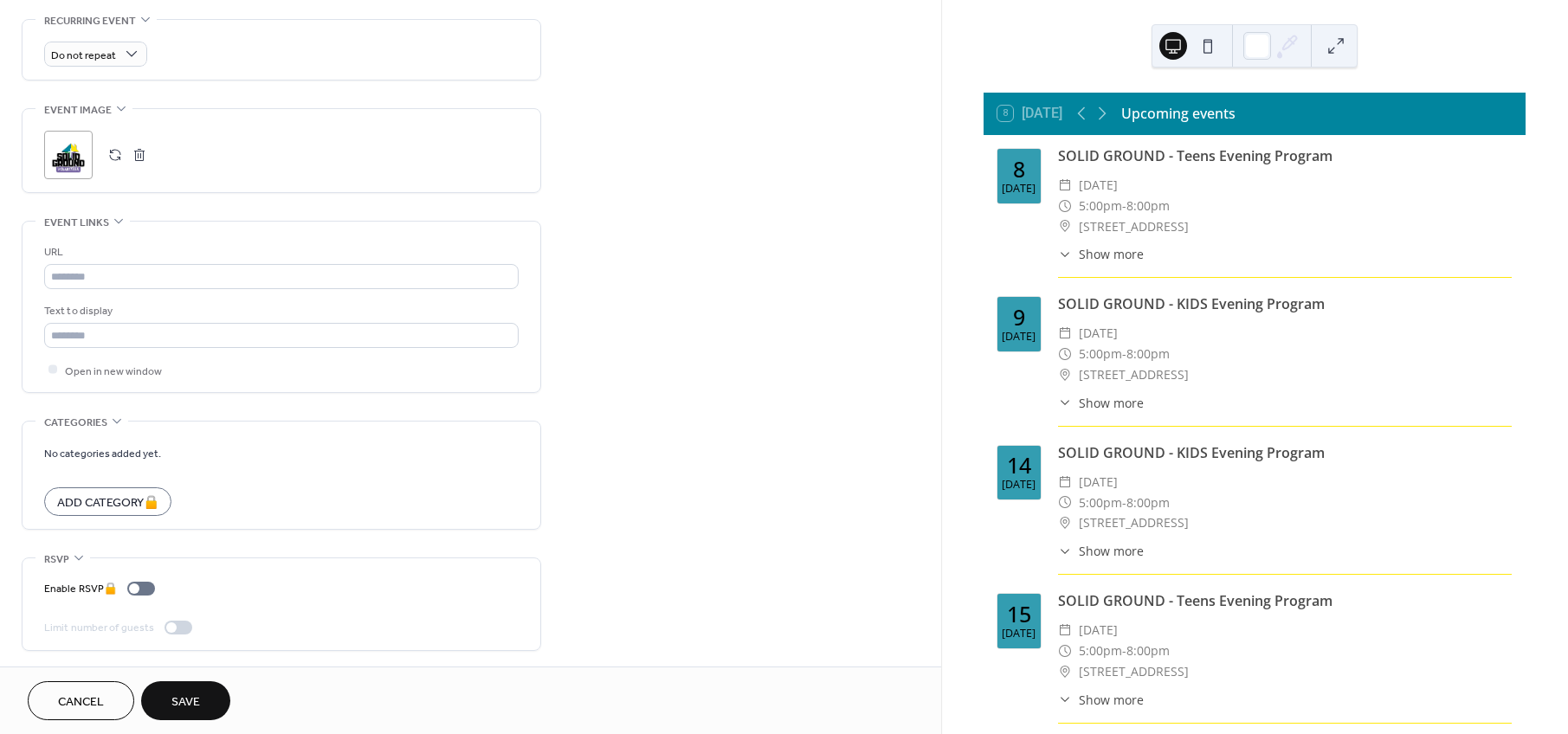 click on "Save" at bounding box center [185, 702] 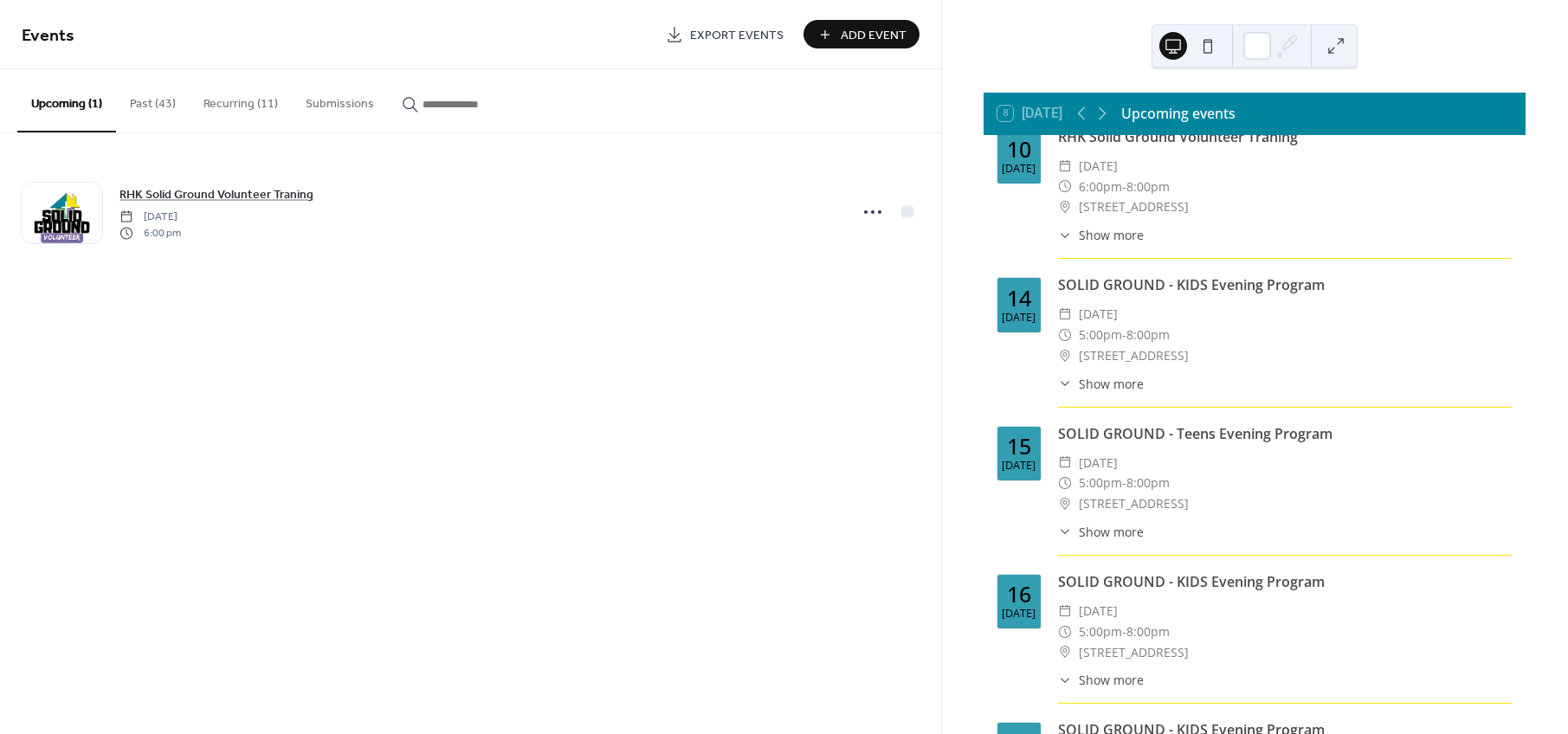 scroll, scrollTop: 390, scrollLeft: 0, axis: vertical 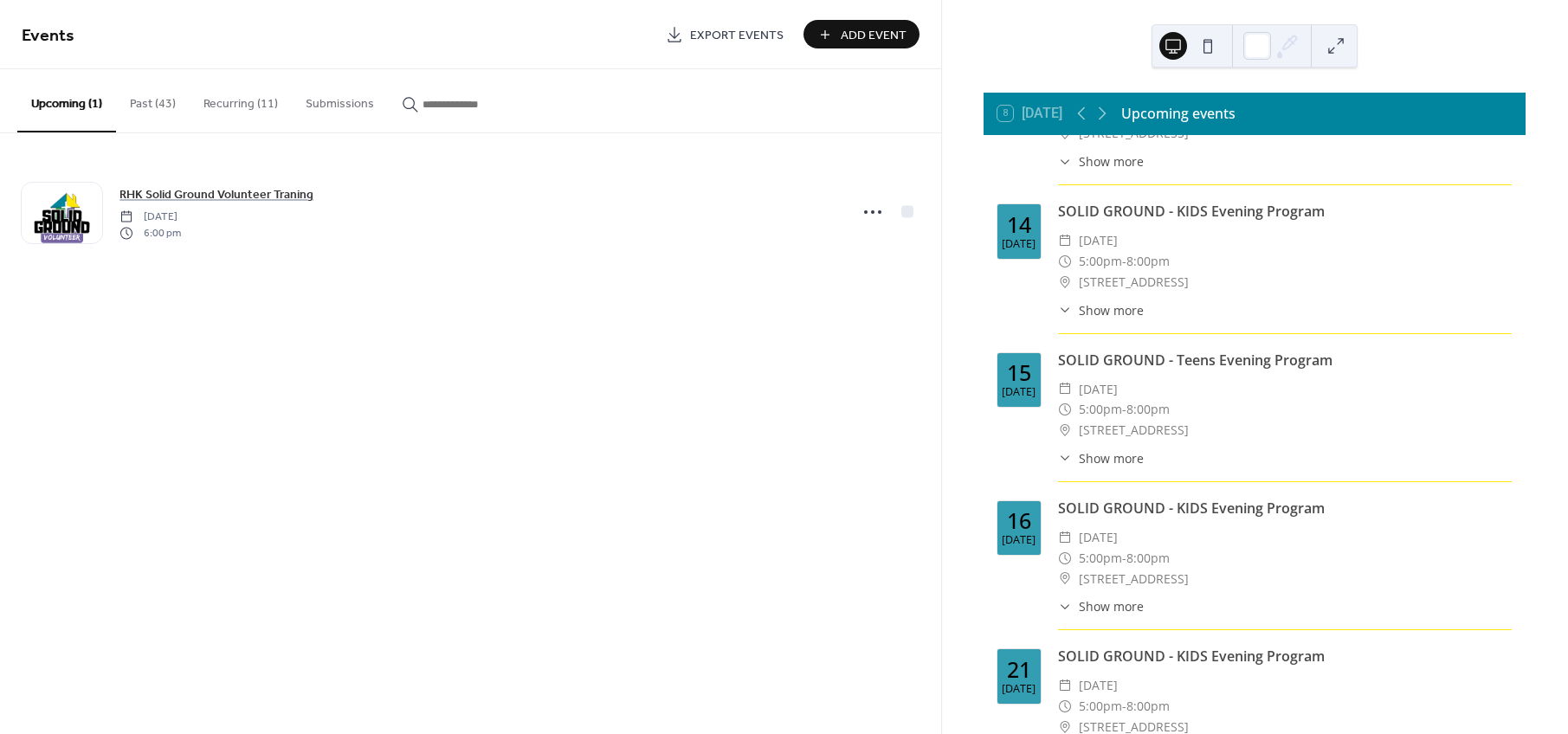 click on "Recurring  (11)" at bounding box center (241, 100) 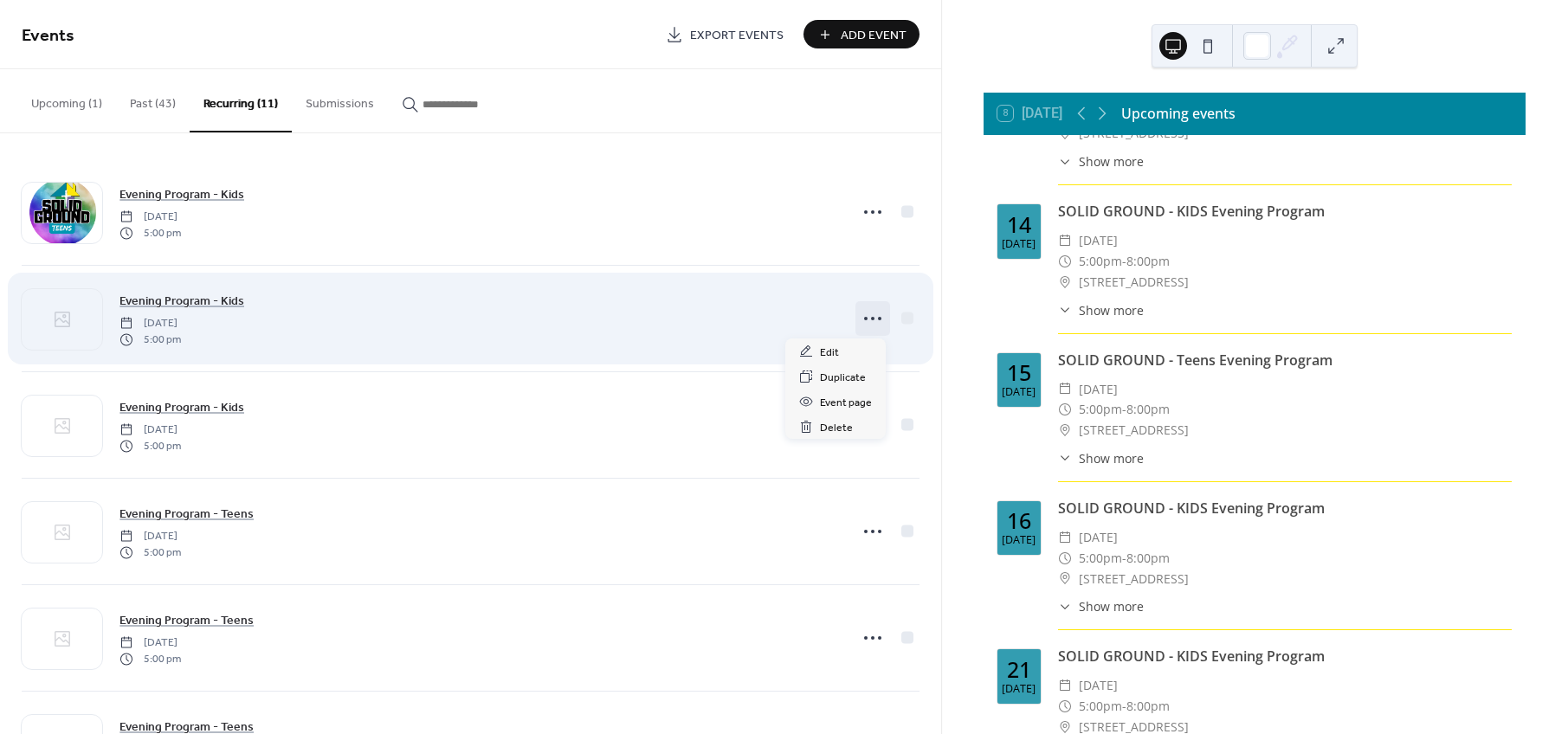 click 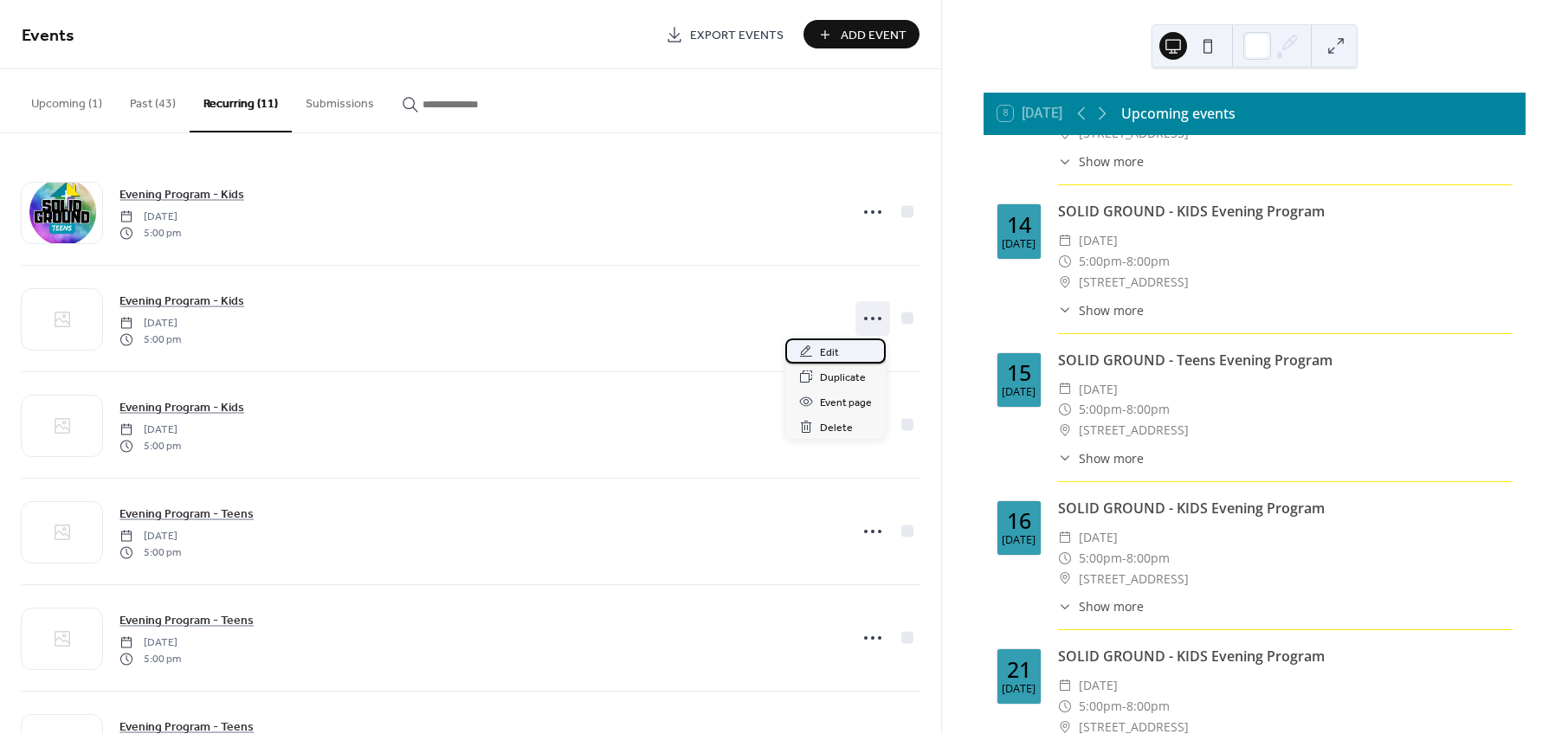 click on "Edit" at bounding box center [829, 352] 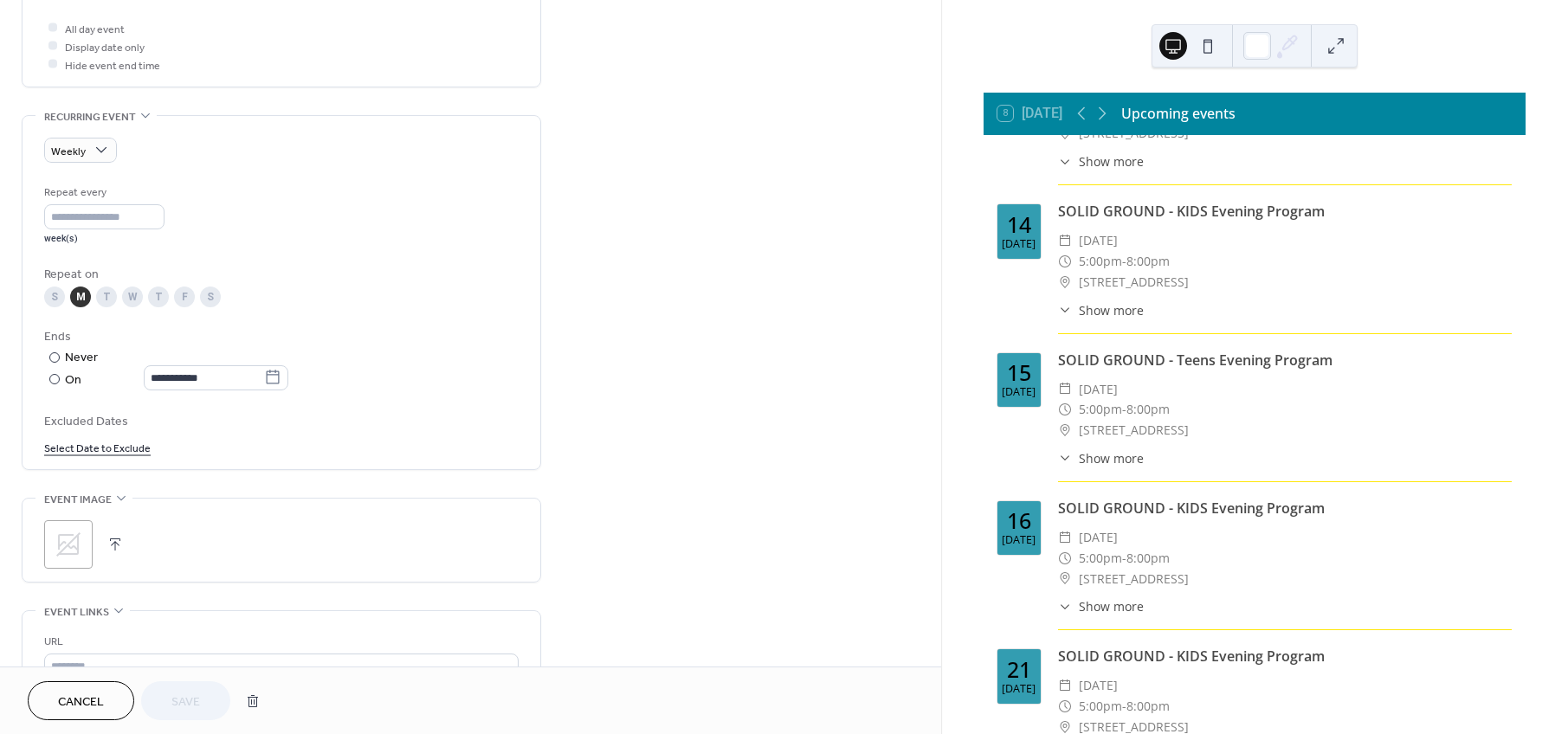 scroll, scrollTop: 649, scrollLeft: 0, axis: vertical 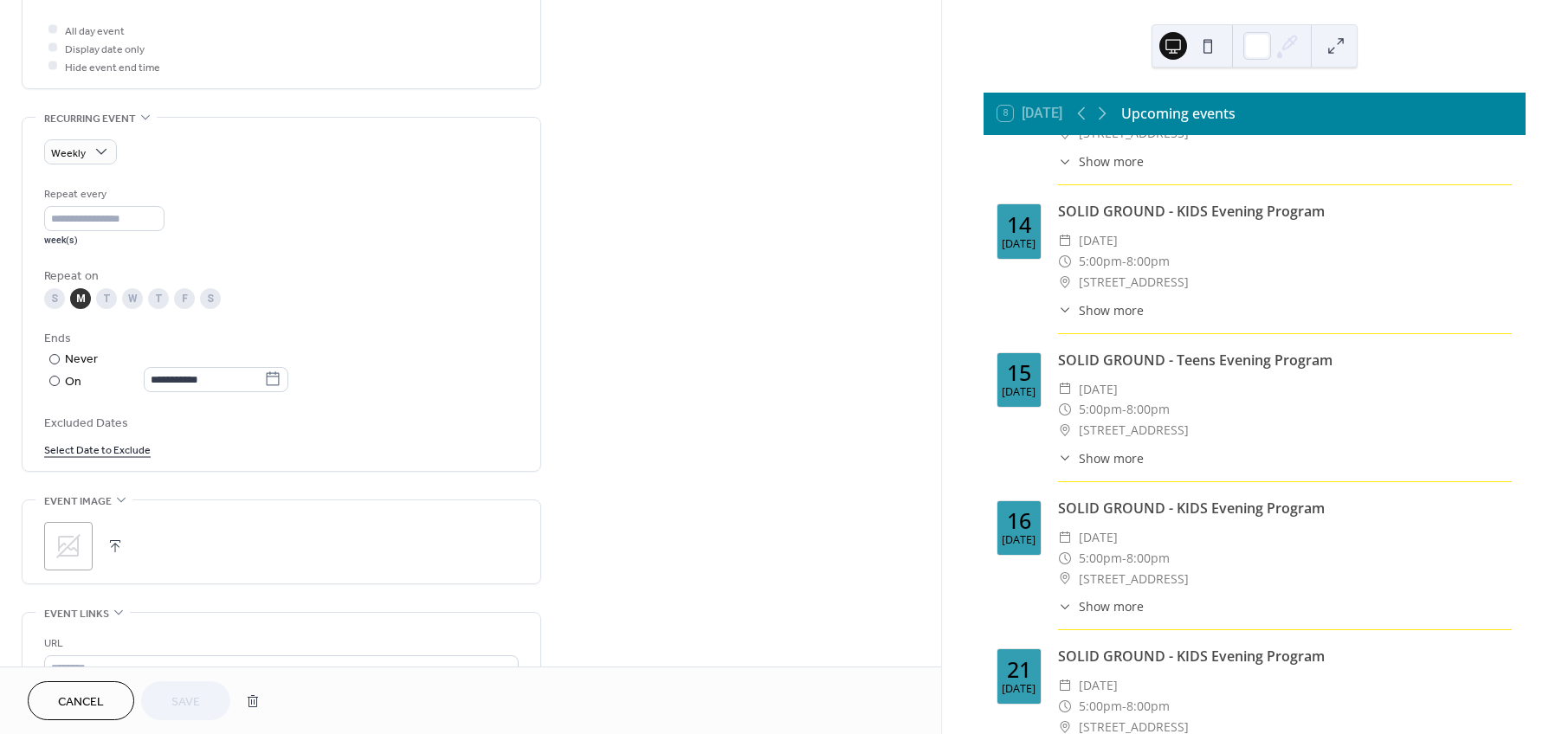 click on "Select Date to Exclude" at bounding box center [97, 448] 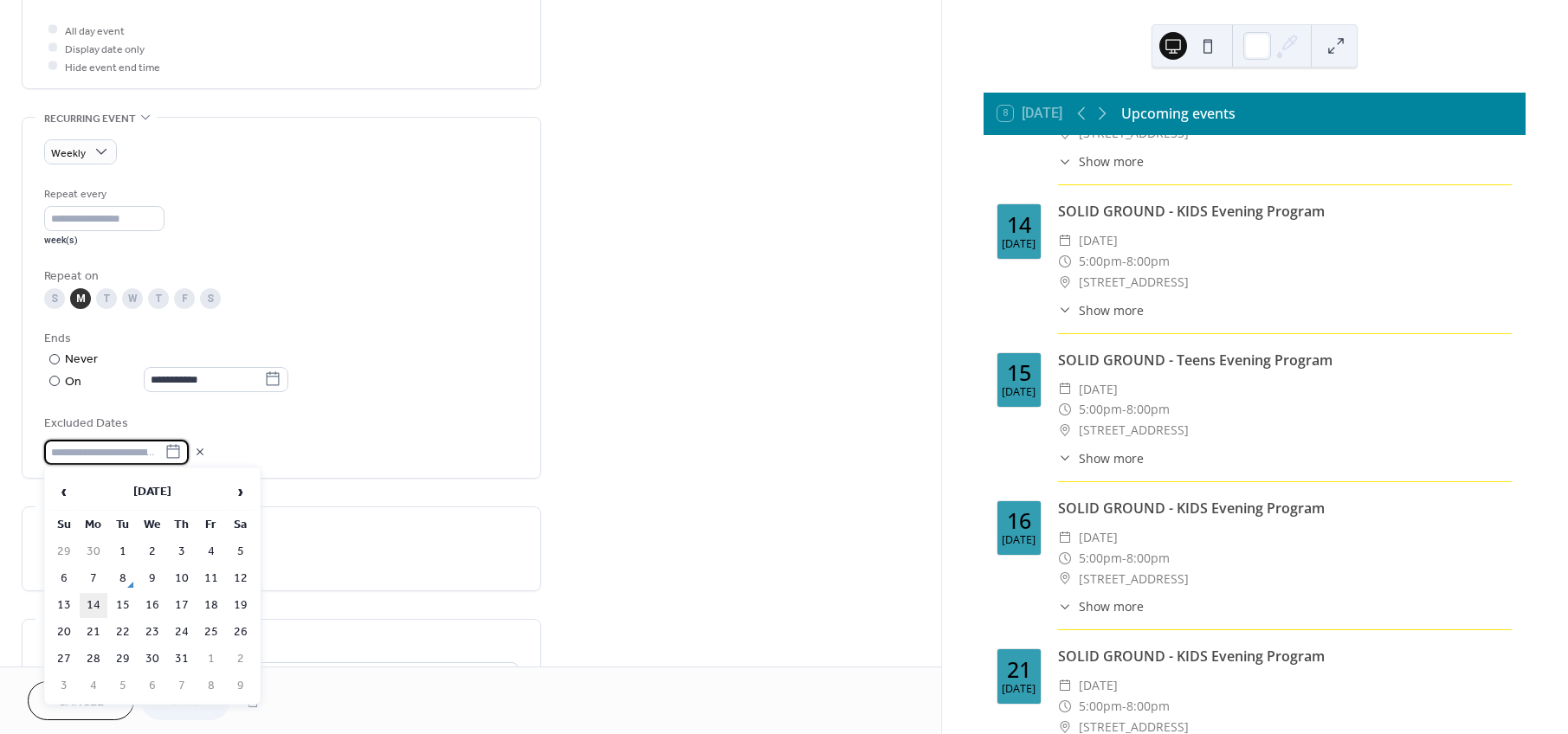 click on "14" at bounding box center [94, 605] 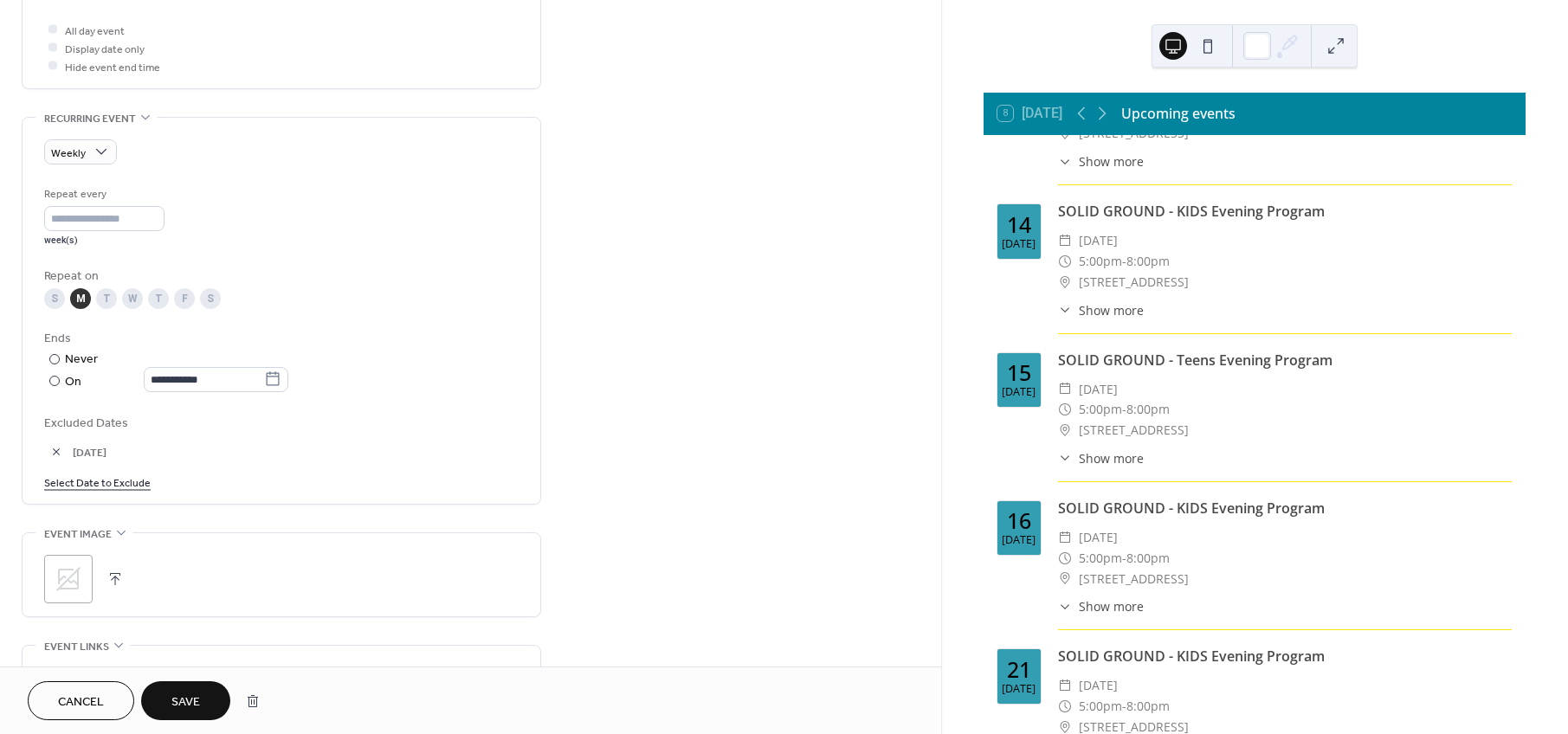 click on "Save" at bounding box center (185, 702) 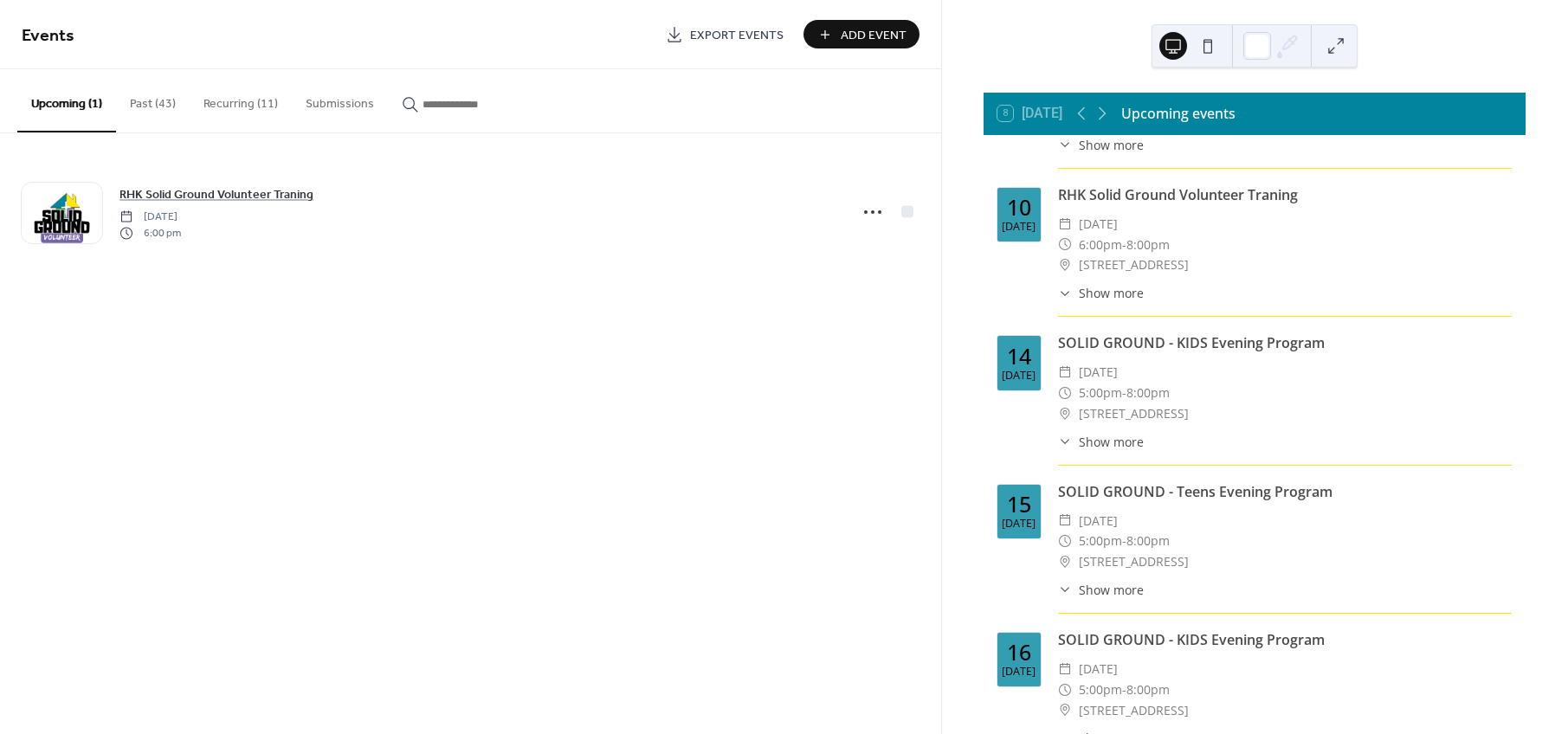 scroll, scrollTop: 260, scrollLeft: 0, axis: vertical 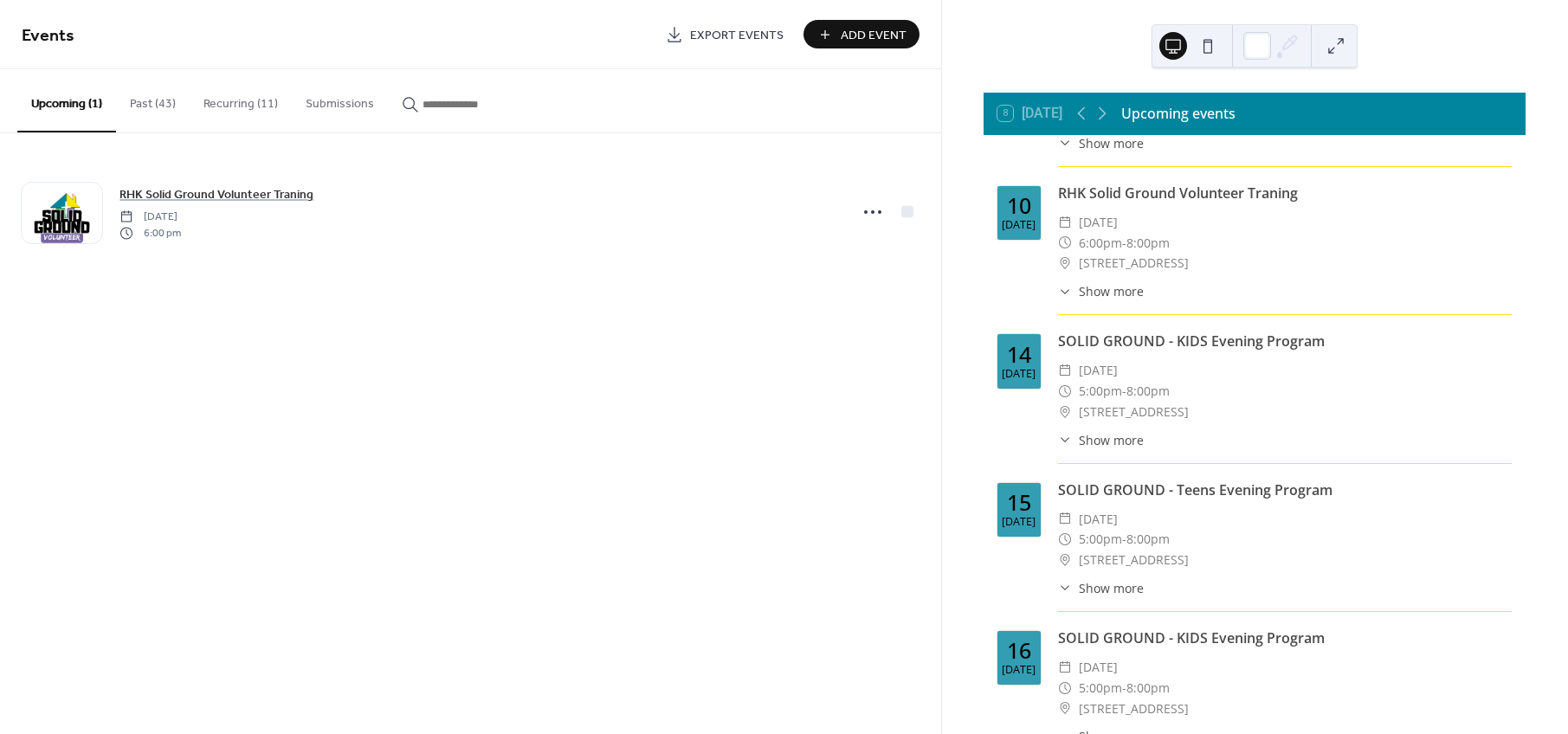 click on "Recurring  (11)" at bounding box center (241, 100) 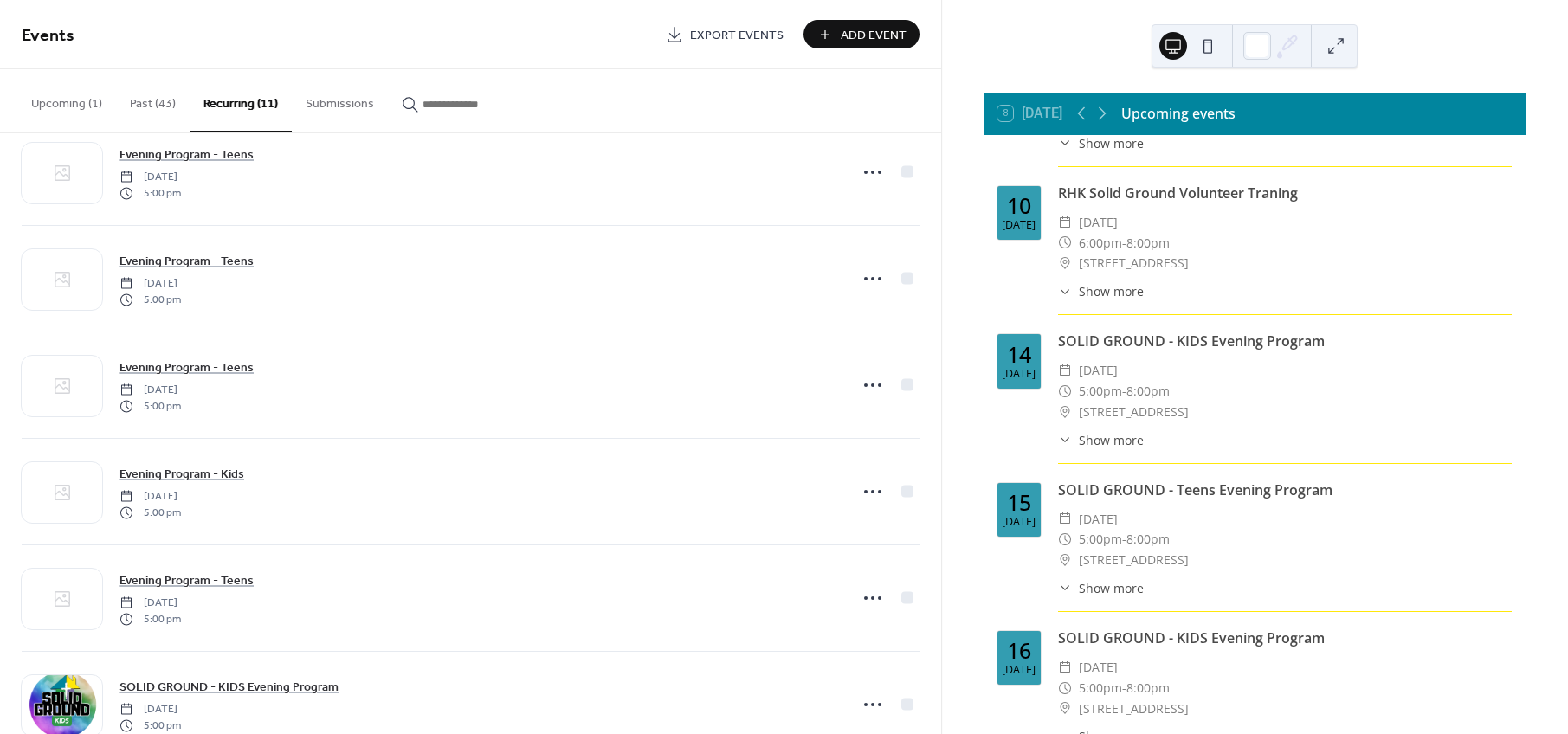 scroll, scrollTop: 619, scrollLeft: 0, axis: vertical 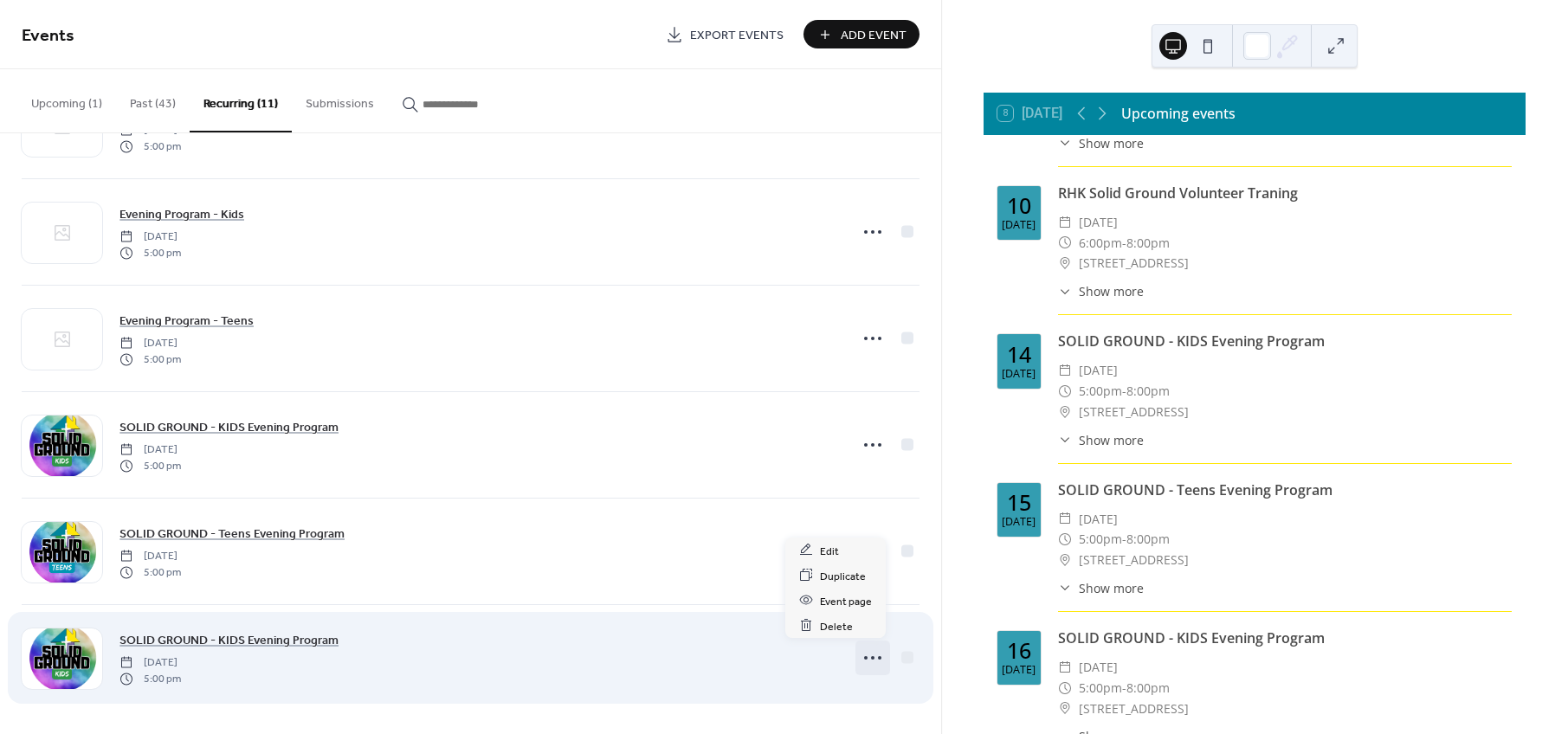 click 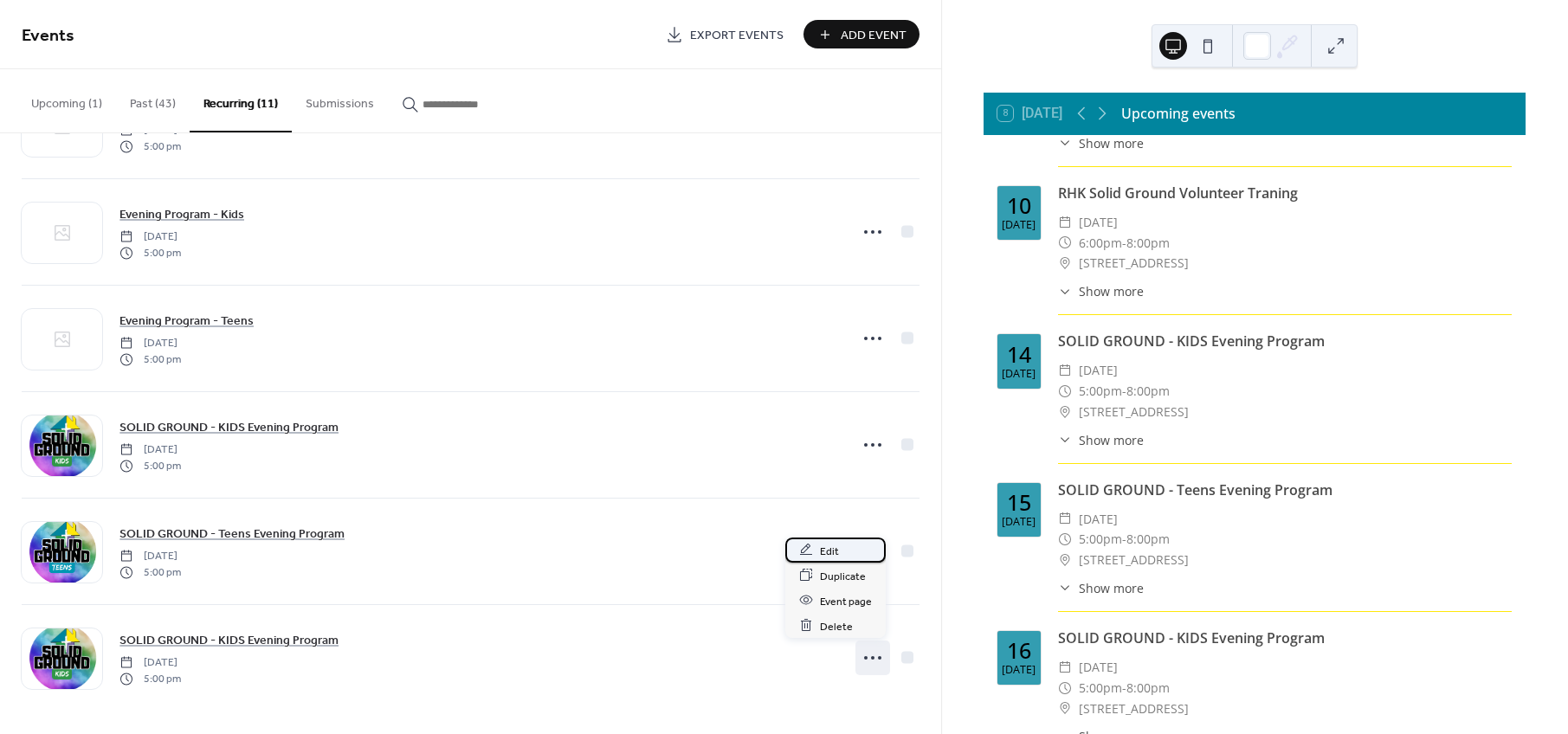 click on "Edit" at bounding box center [829, 550] 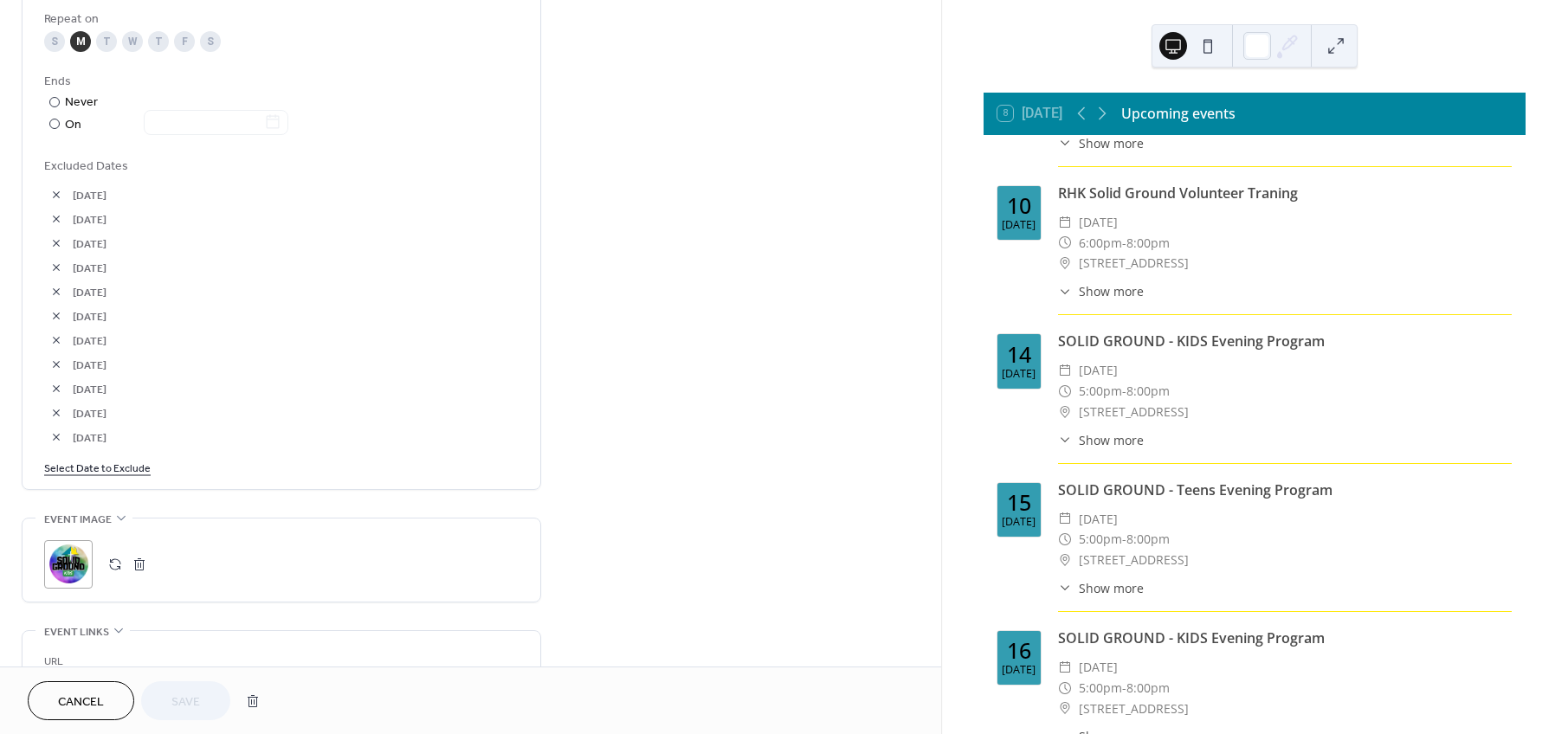 scroll, scrollTop: 909, scrollLeft: 0, axis: vertical 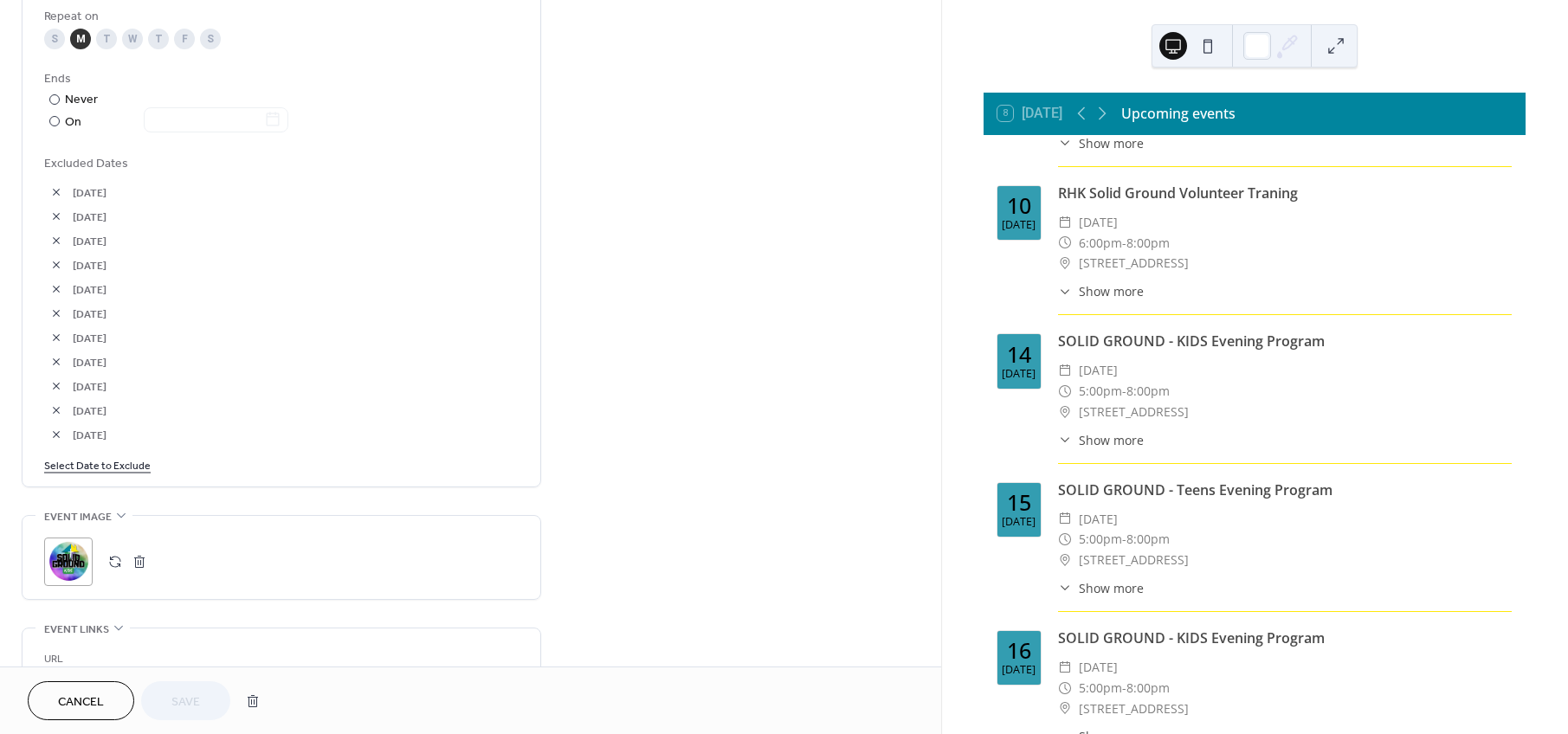 click on "Select Date to Exclude" at bounding box center [97, 464] 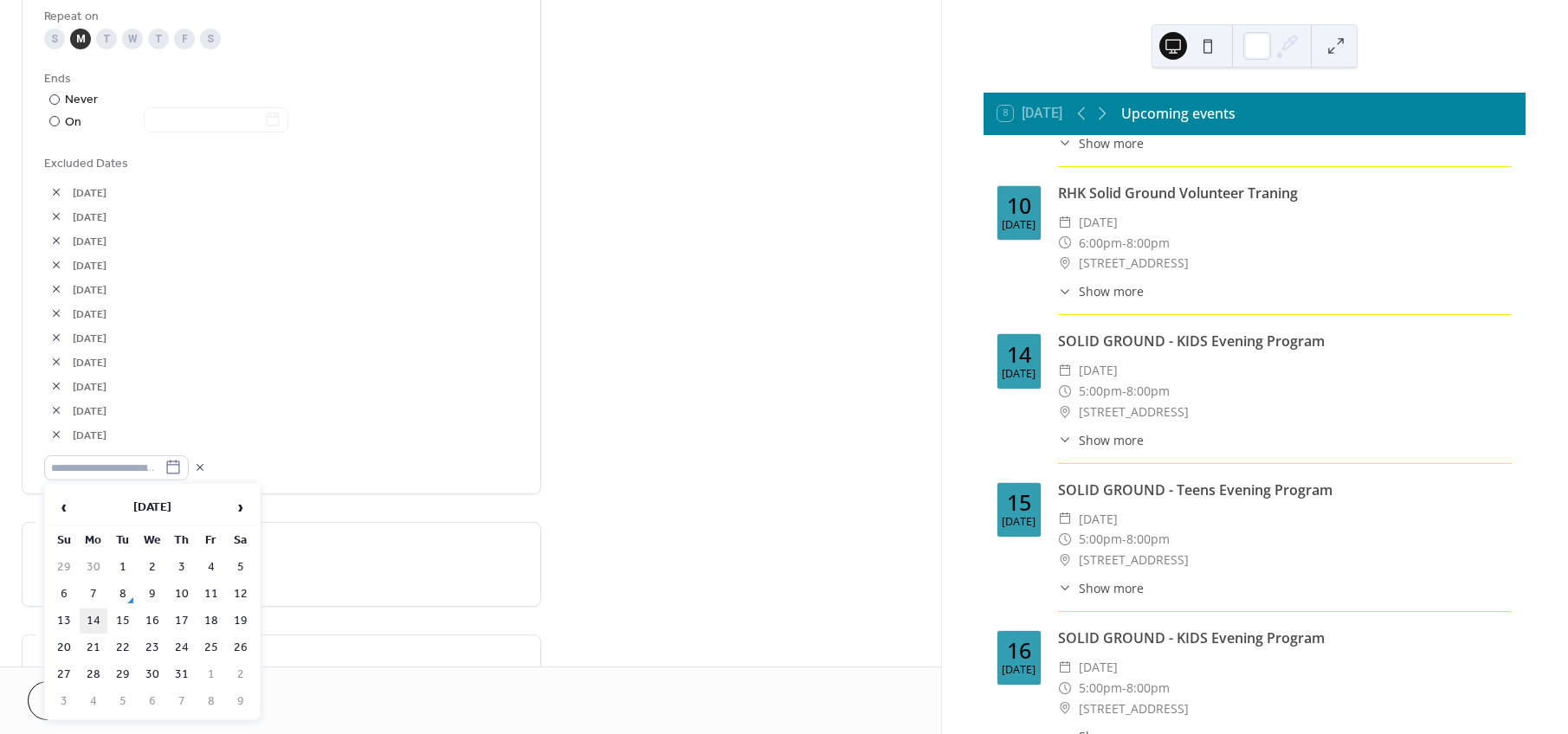 click on "14" at bounding box center [94, 621] 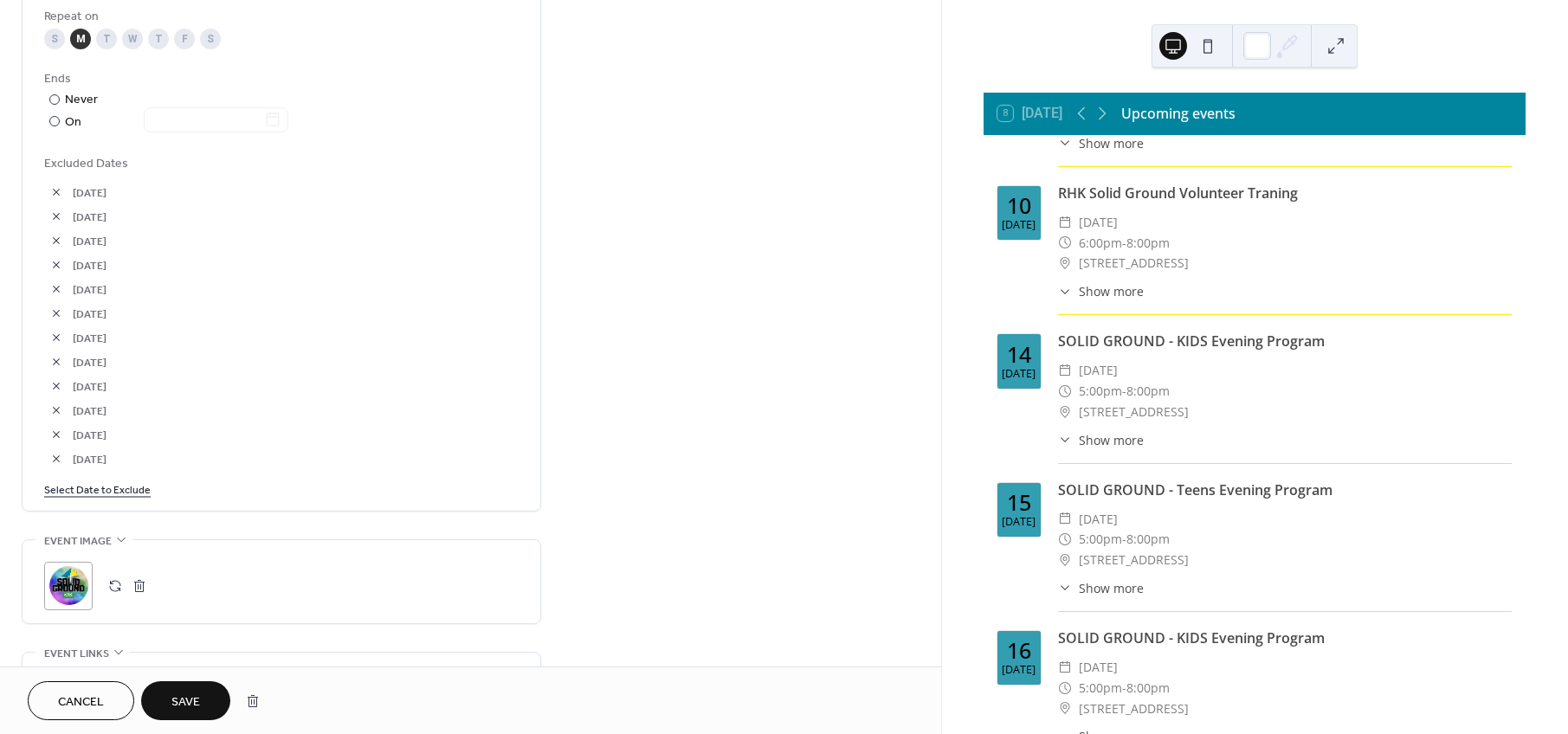 click on "Save" at bounding box center (185, 702) 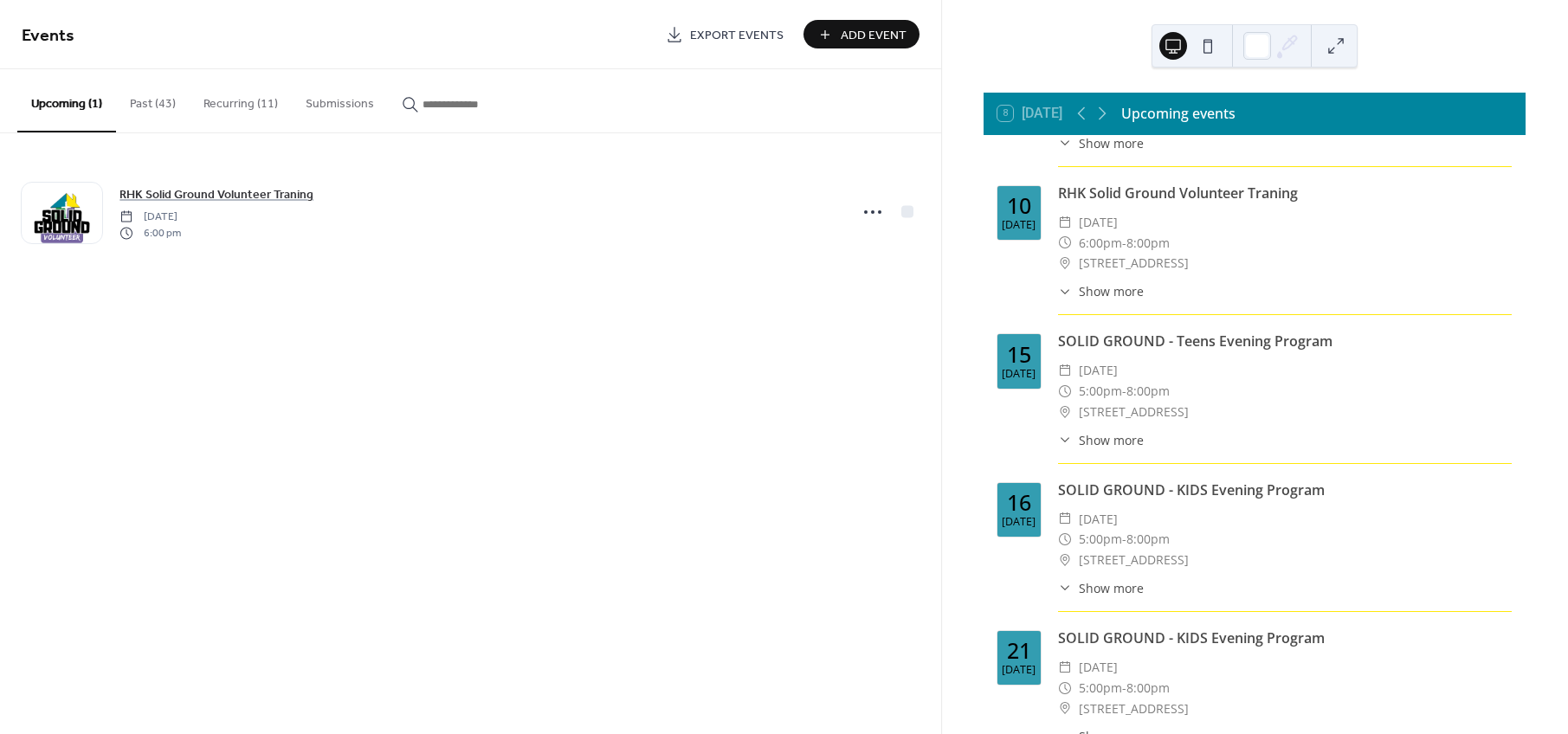 click on "Add Event" at bounding box center [874, 35] 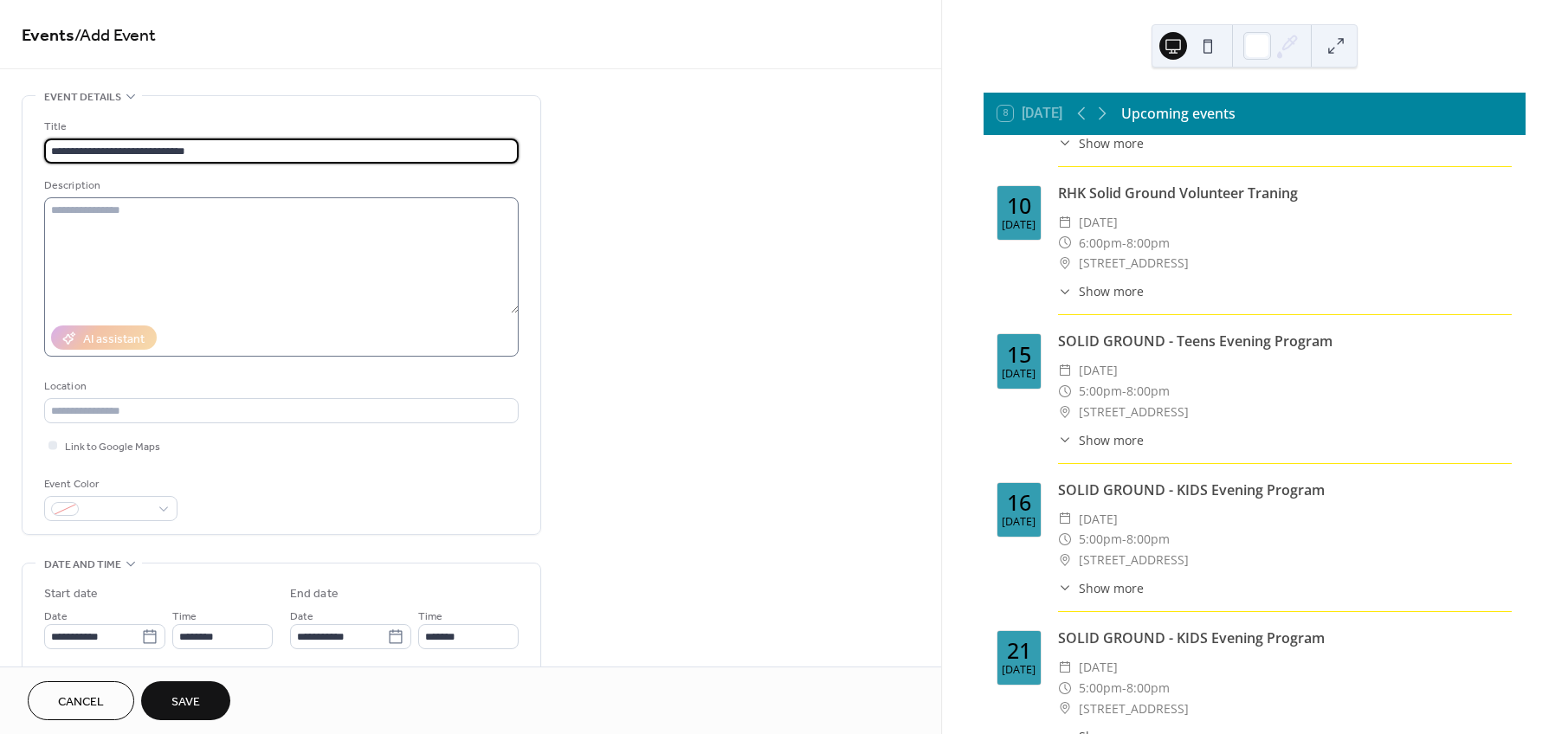 type on "**********" 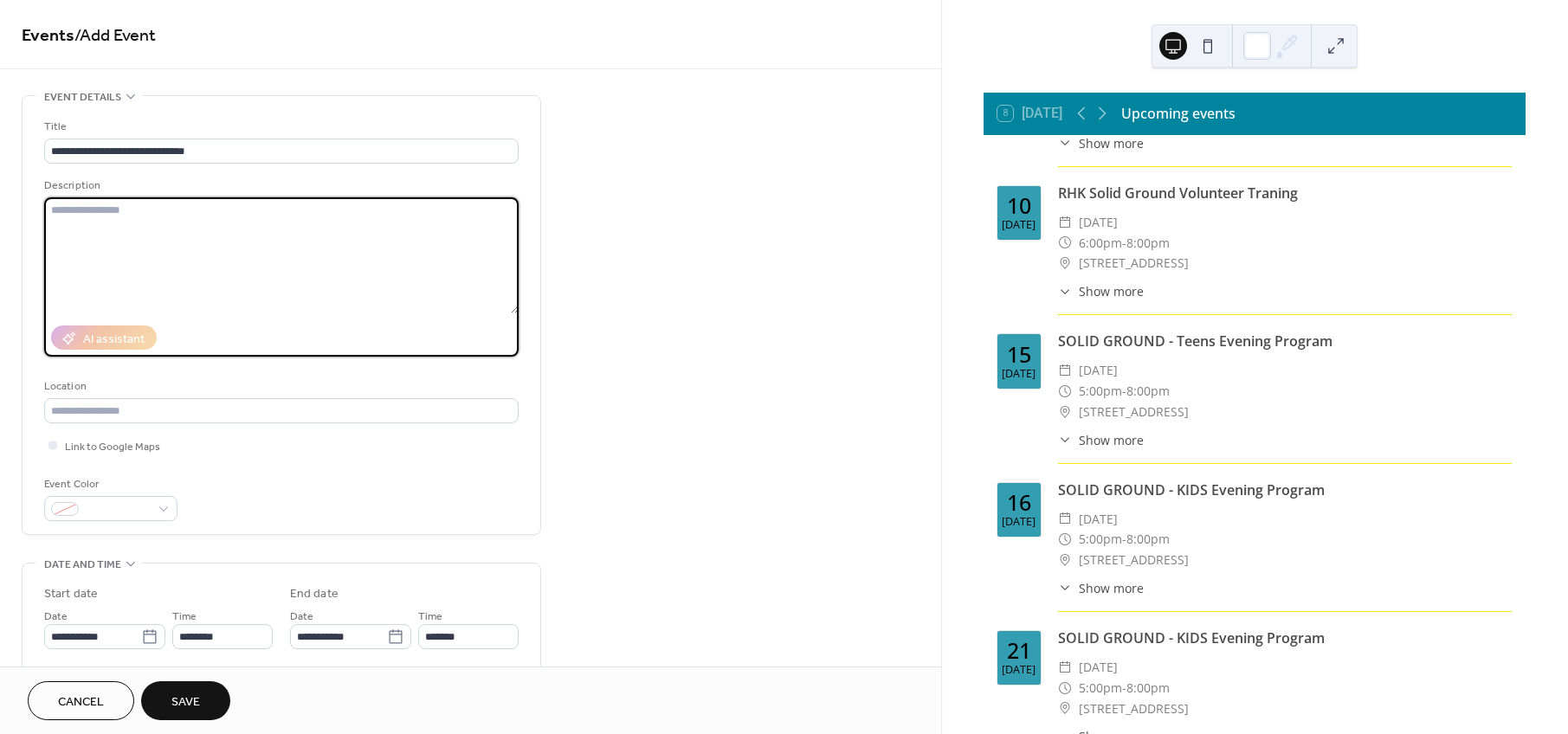 drag, startPoint x: 113, startPoint y: 218, endPoint x: 135, endPoint y: 217, distance: 22.022716 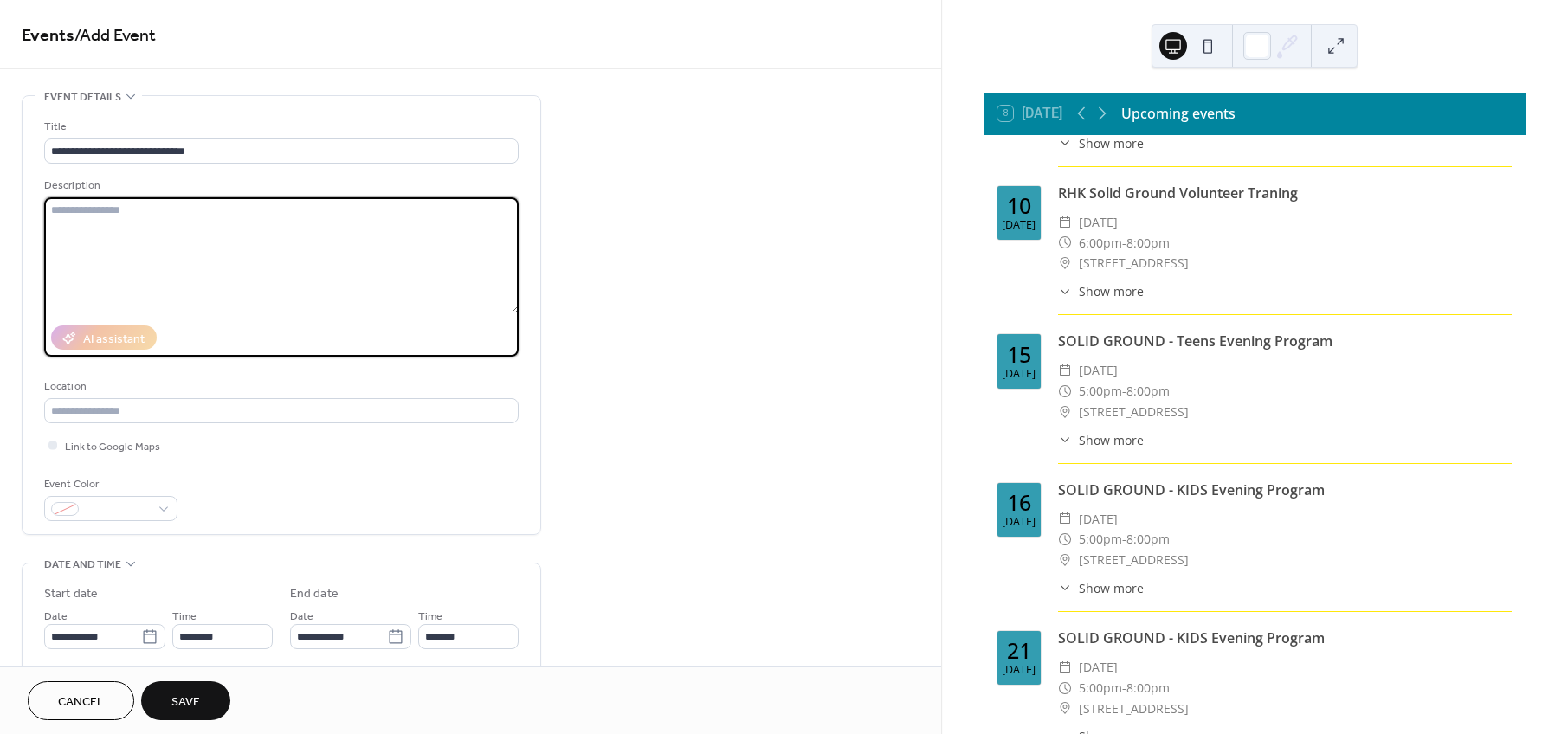 click at bounding box center [281, 255] 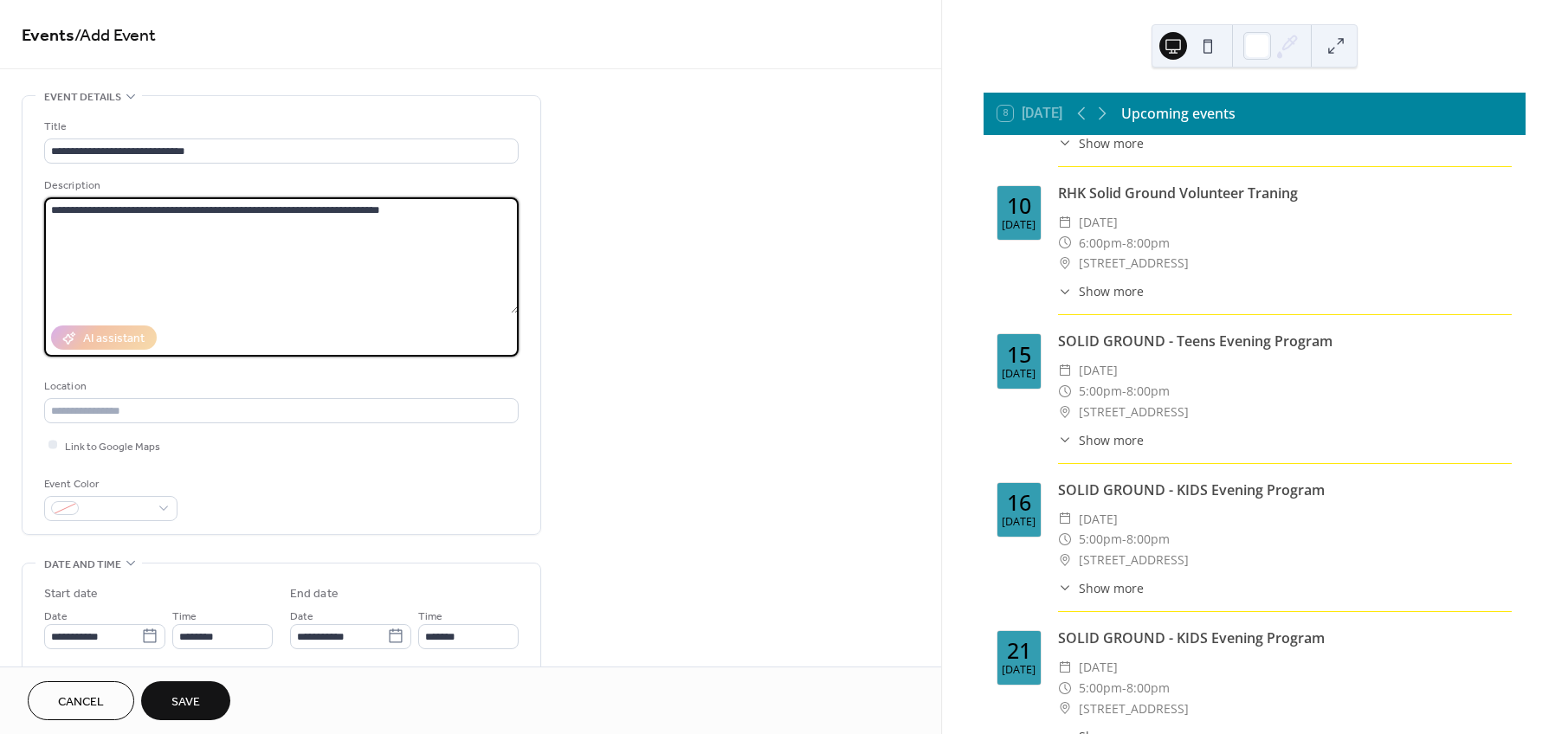 type on "**********" 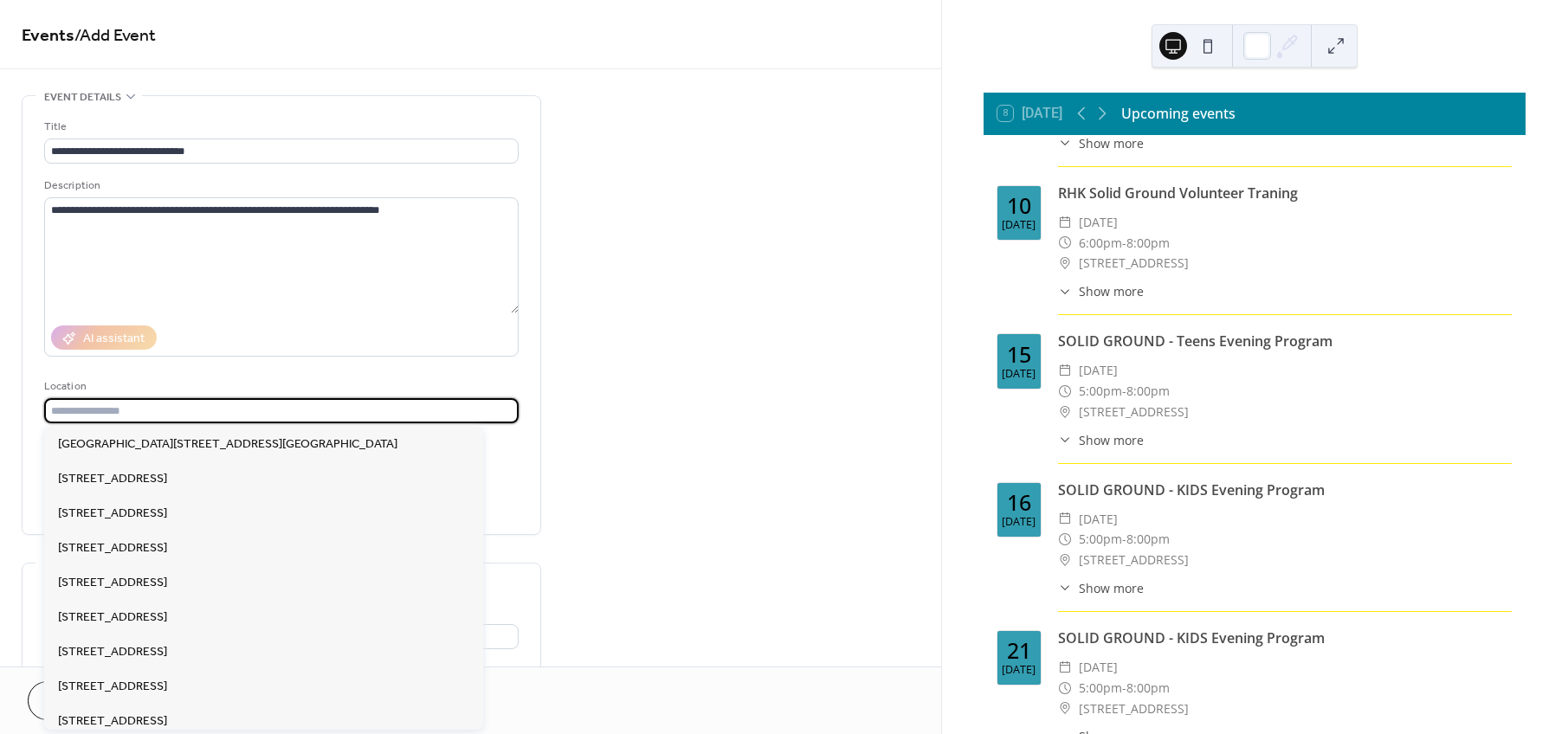 click at bounding box center (281, 410) 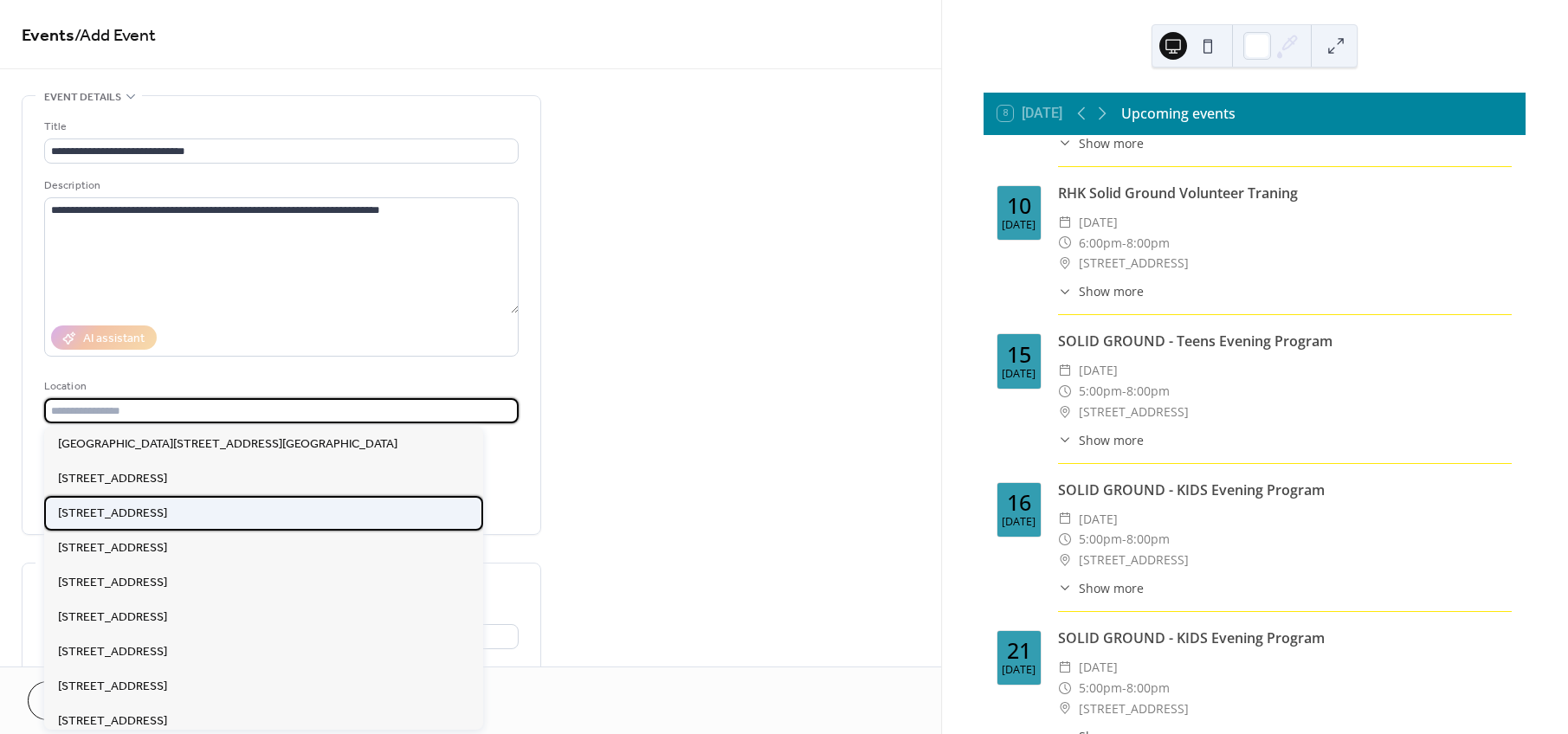 click on "1325 7th Street, Rockford, IL 61104" at bounding box center (113, 512) 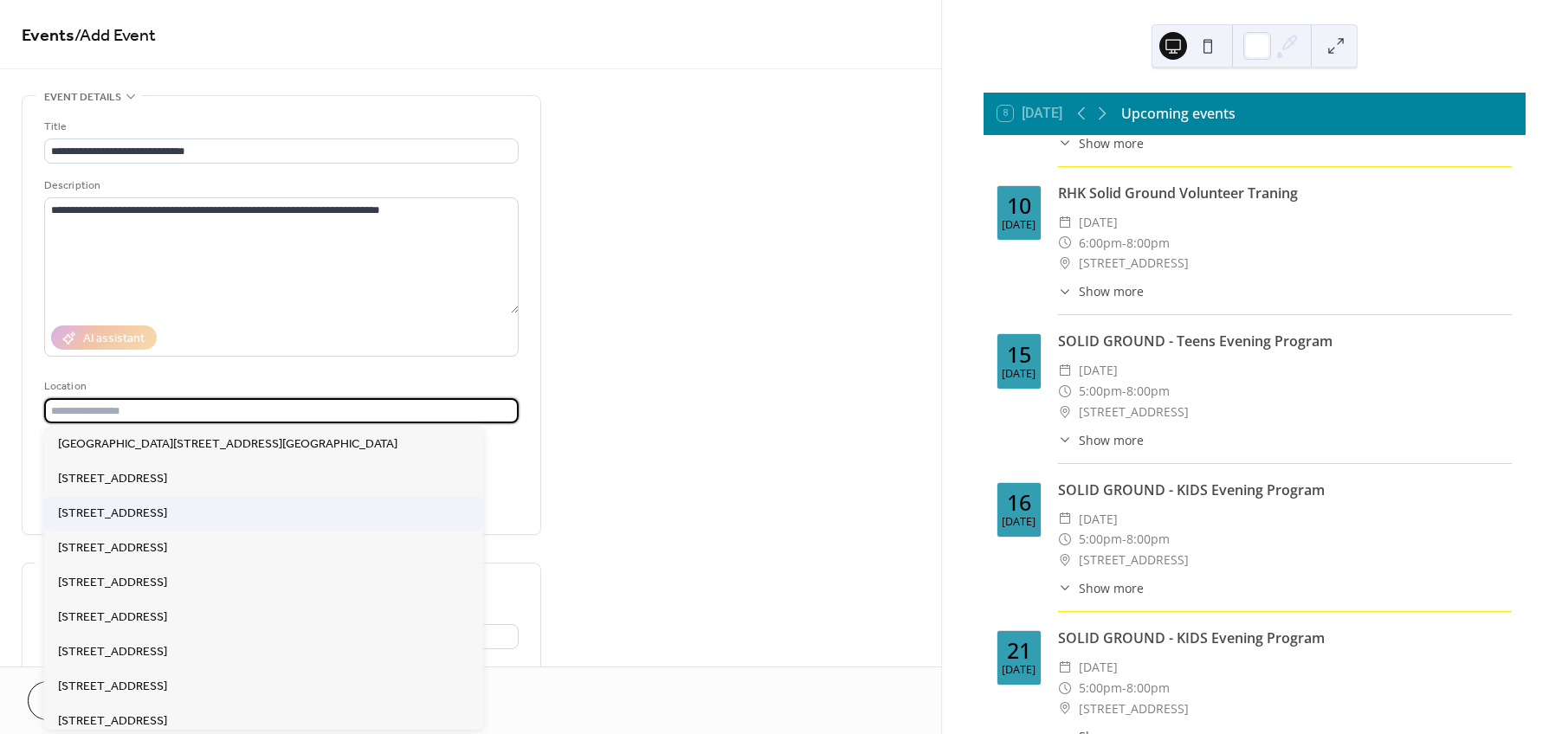 type on "**********" 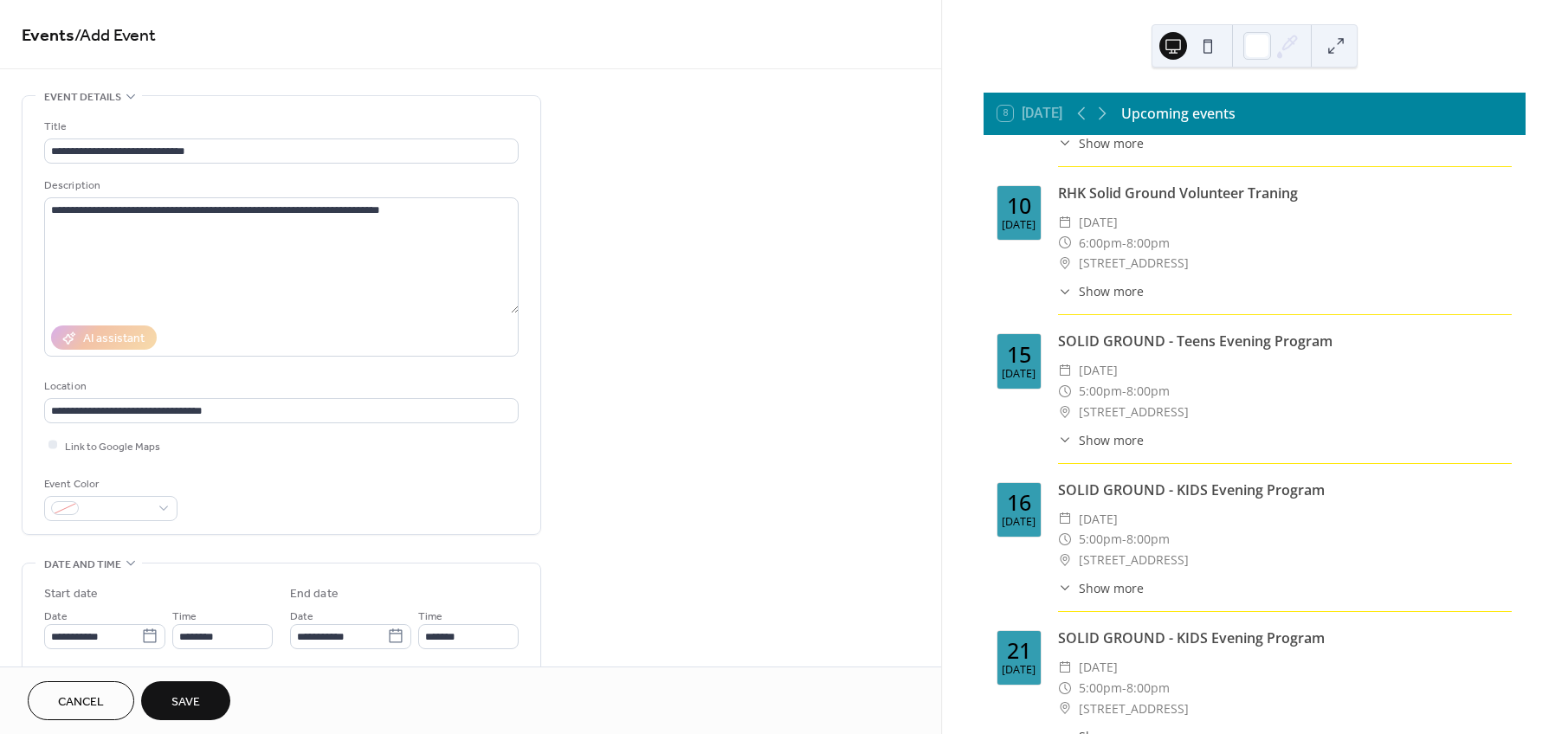 click on "**********" at bounding box center (470, 755) 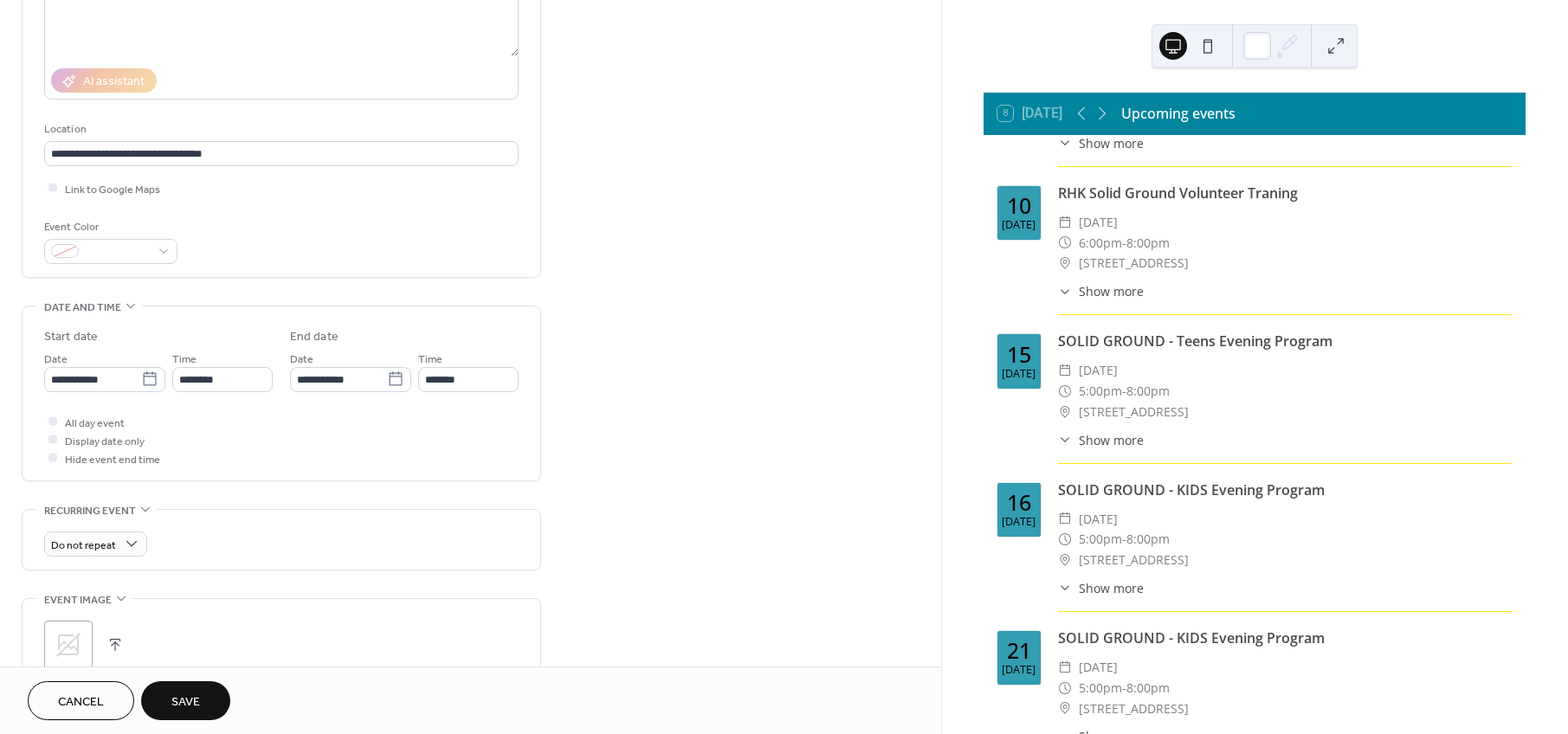 scroll, scrollTop: 390, scrollLeft: 0, axis: vertical 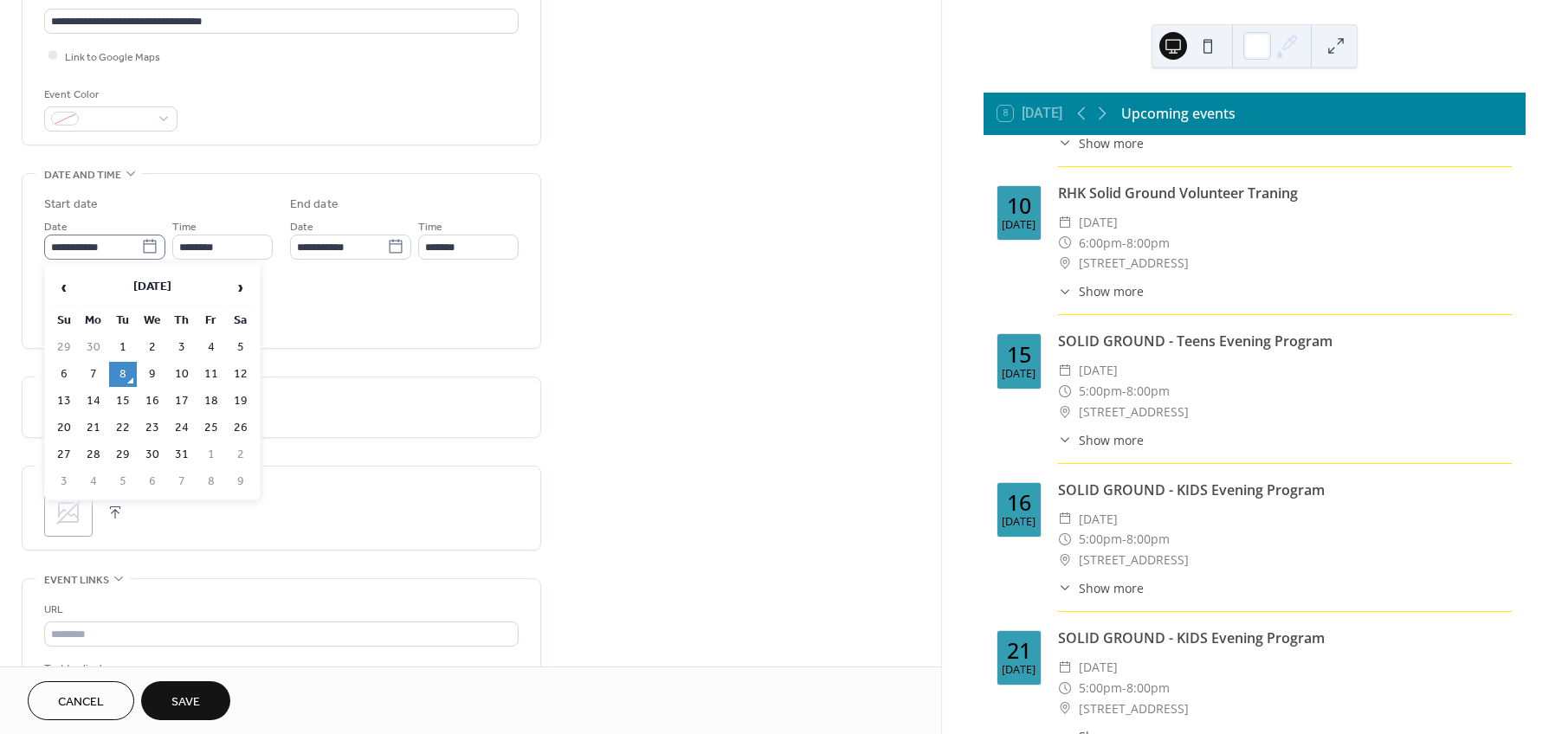 click 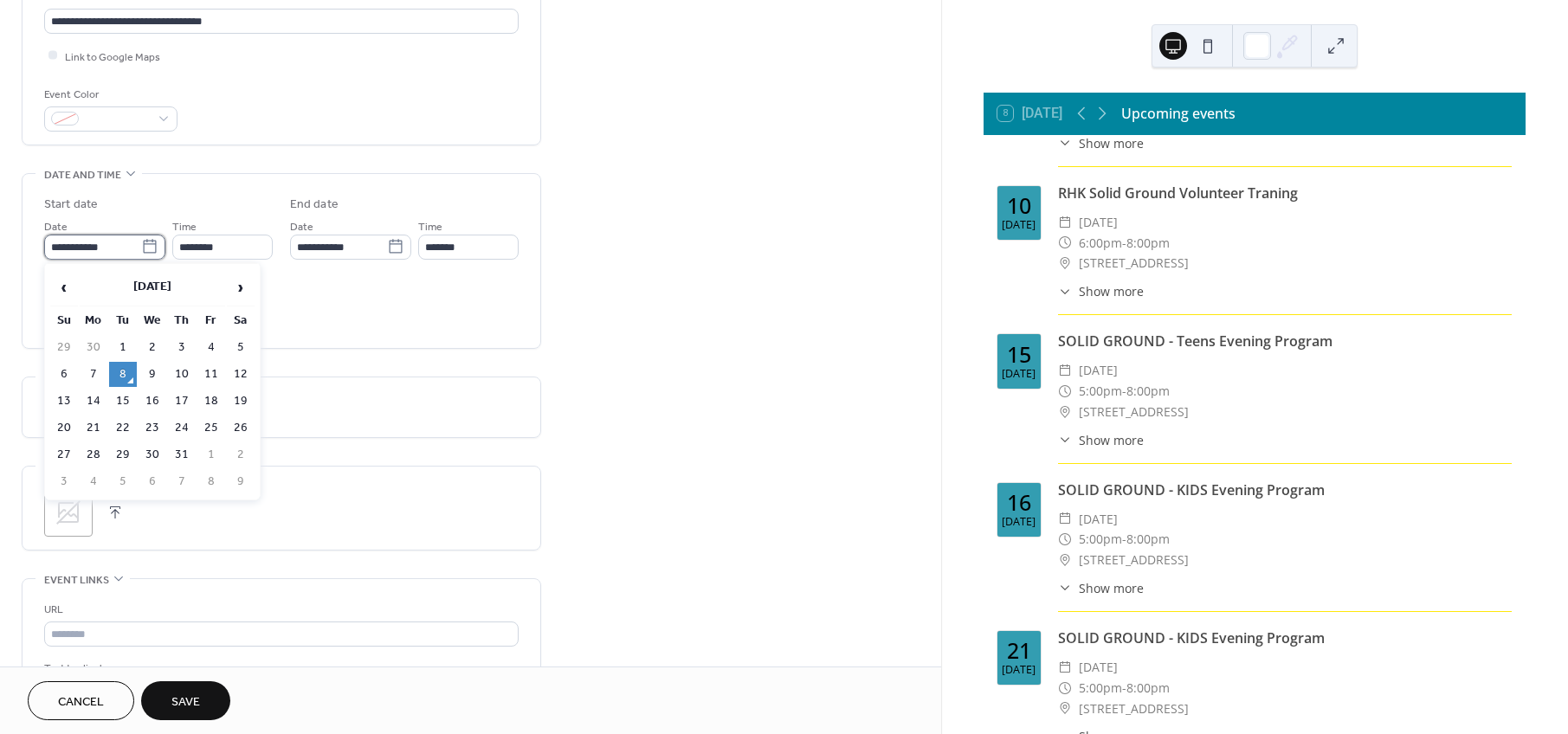 click on "**********" at bounding box center (93, 247) 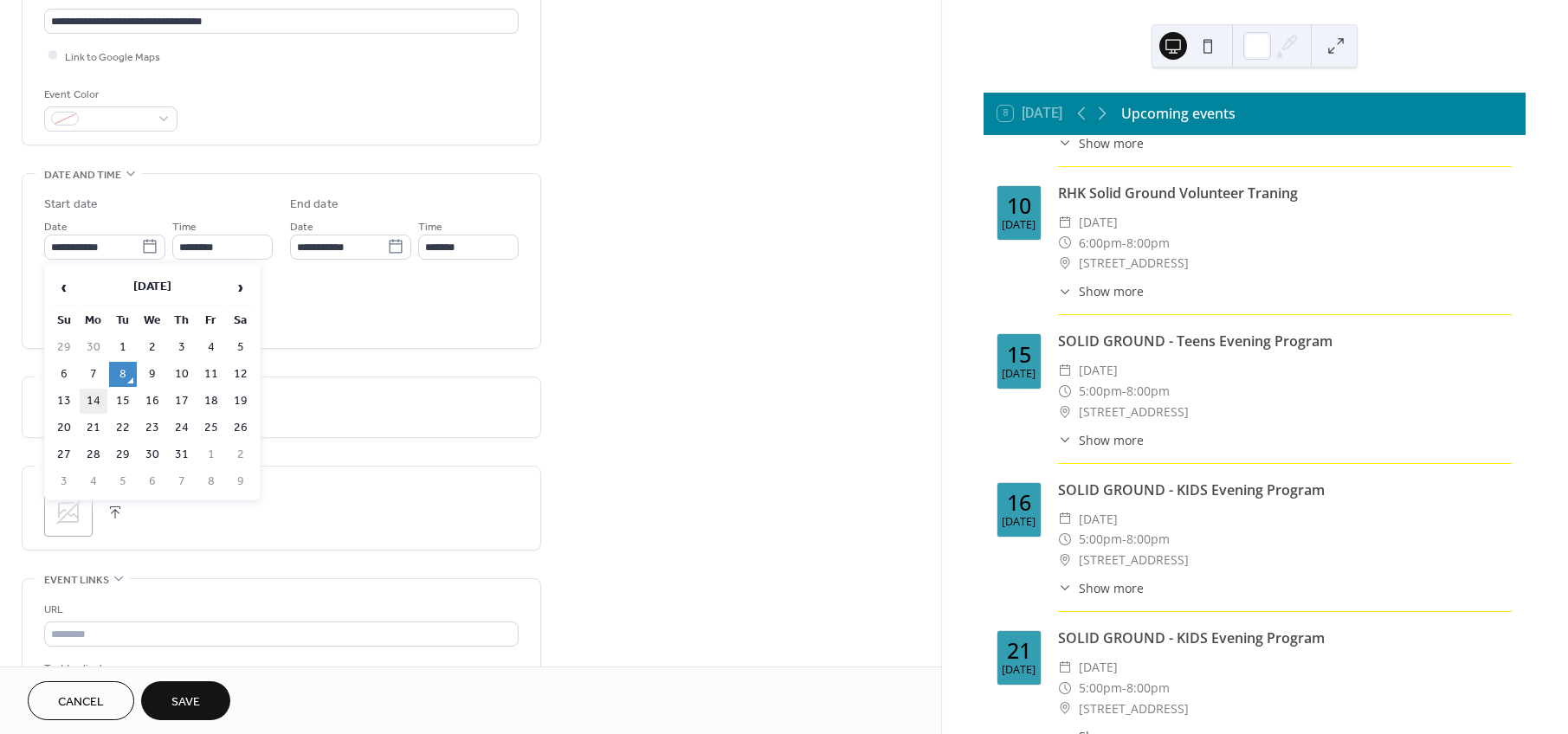 click on "14" at bounding box center (94, 401) 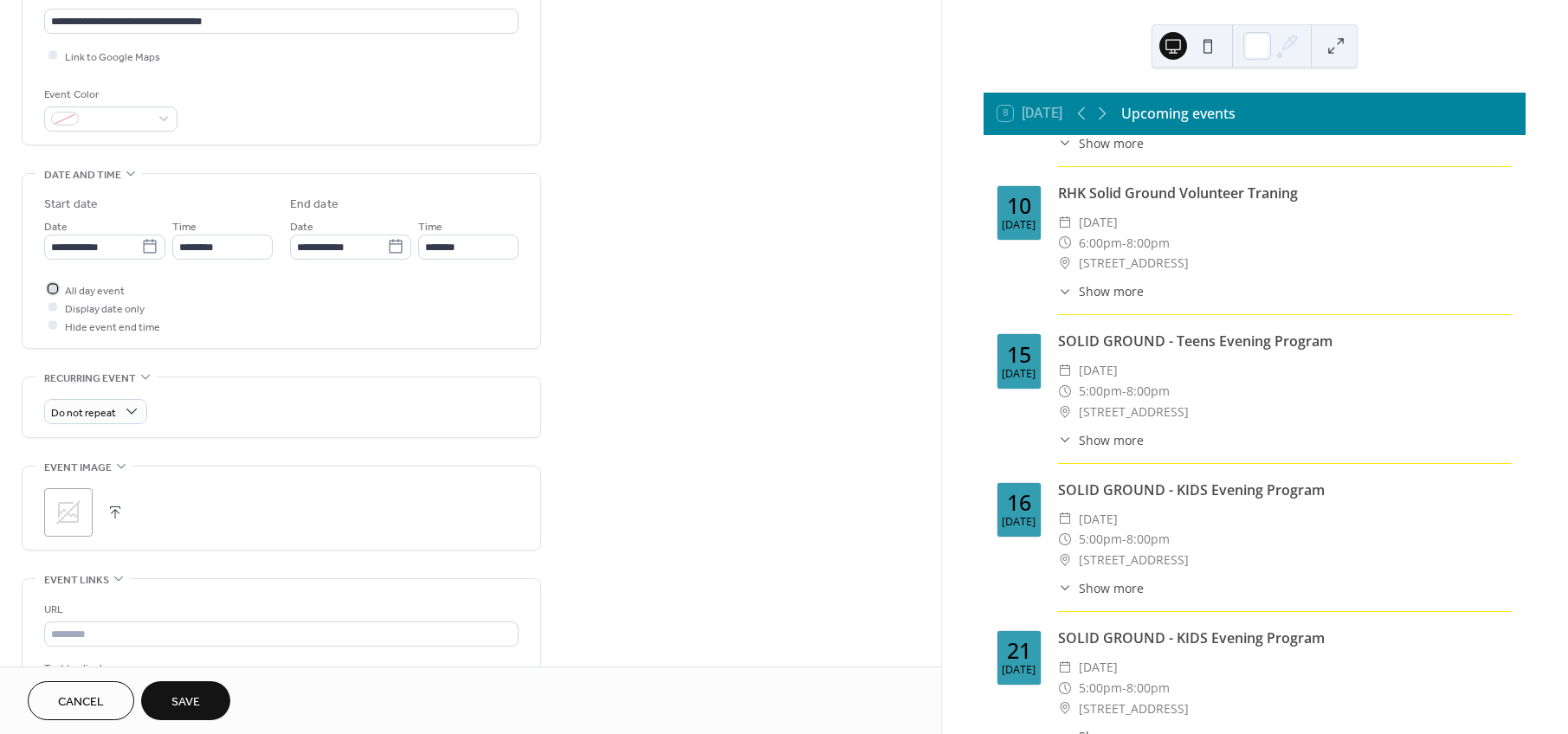 click at bounding box center [53, 289] 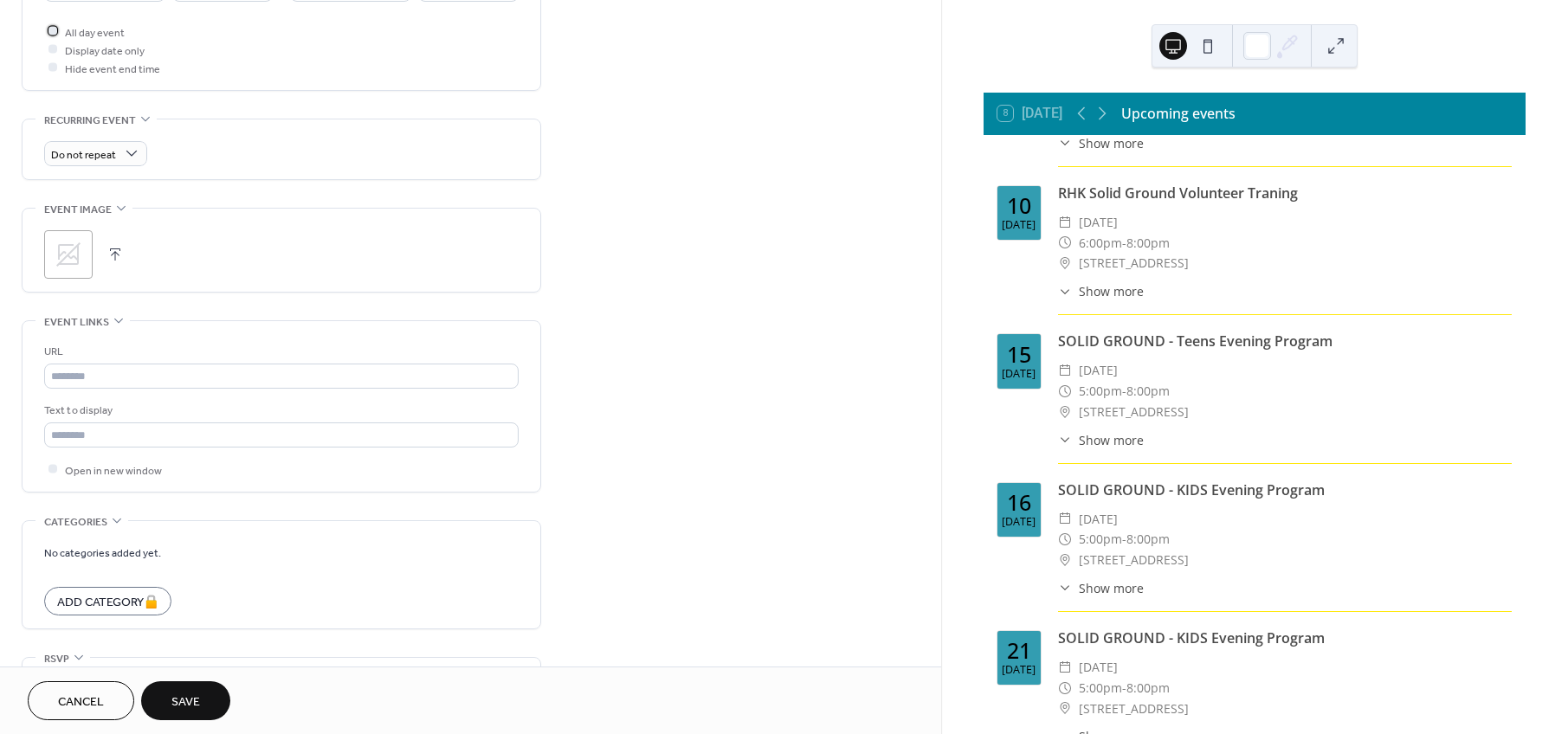 scroll, scrollTop: 649, scrollLeft: 0, axis: vertical 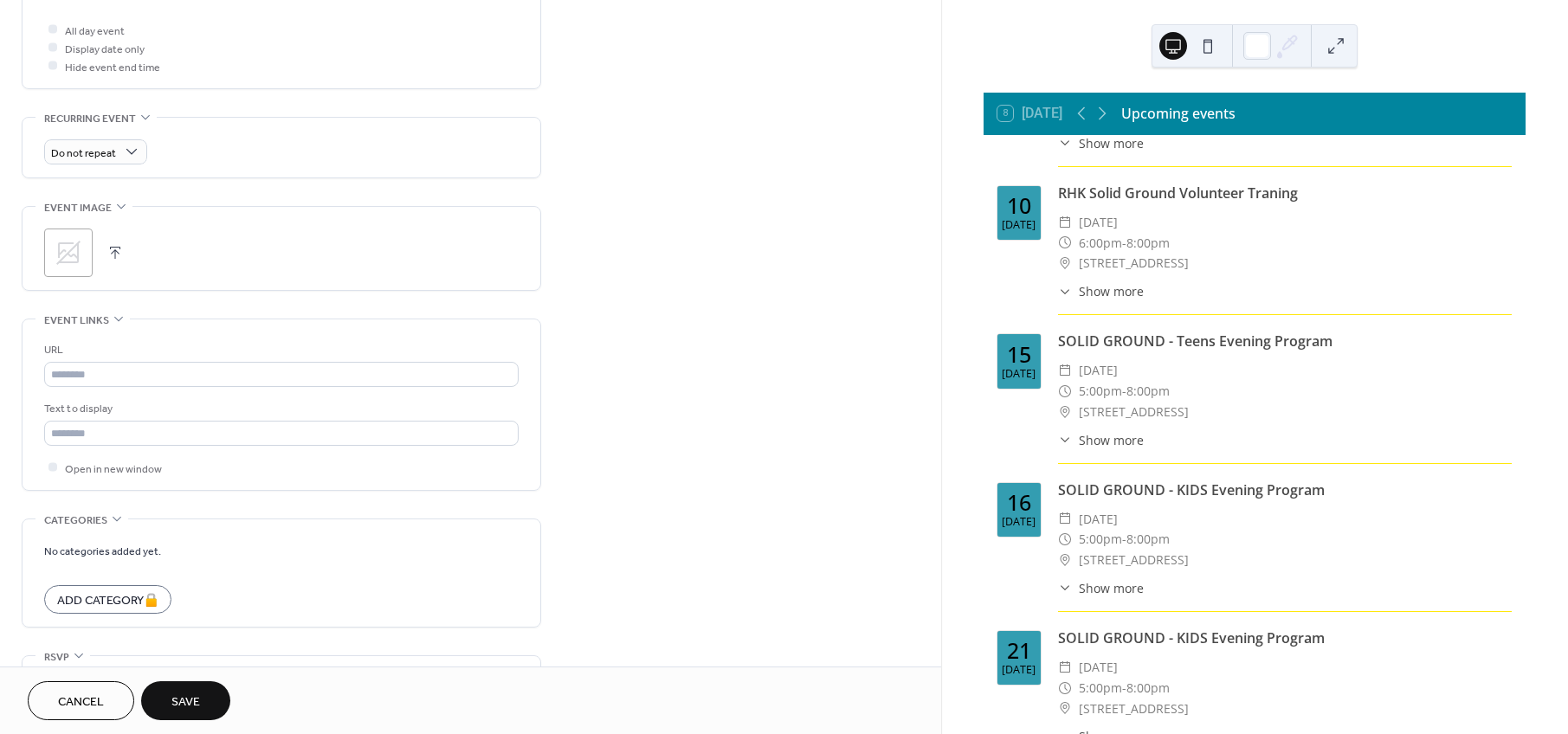 click 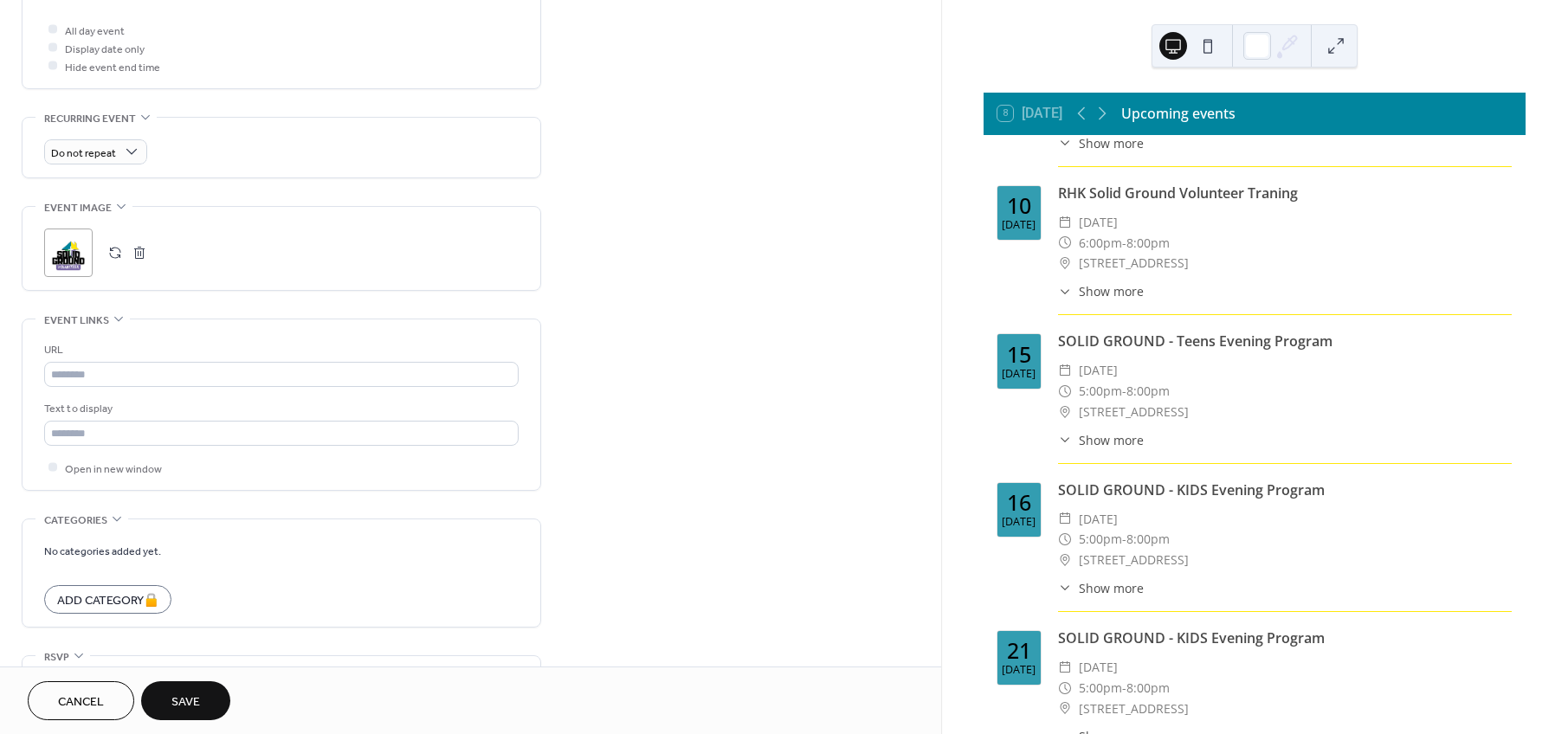 click at bounding box center (115, 253) 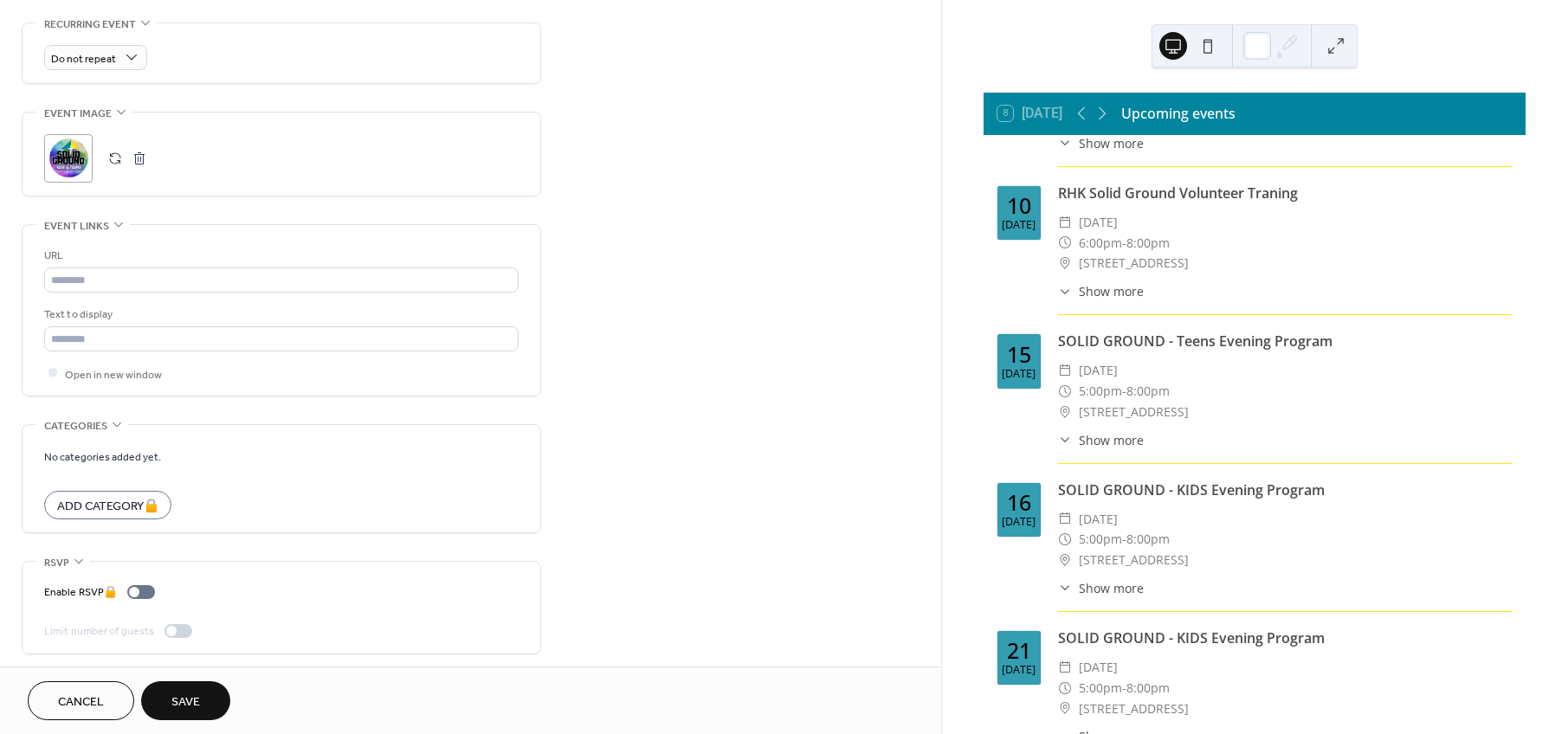 scroll, scrollTop: 747, scrollLeft: 0, axis: vertical 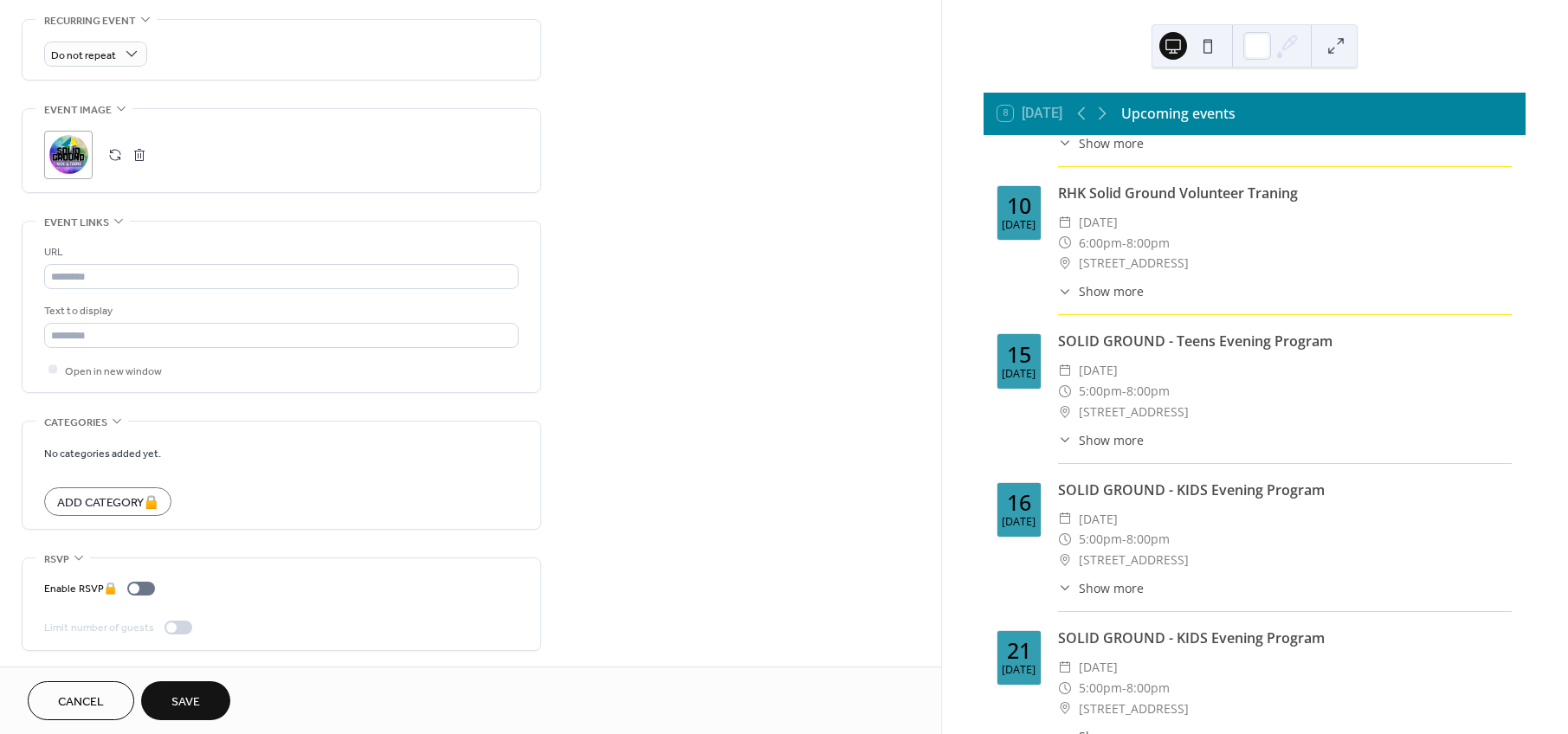 click on "Save" at bounding box center [185, 702] 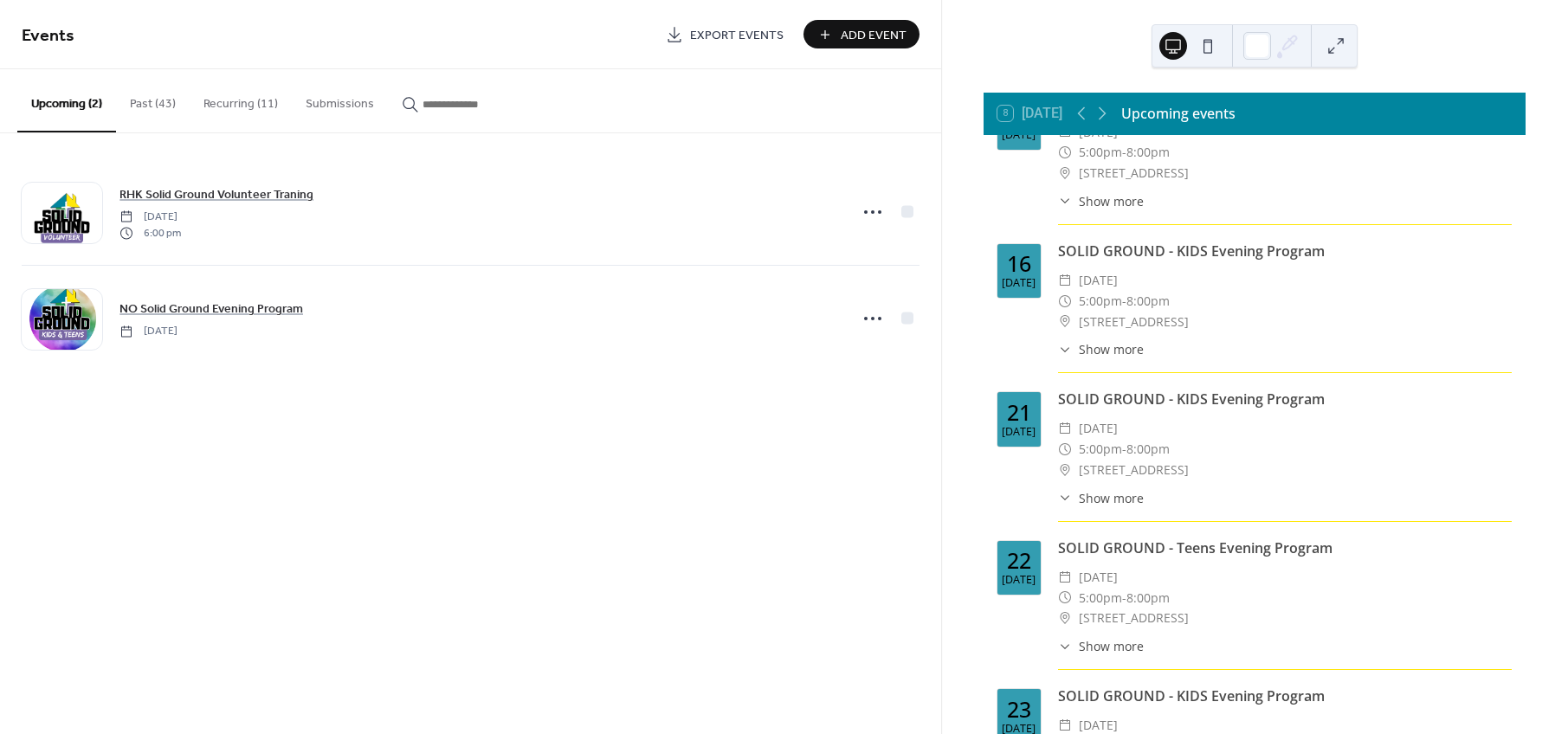 scroll, scrollTop: 649, scrollLeft: 0, axis: vertical 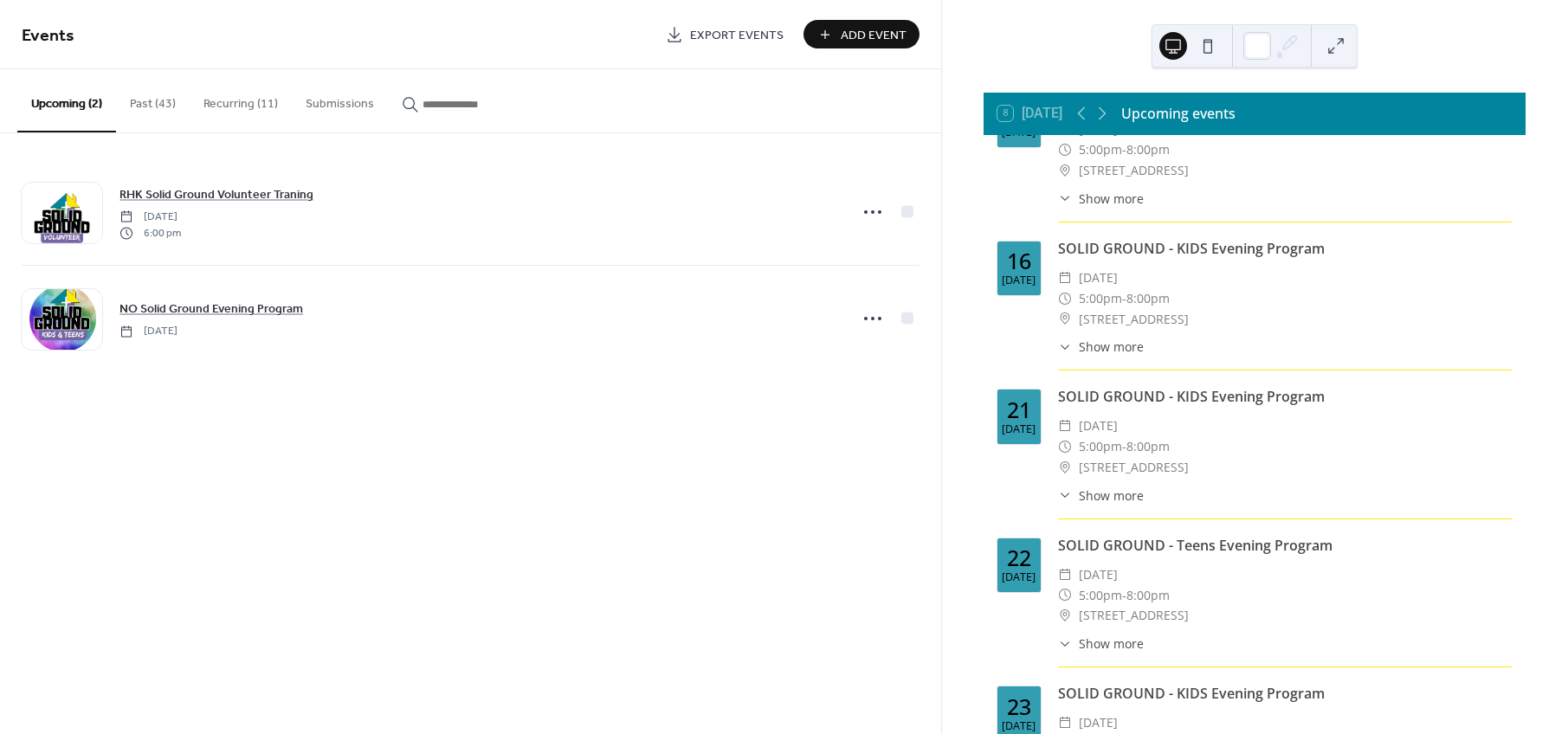 click on "Add Event" at bounding box center [874, 35] 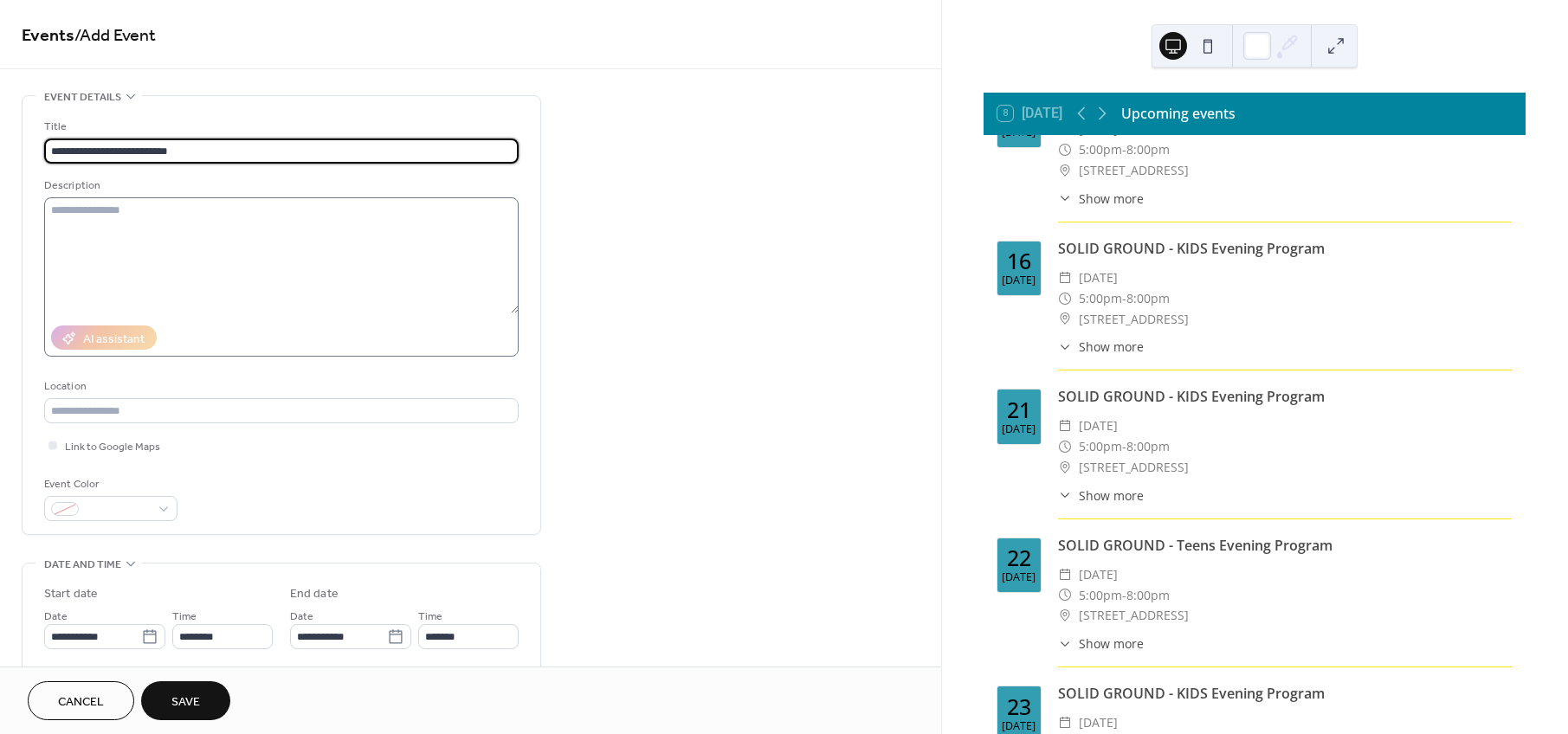 type on "**********" 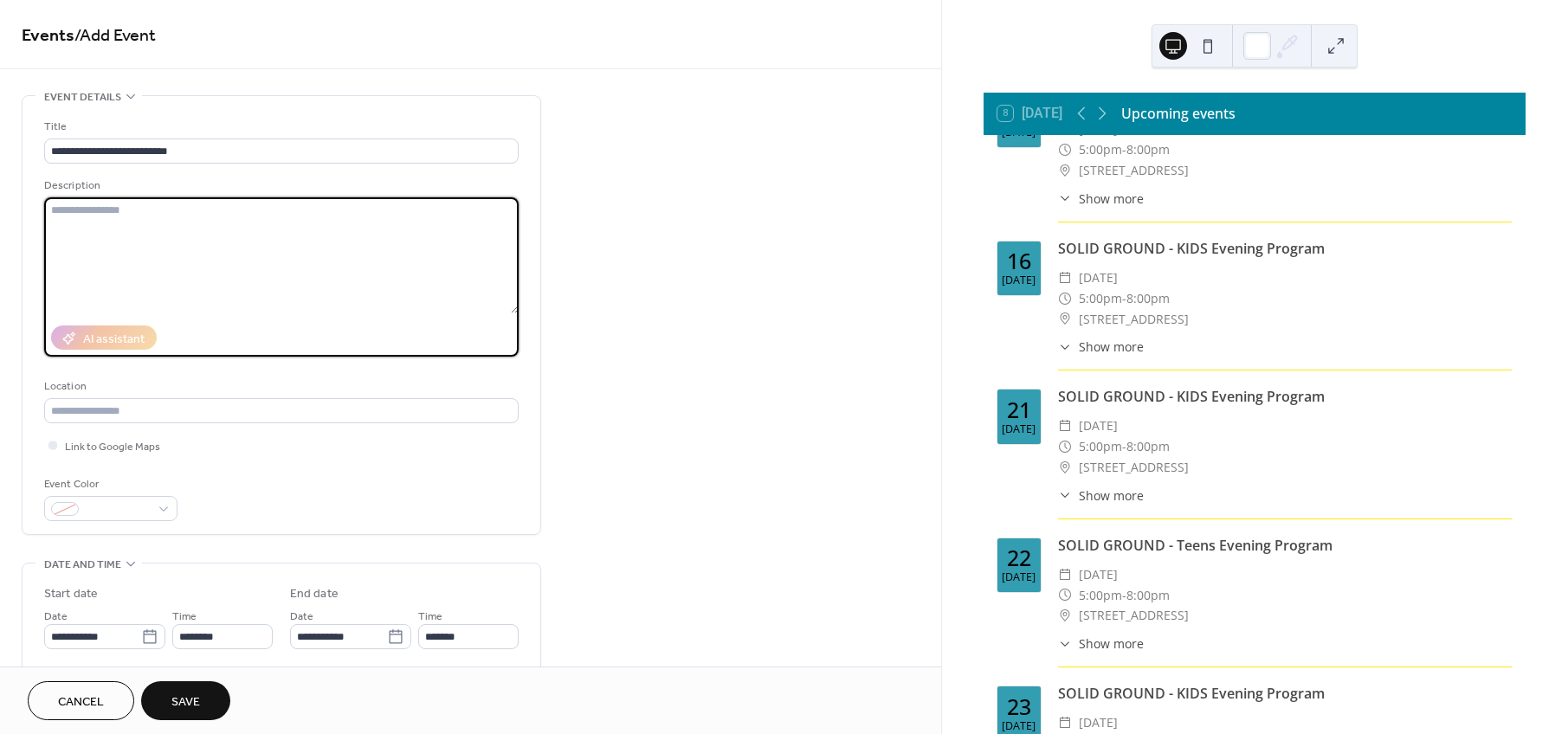click at bounding box center (281, 255) 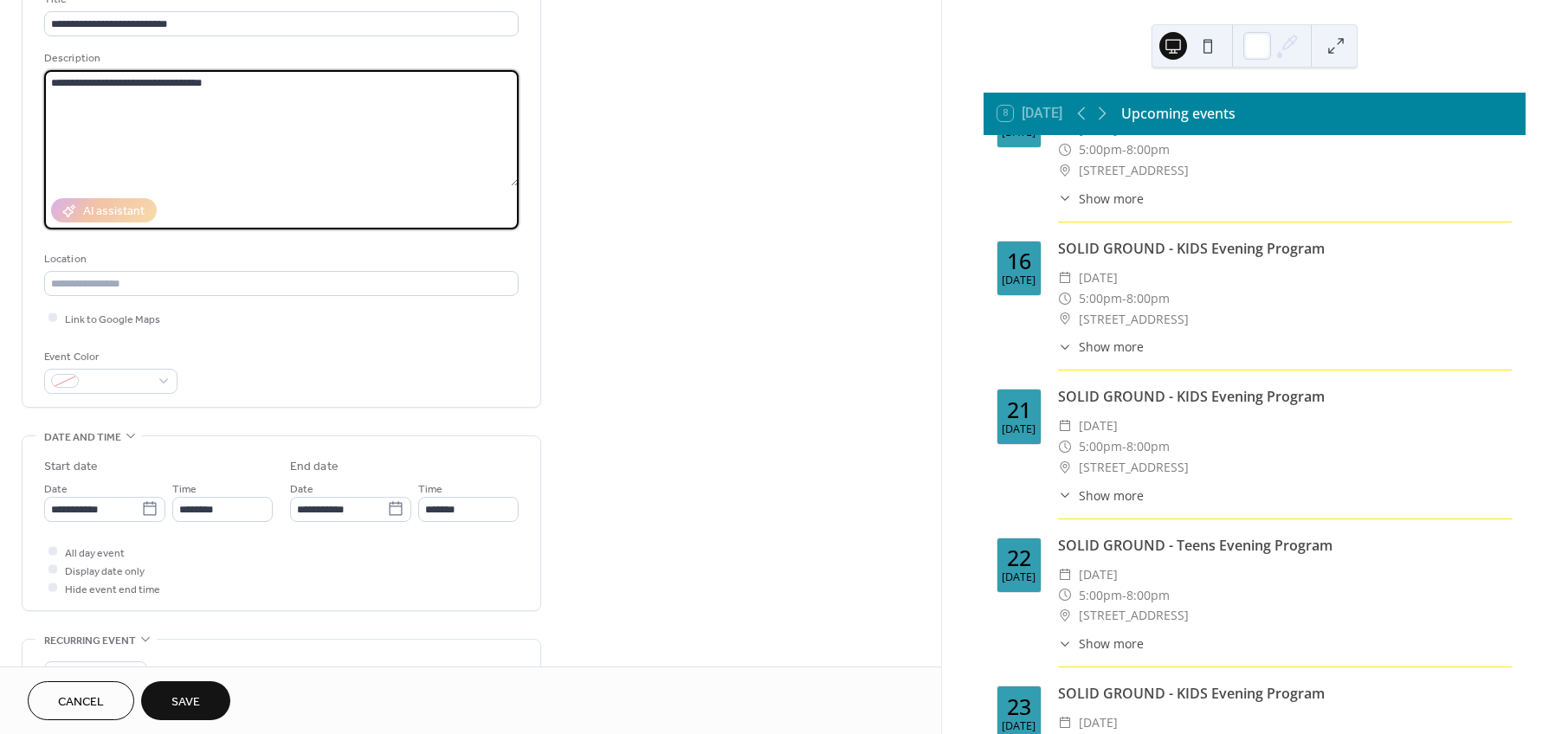 scroll, scrollTop: 130, scrollLeft: 0, axis: vertical 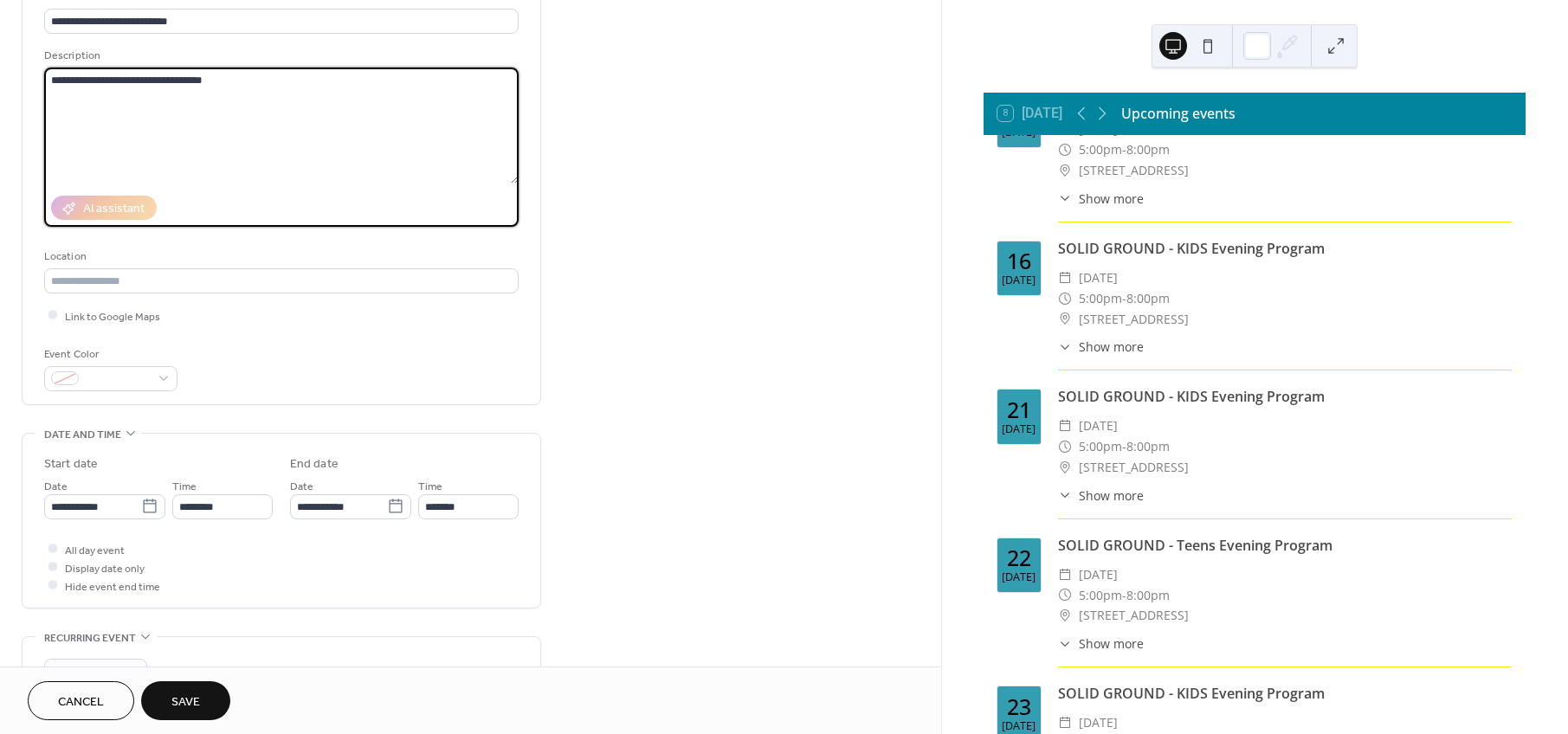 type on "**********" 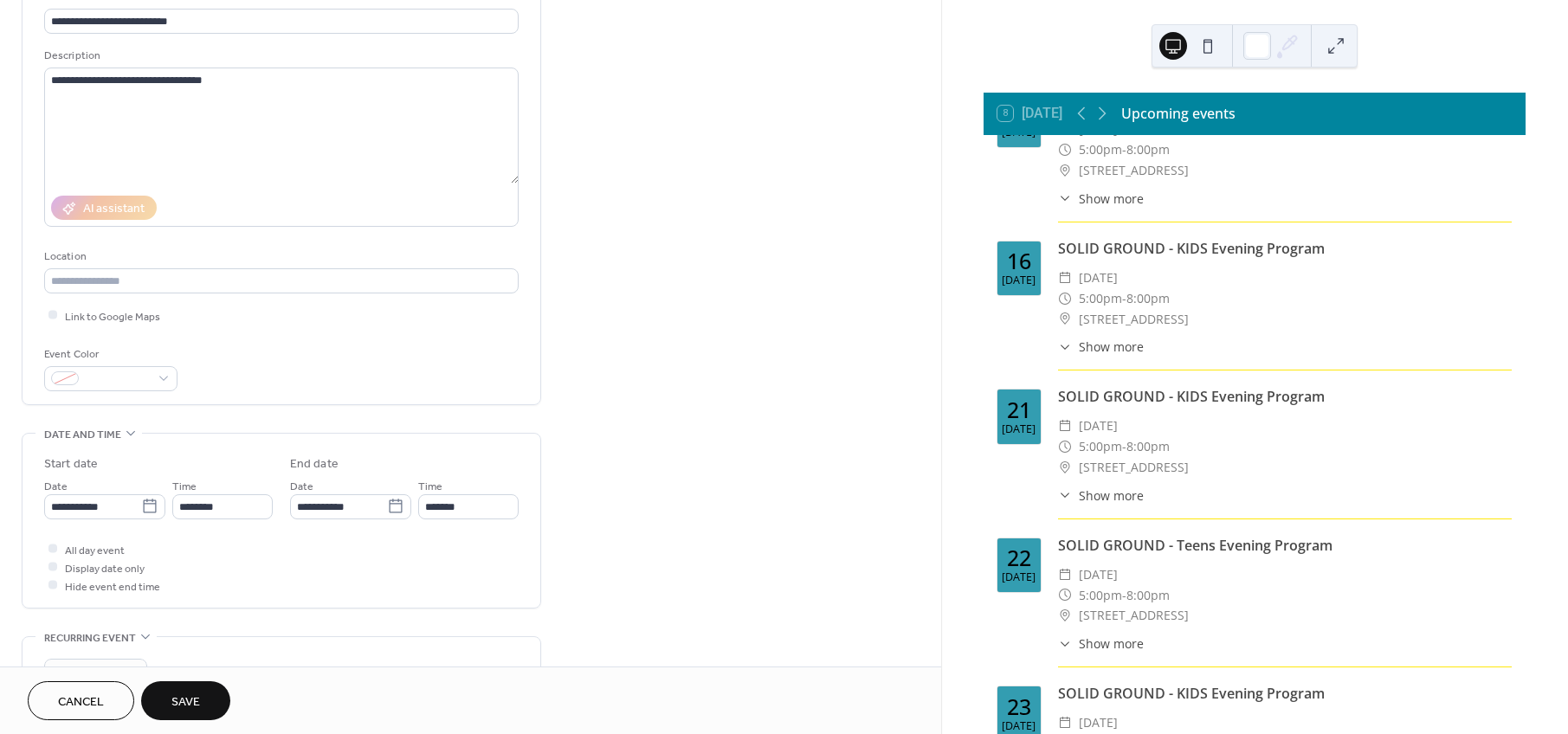 click on "**********" at bounding box center (281, 190) 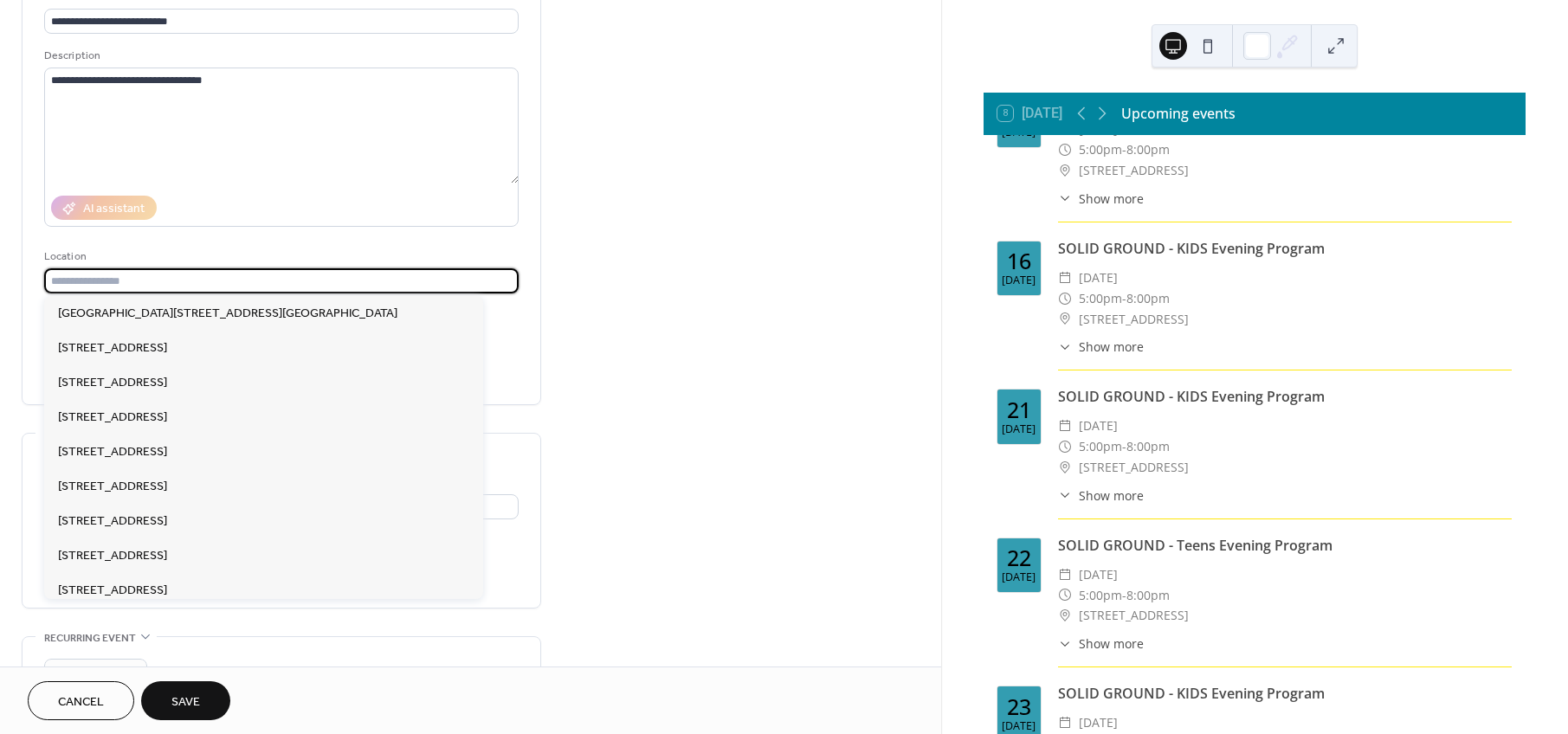 click at bounding box center [281, 280] 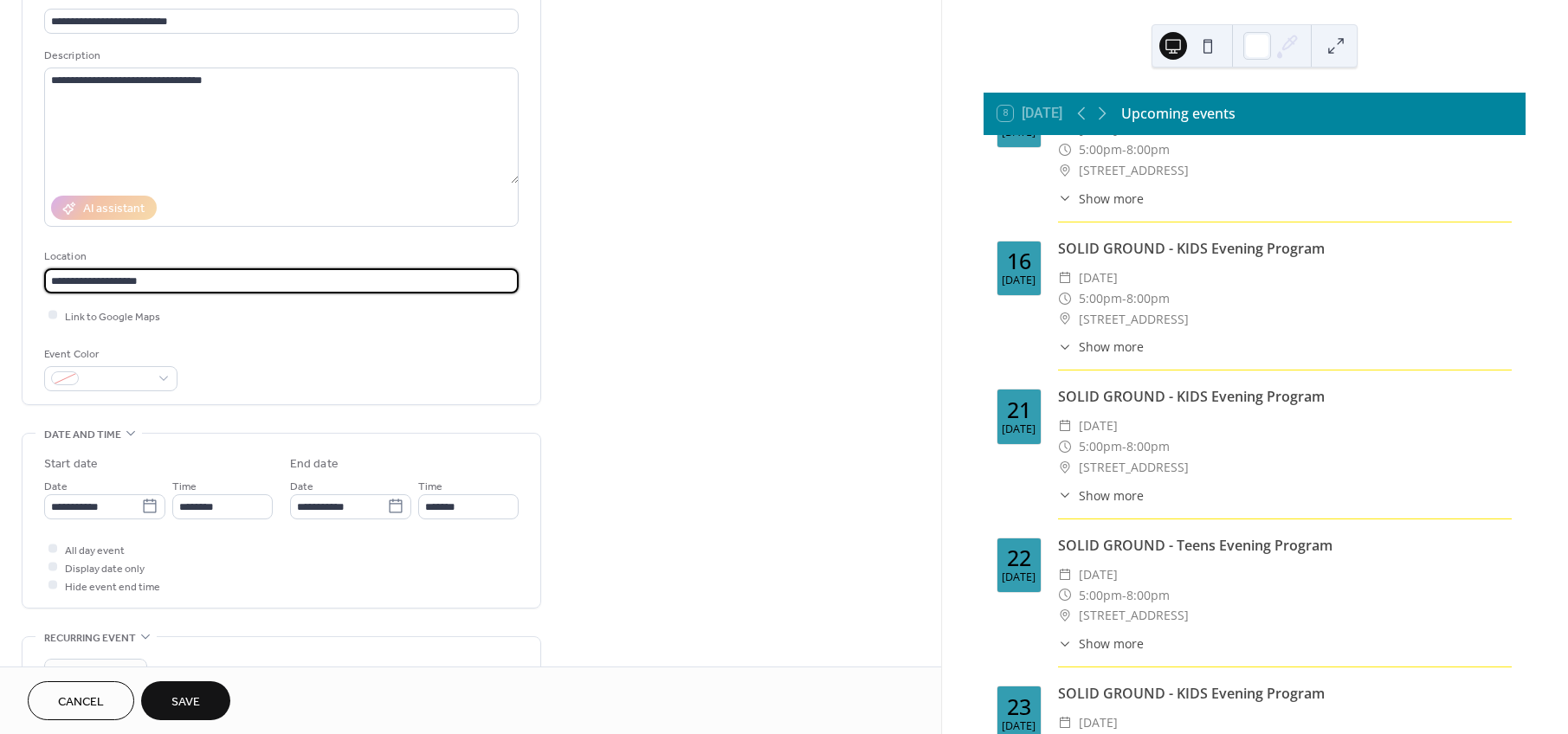 type on "**********" 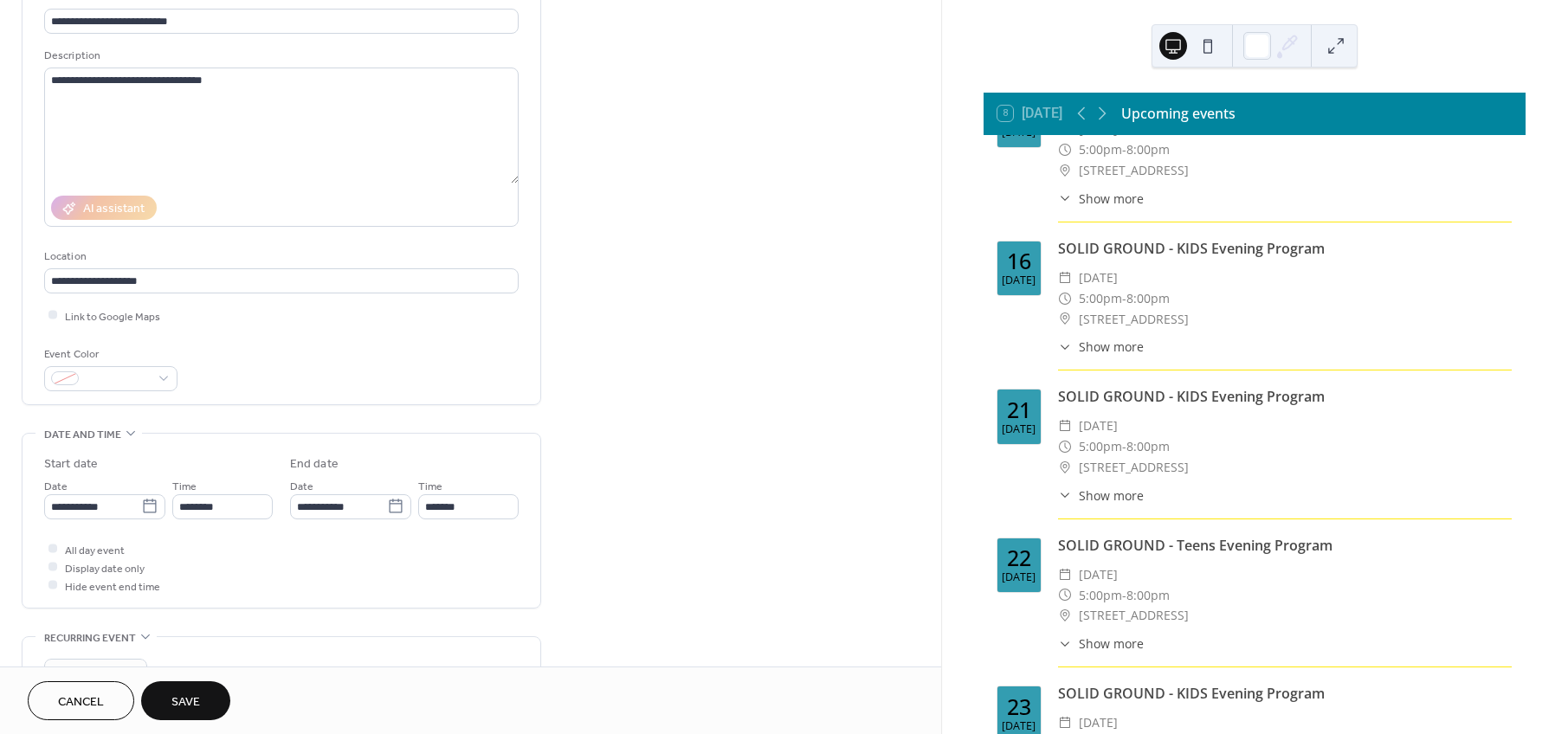 click on "**********" at bounding box center (281, 190) 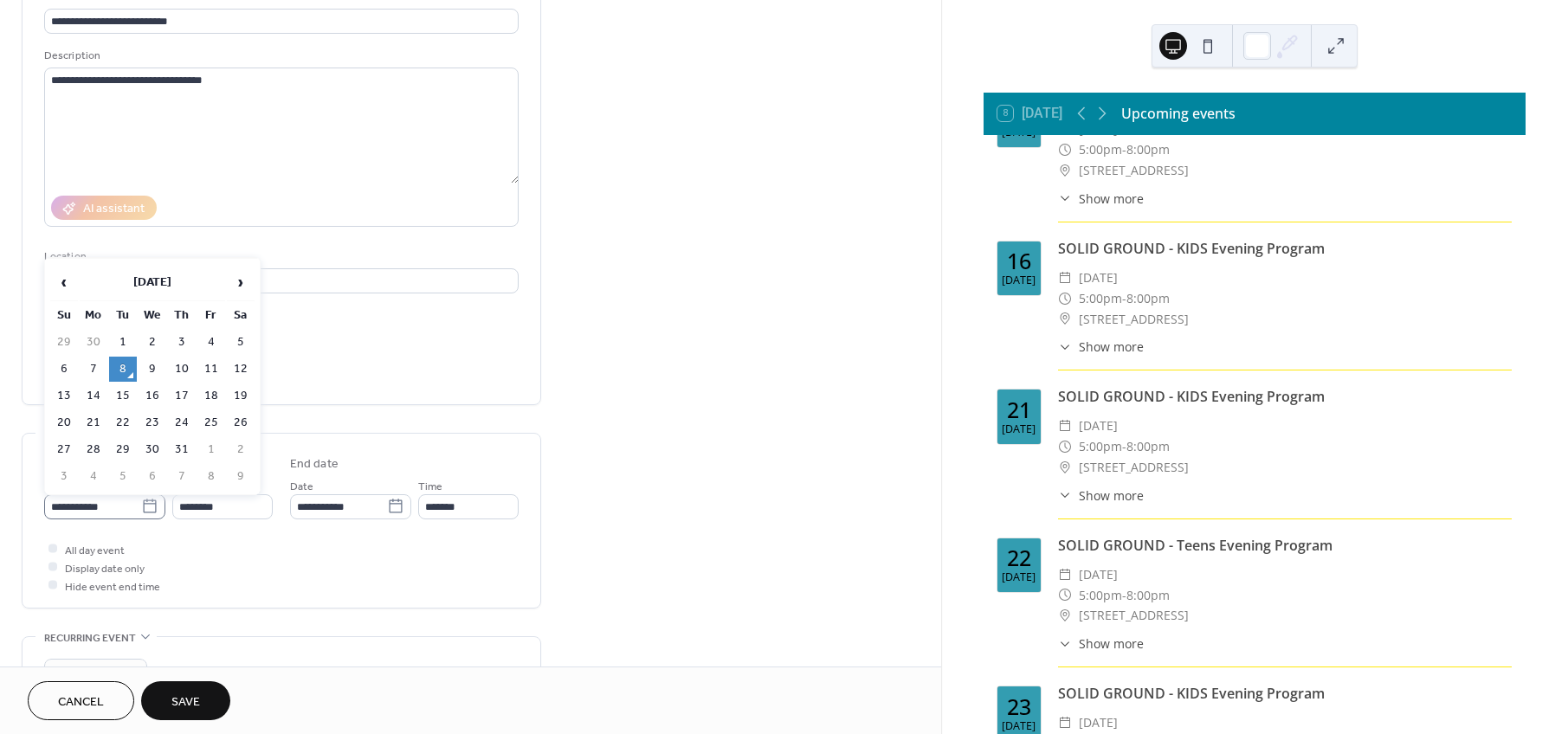 click 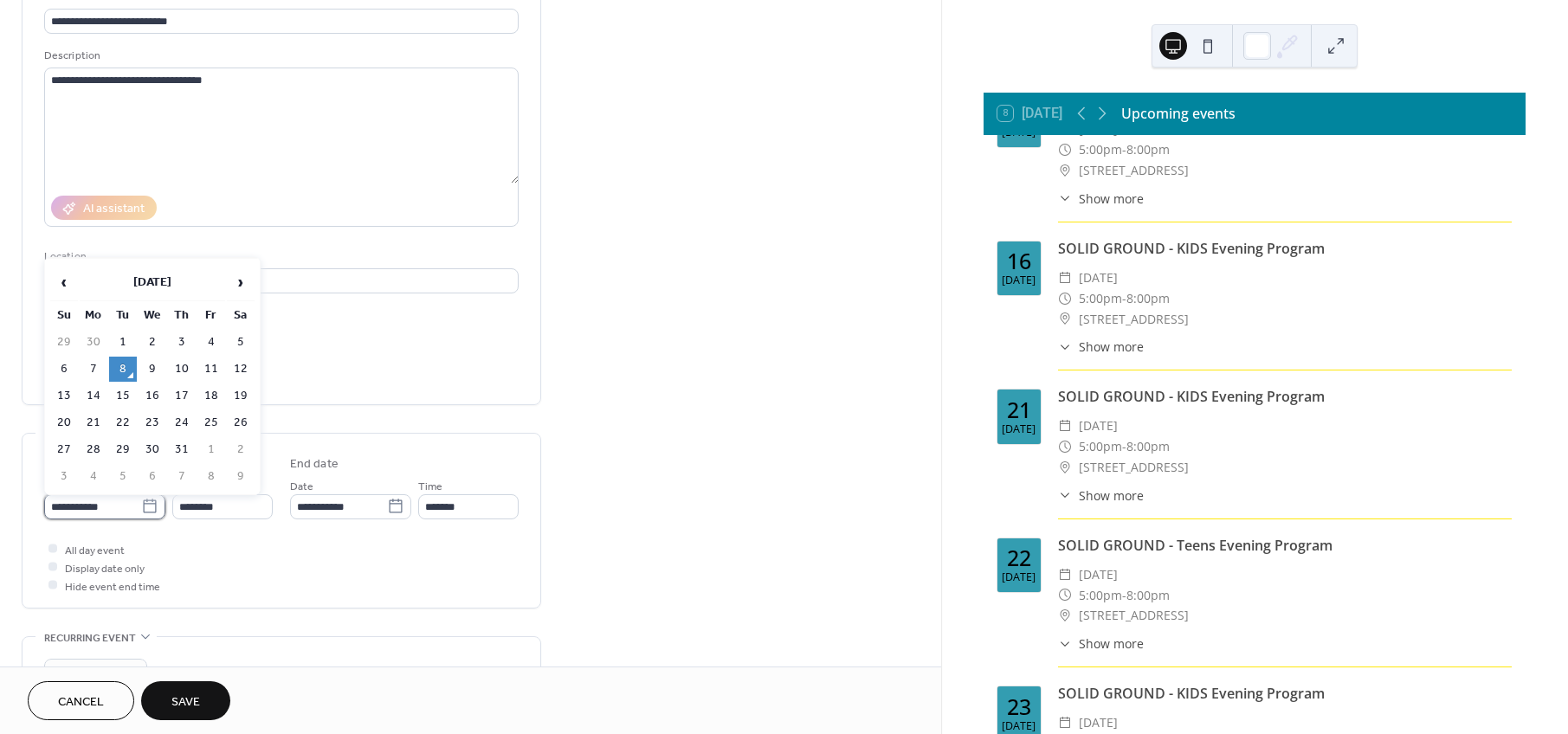 click on "**********" at bounding box center (93, 506) 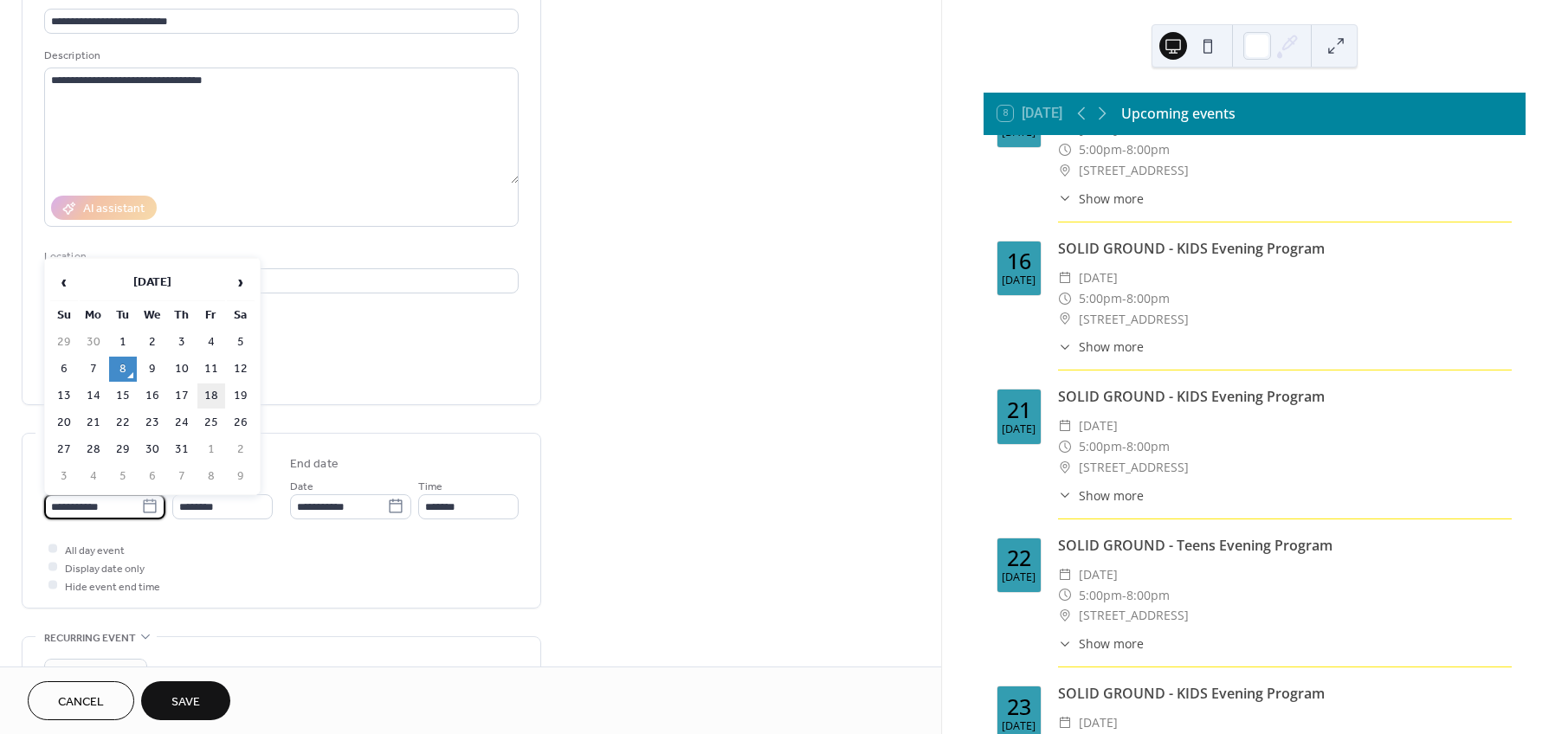 click on "18" at bounding box center (211, 396) 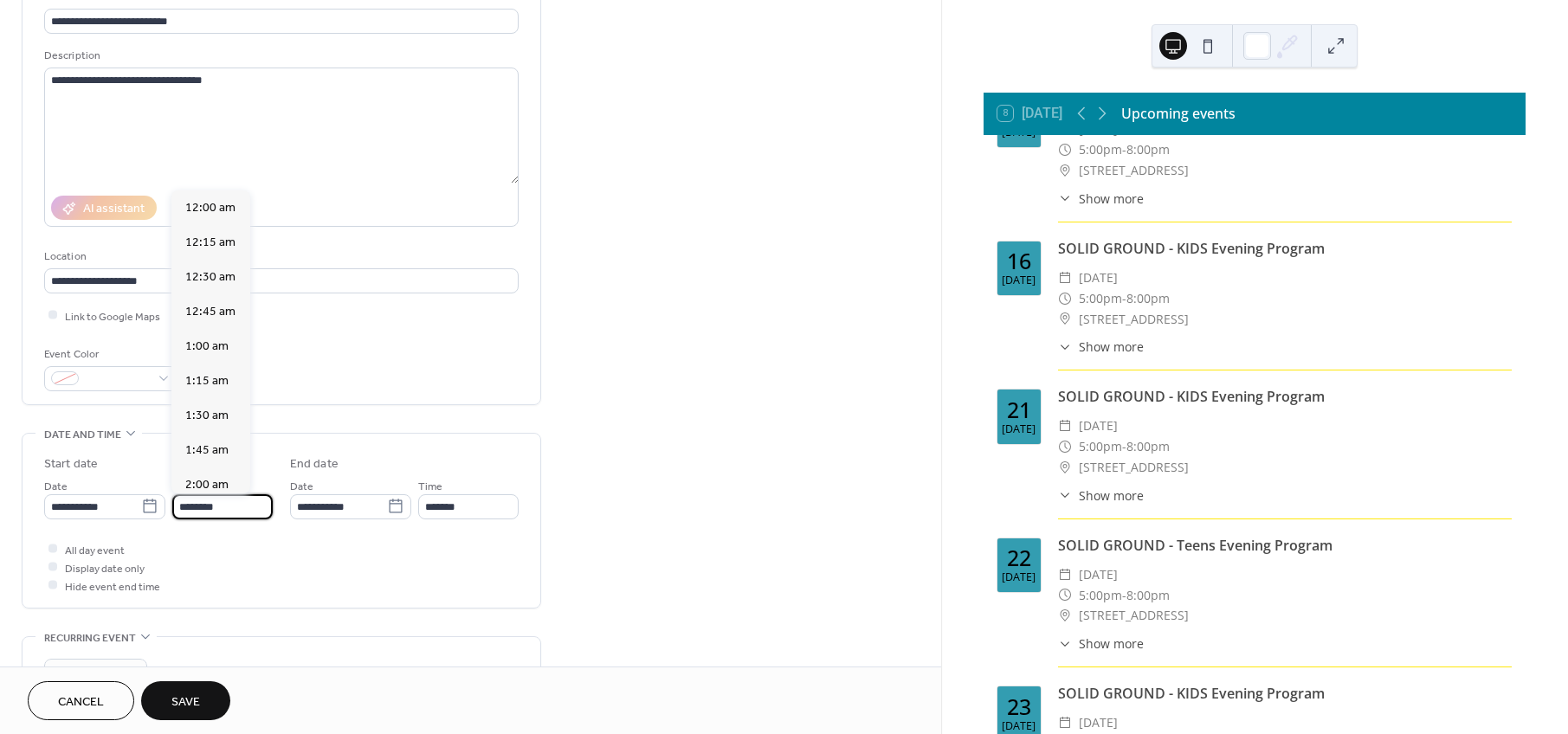 click on "********" at bounding box center (223, 506) 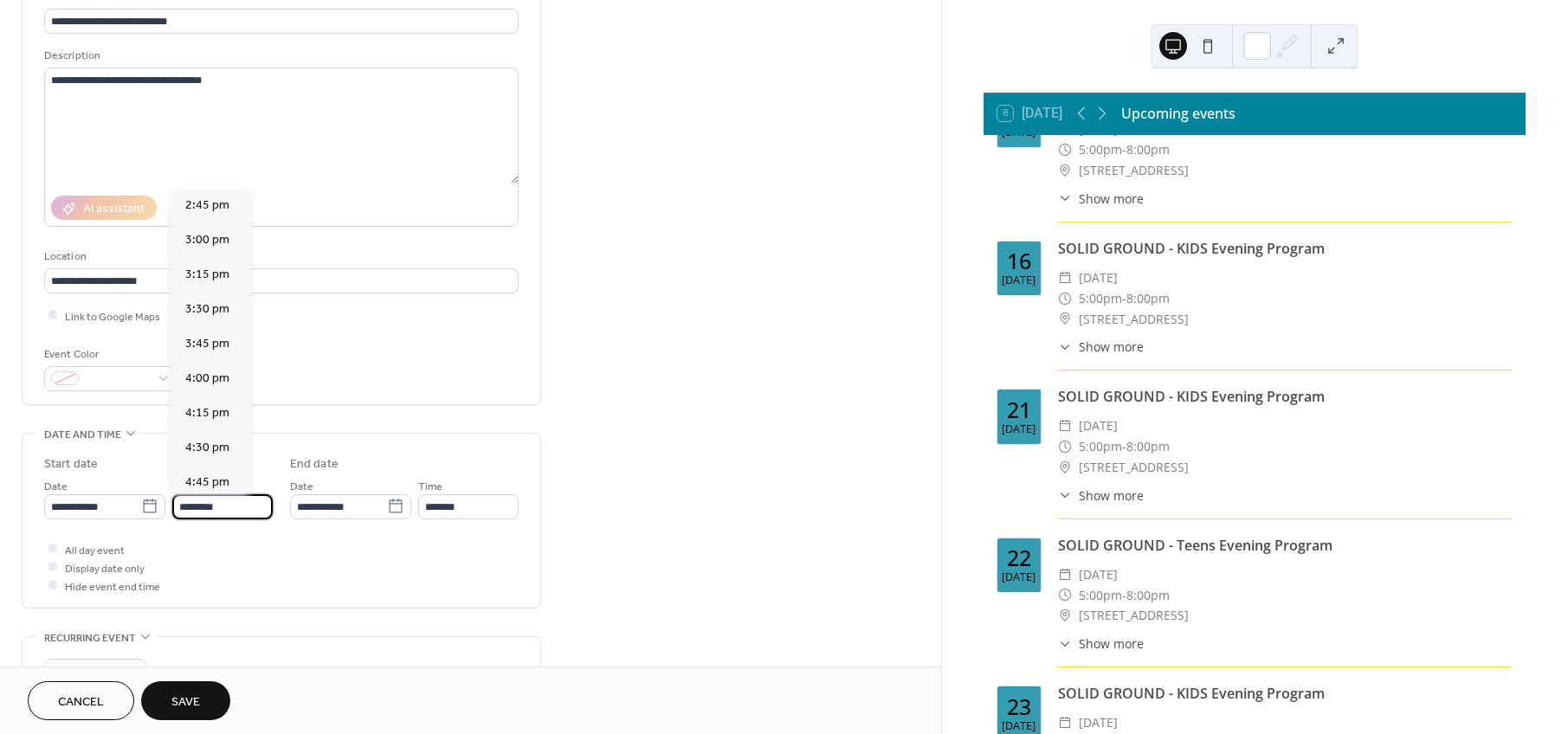 scroll, scrollTop: 2064, scrollLeft: 0, axis: vertical 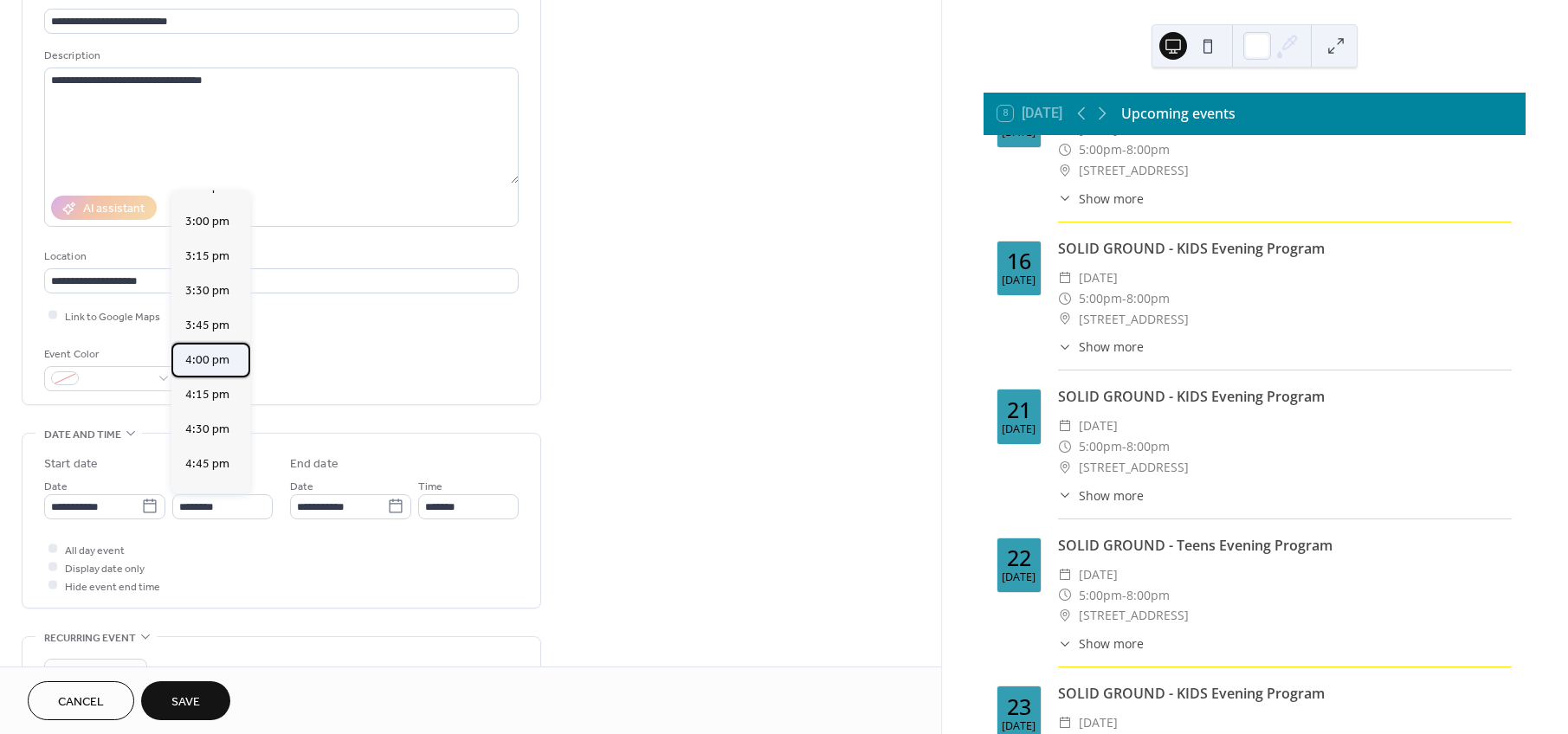 click on "4:00 pm" at bounding box center [207, 359] 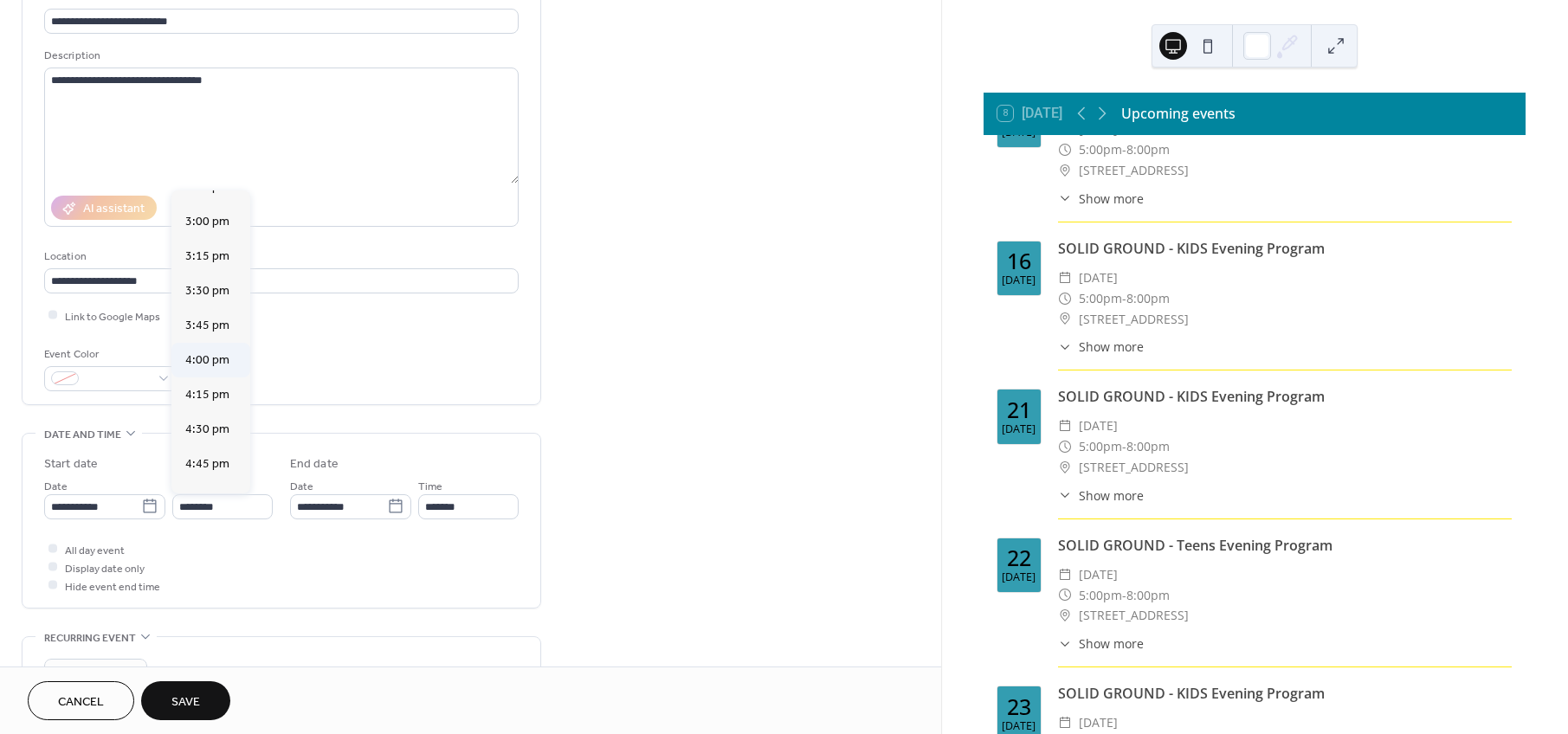 type on "*******" 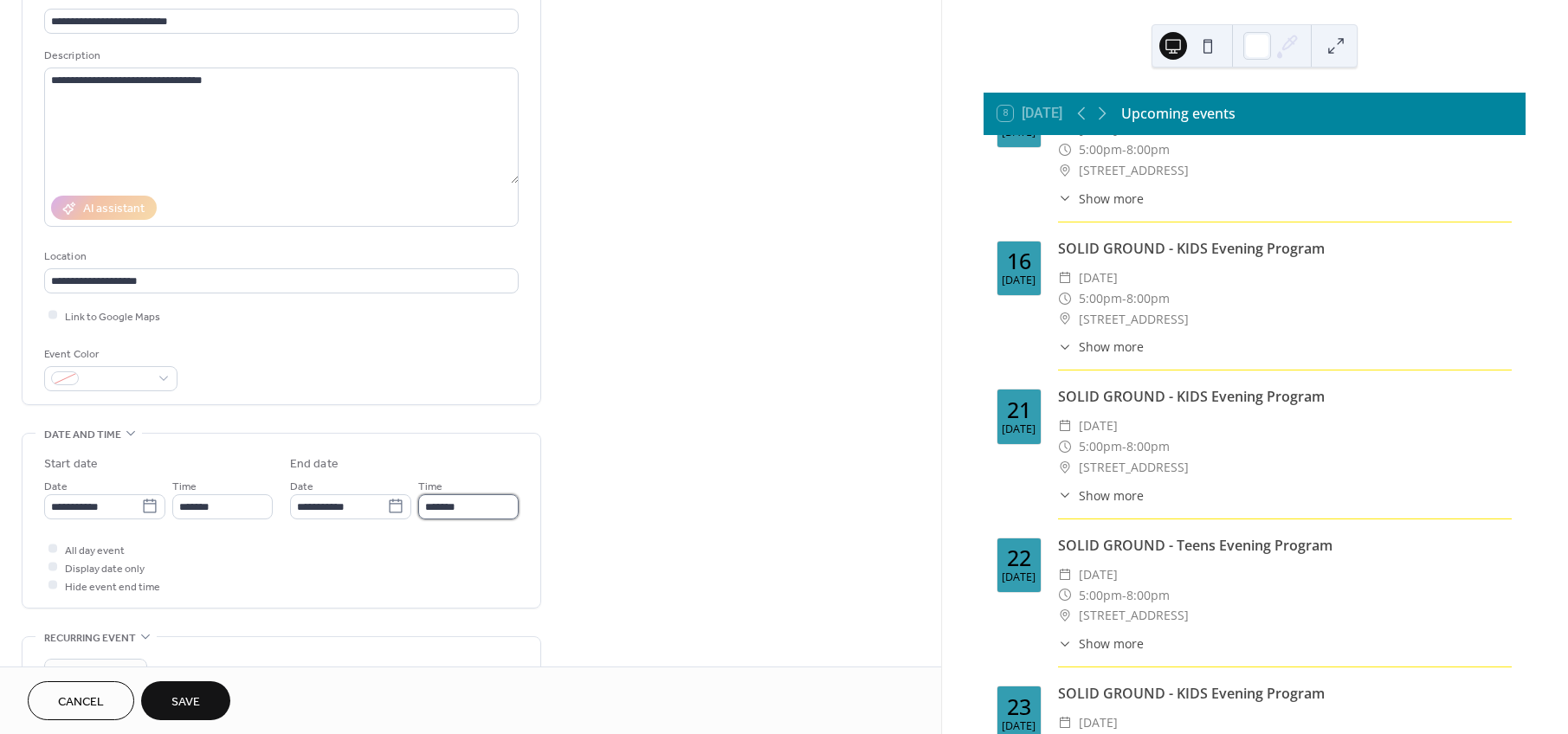 click on "*******" at bounding box center (468, 506) 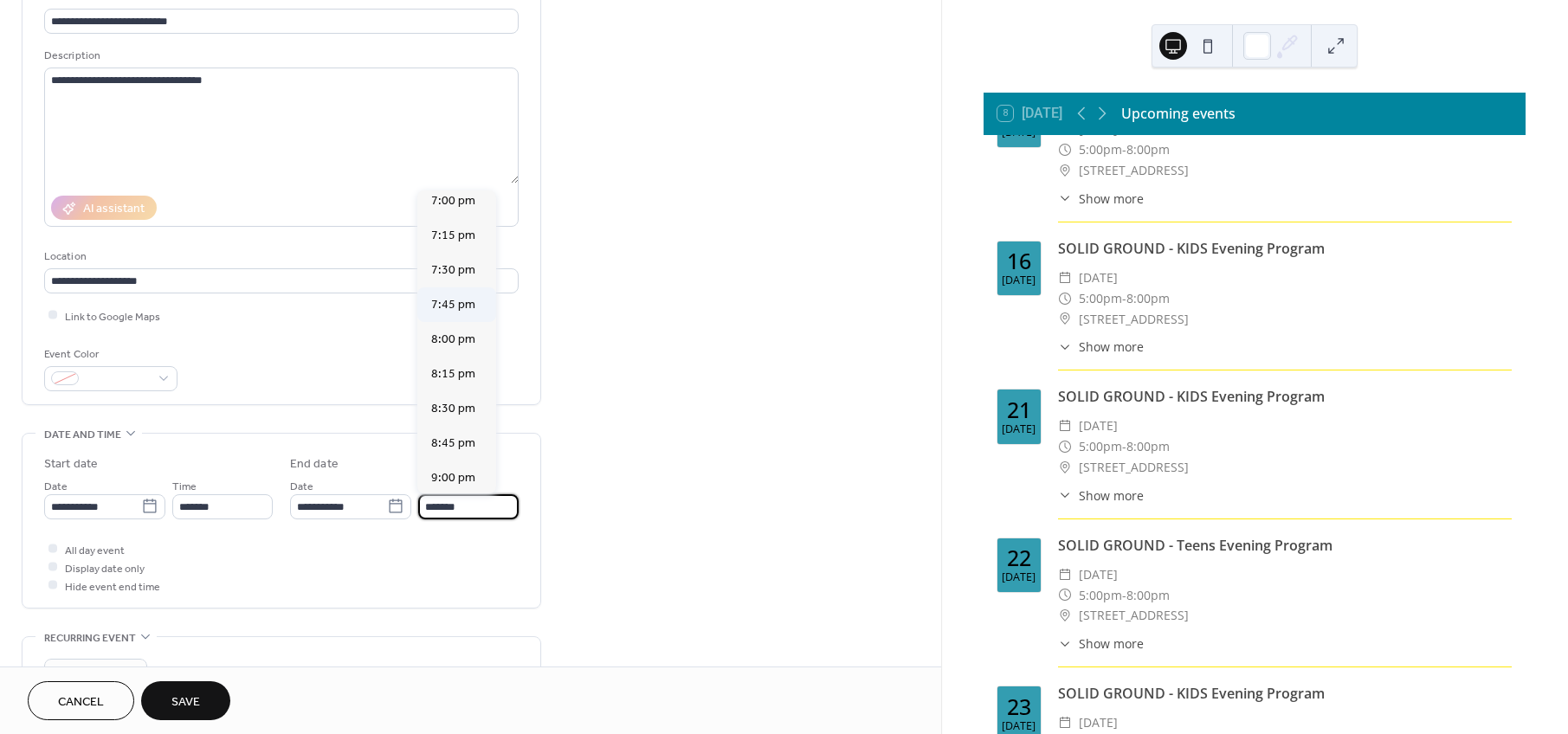 scroll, scrollTop: 390, scrollLeft: 0, axis: vertical 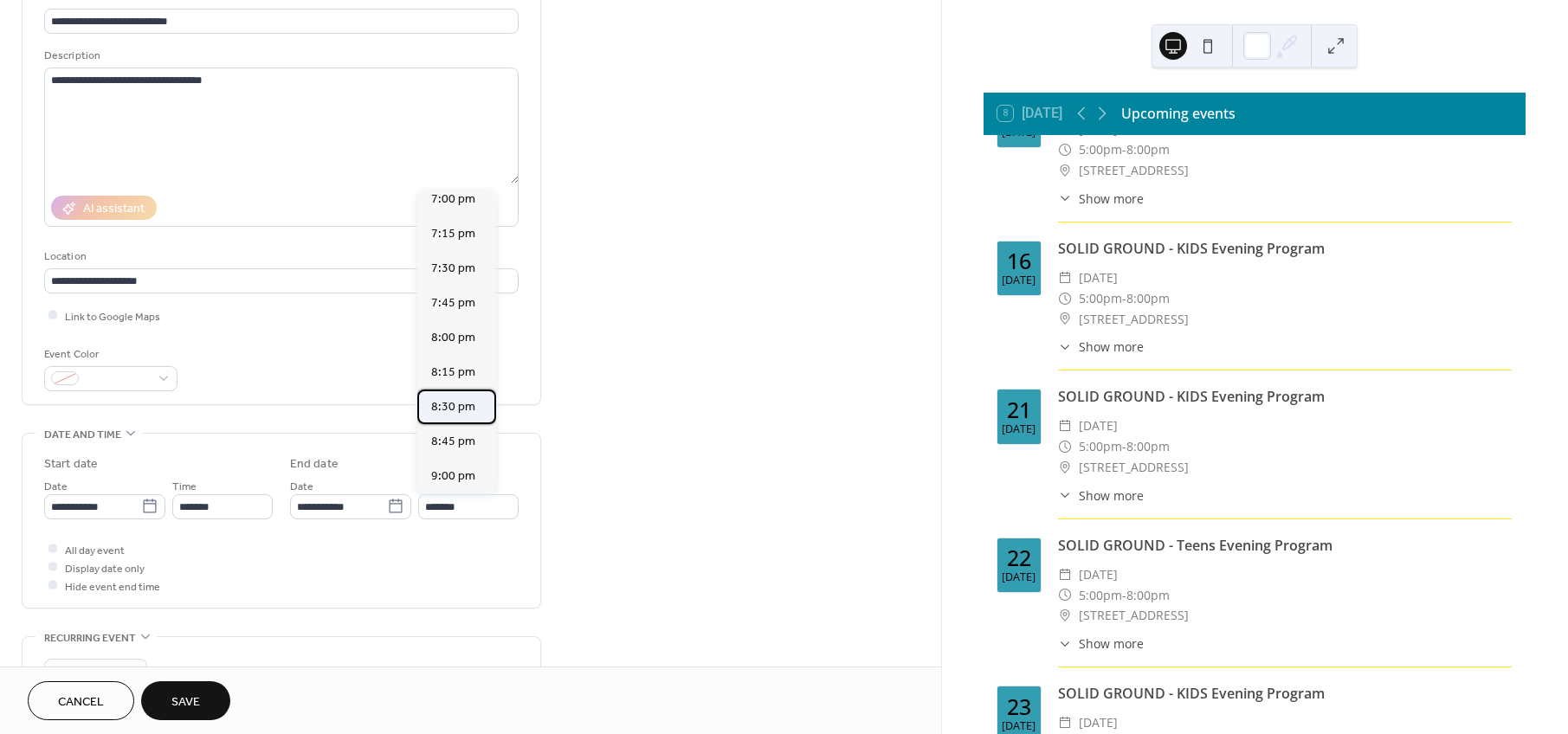 click on "8:30 pm" at bounding box center (453, 406) 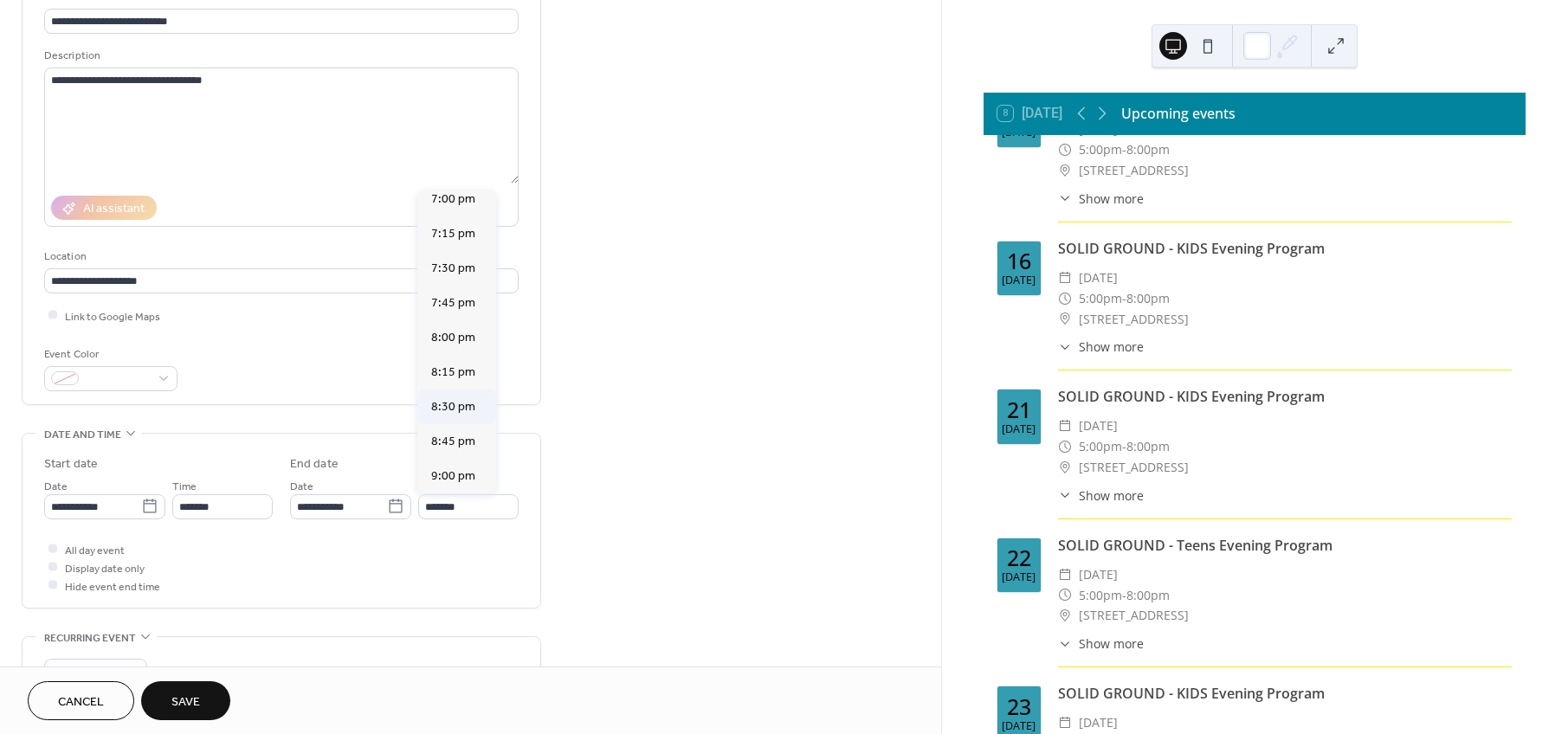 type on "*******" 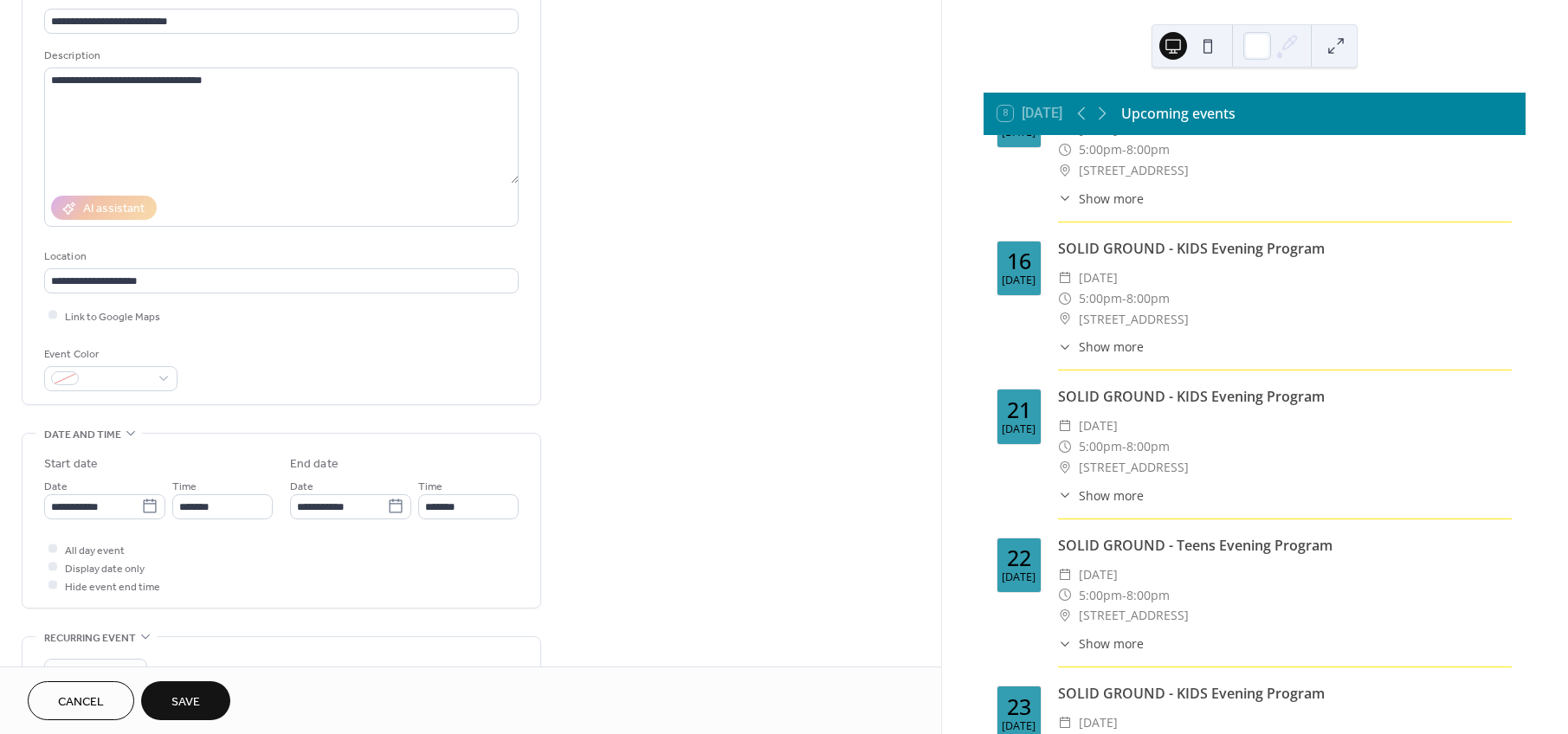 click on "**********" at bounding box center [470, 625] 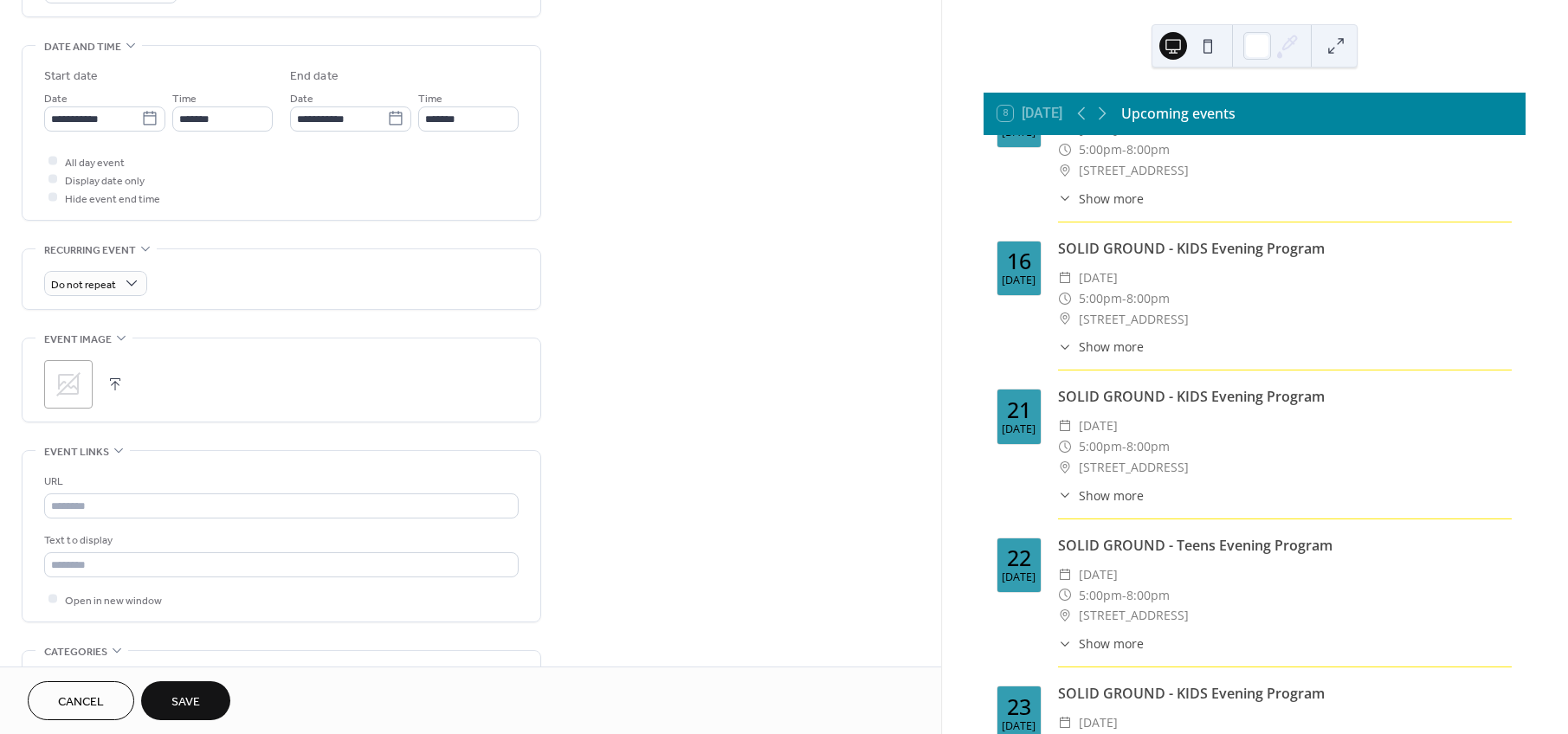 scroll, scrollTop: 519, scrollLeft: 0, axis: vertical 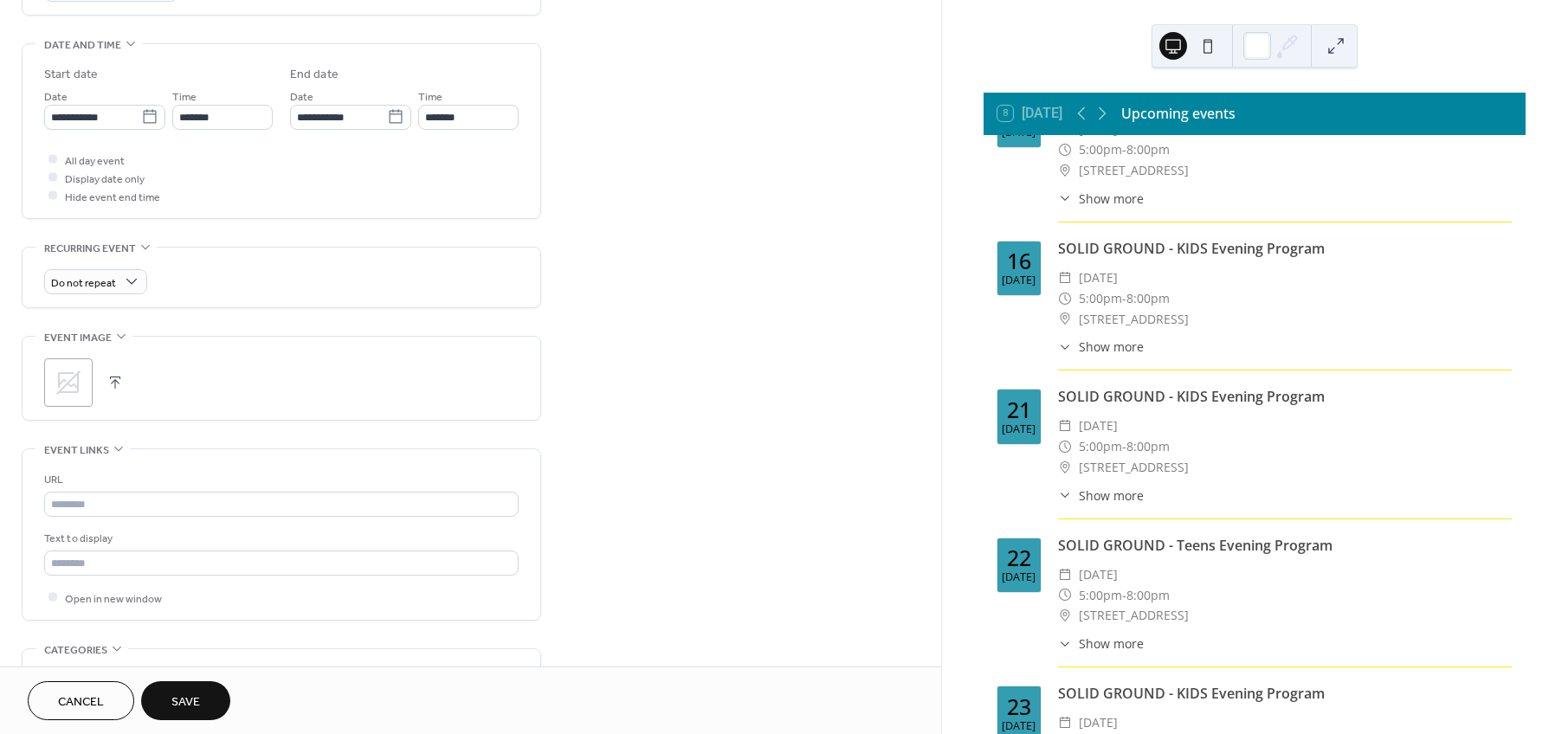 click at bounding box center (115, 383) 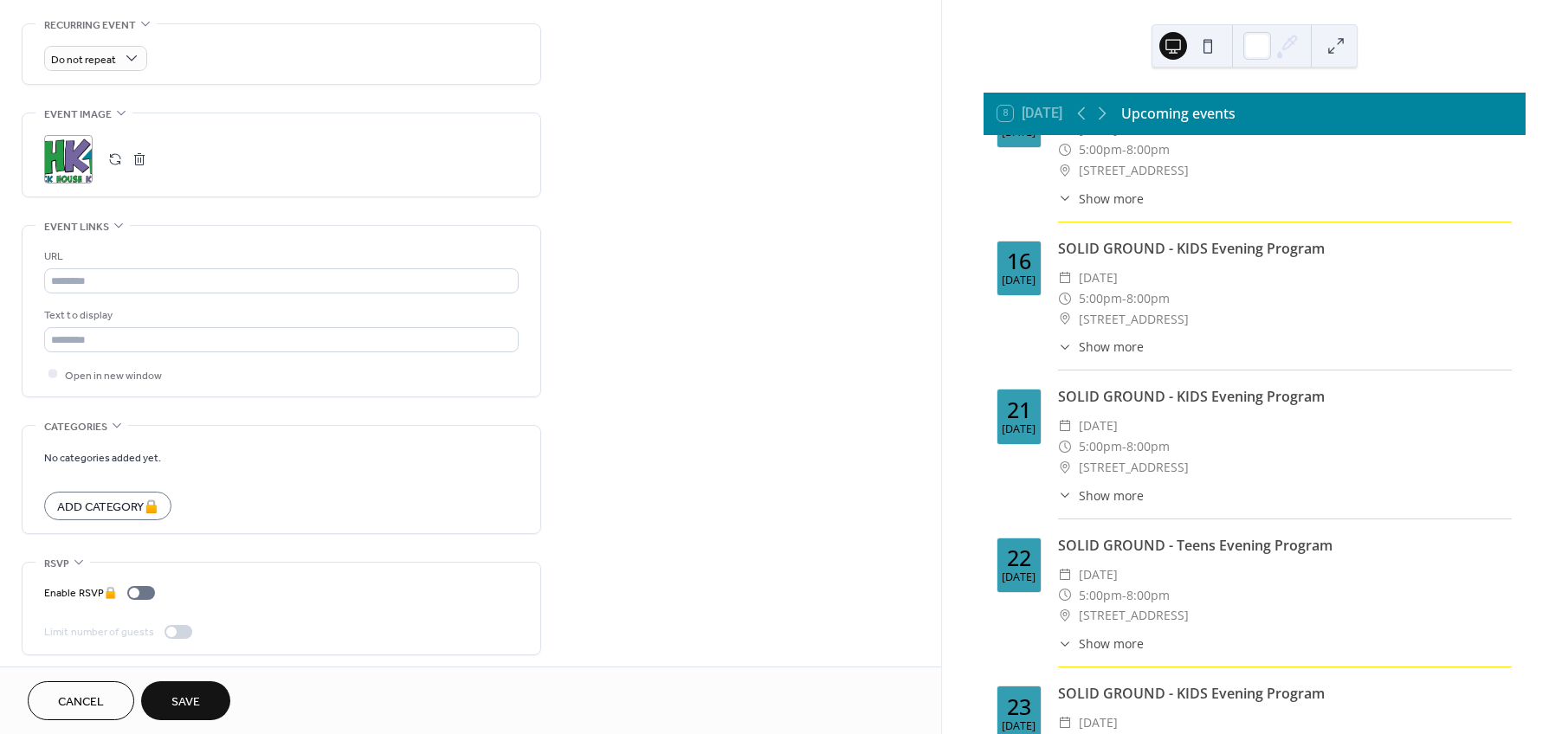scroll, scrollTop: 747, scrollLeft: 0, axis: vertical 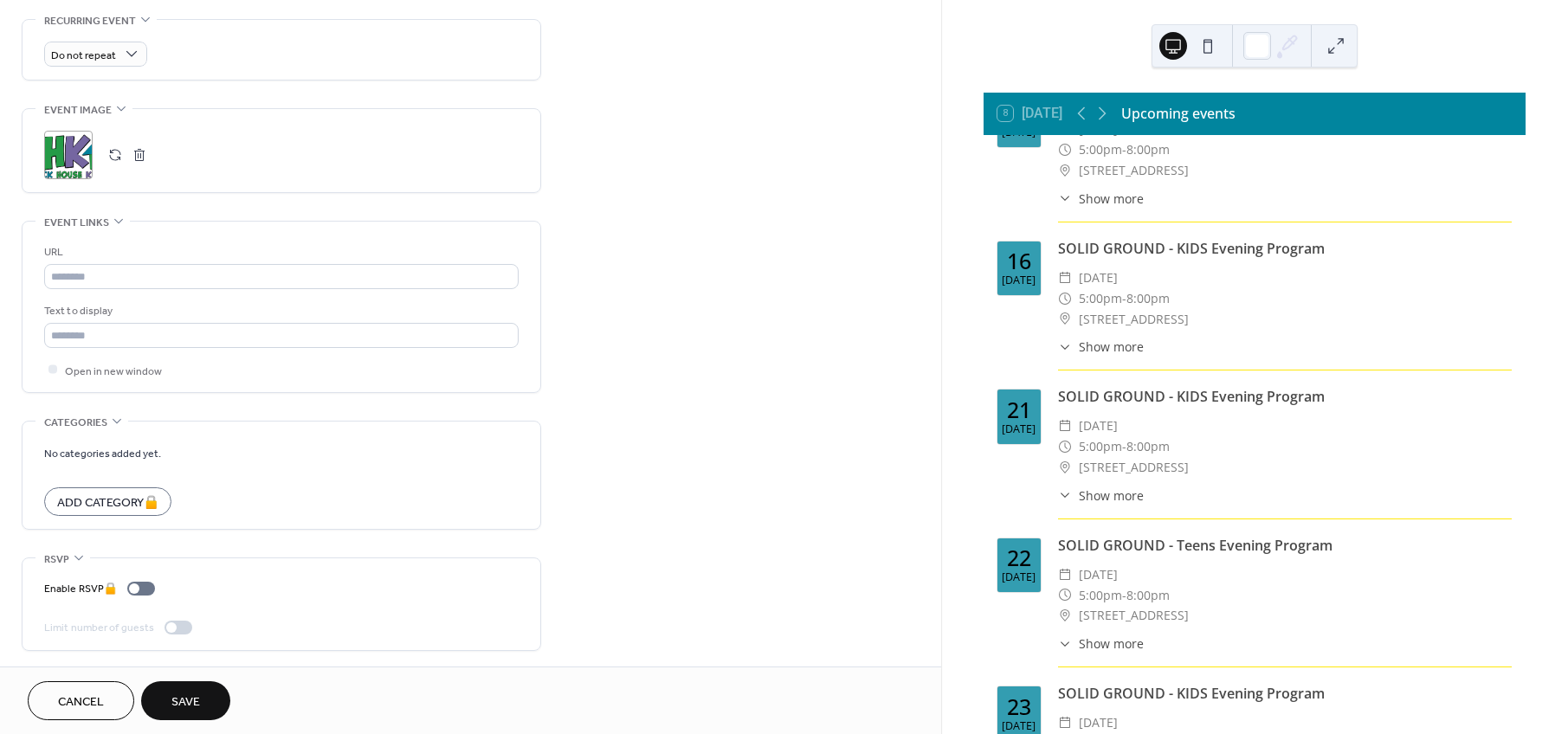 click on "Save" at bounding box center [185, 702] 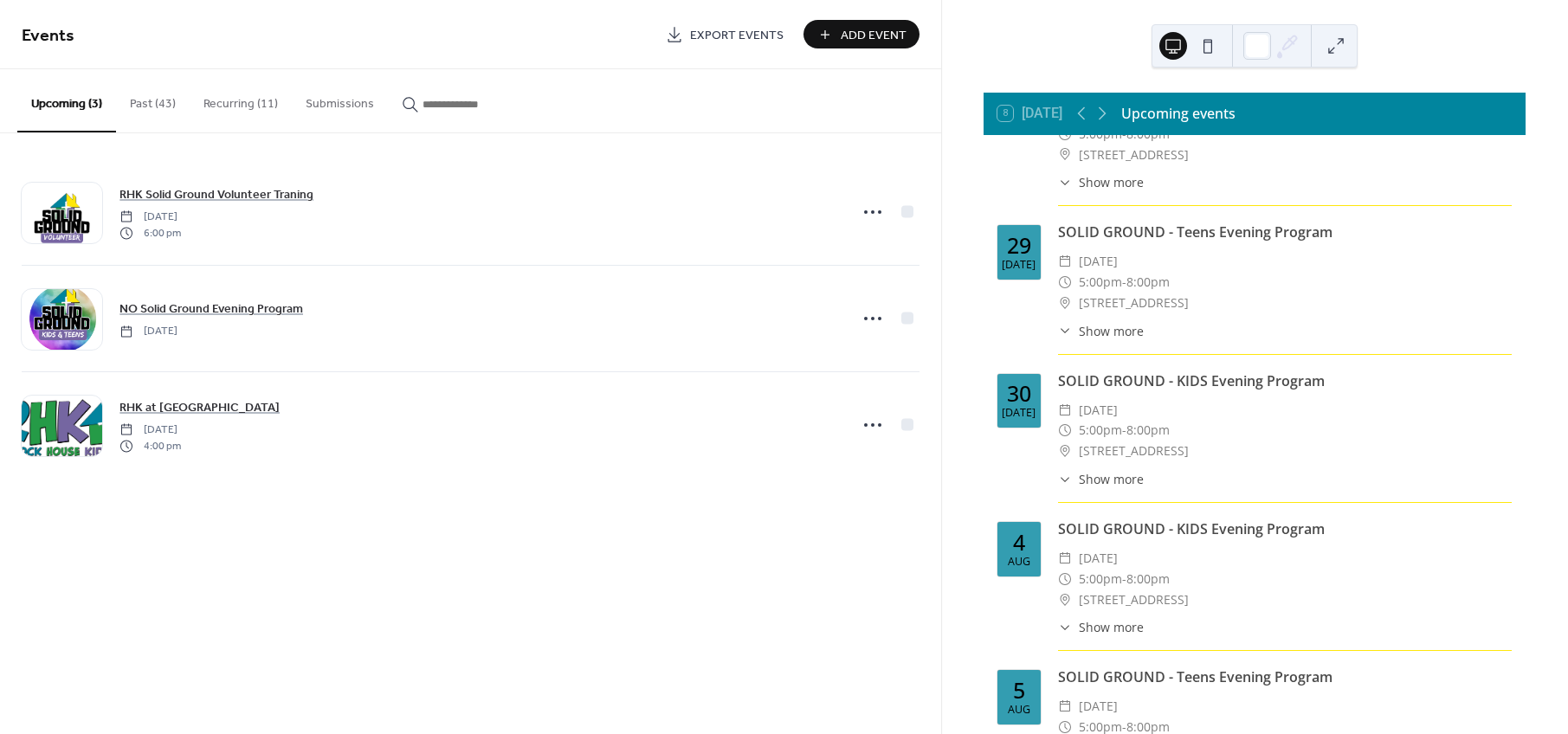 scroll, scrollTop: 1558, scrollLeft: 0, axis: vertical 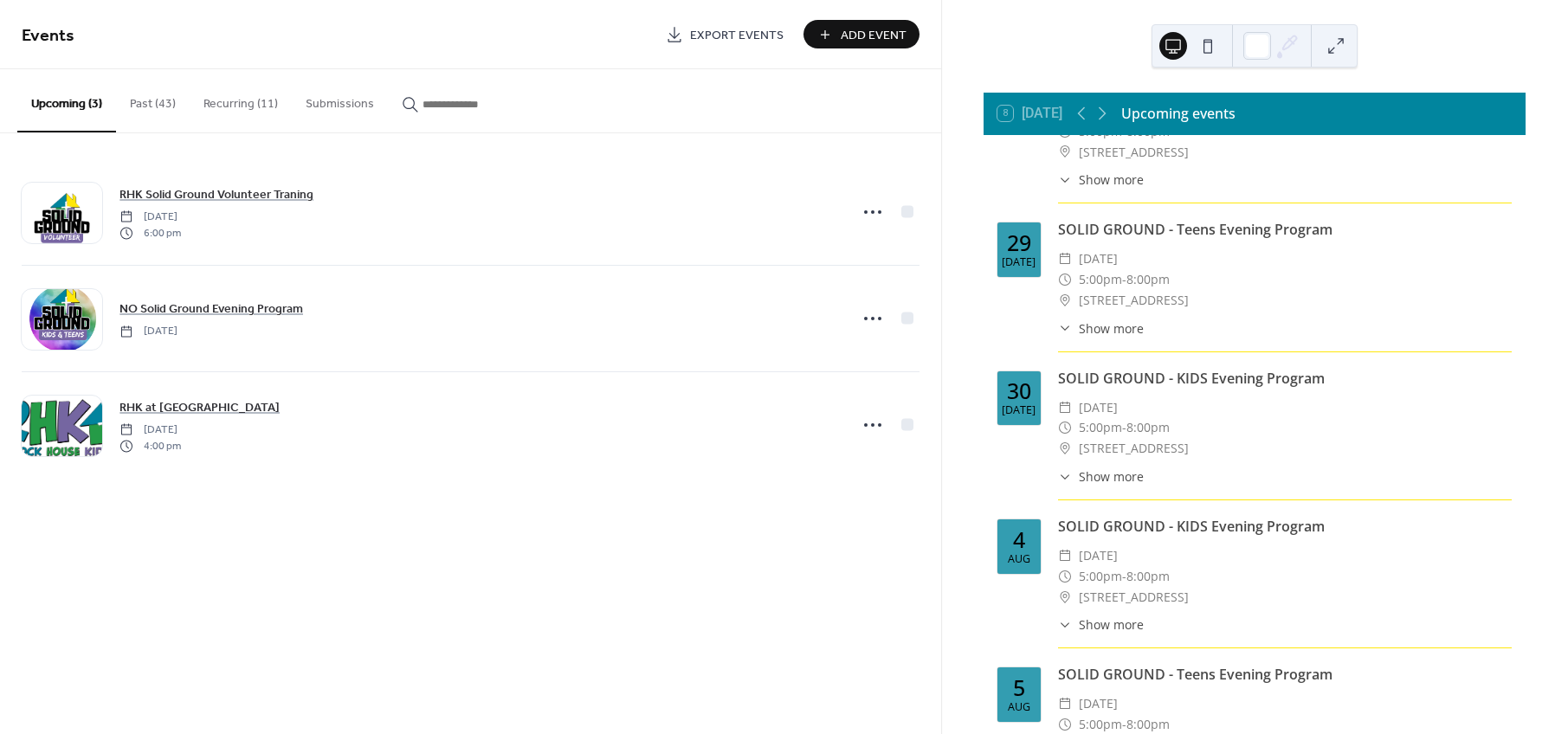 click on "Add Event" at bounding box center [861, 34] 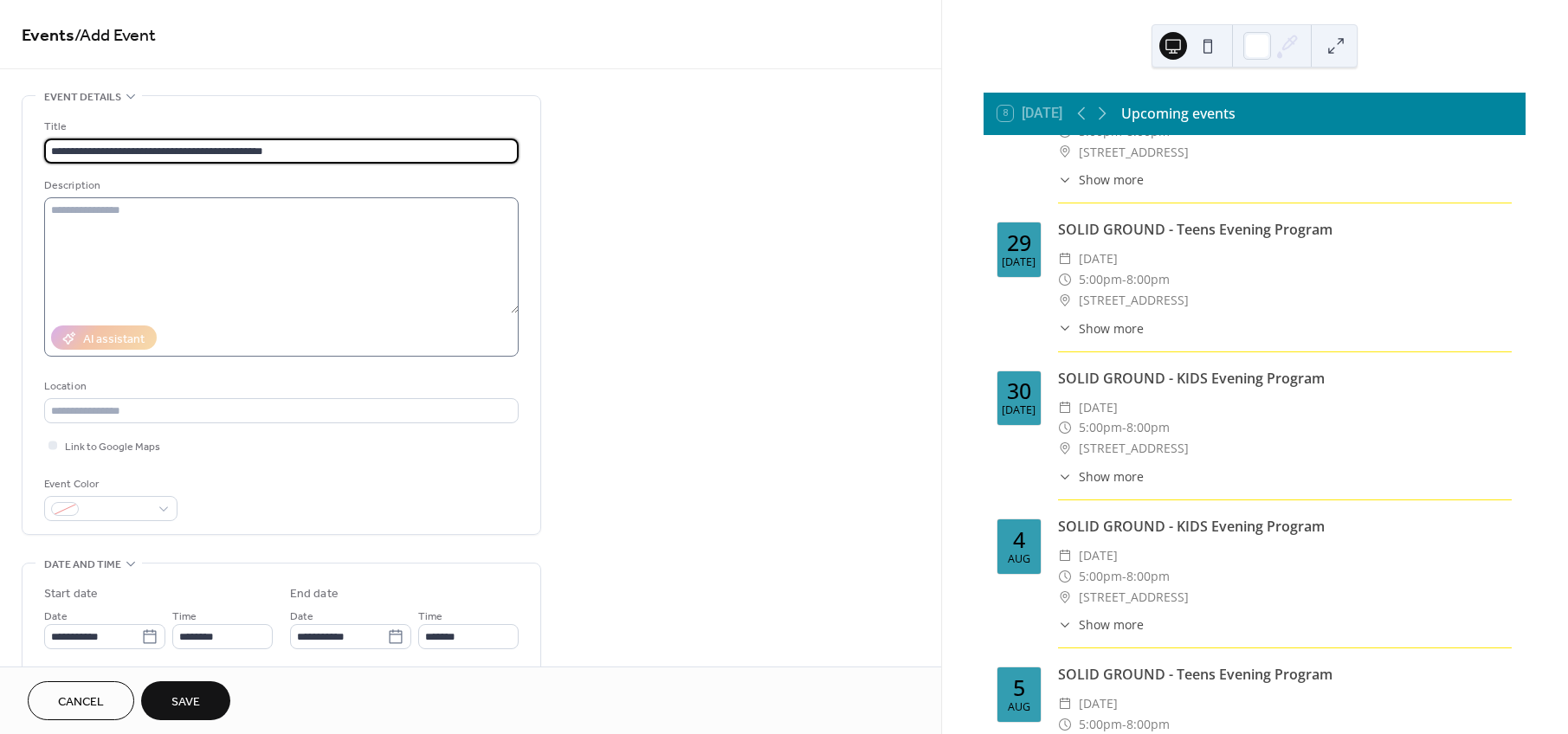 type on "**********" 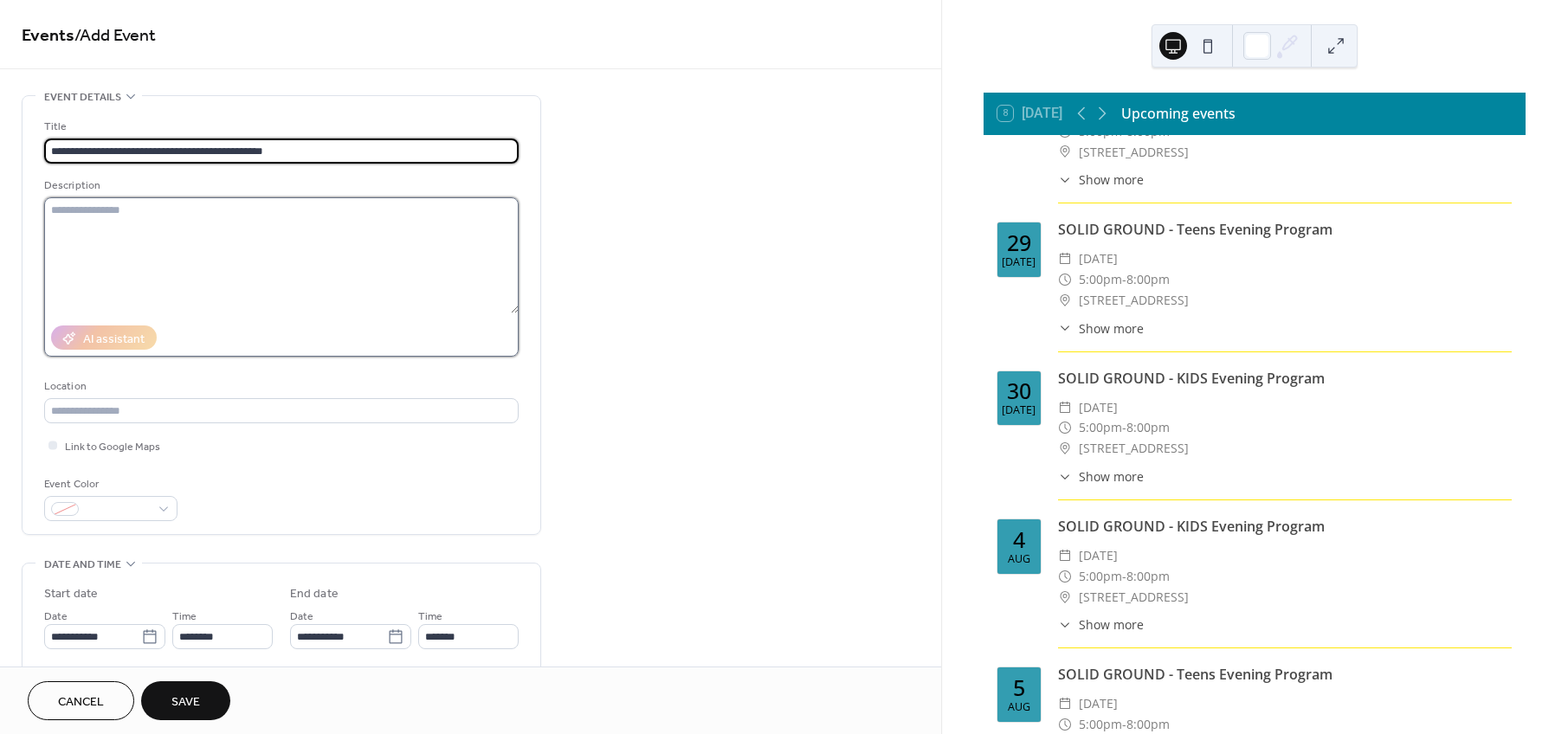 click at bounding box center [281, 255] 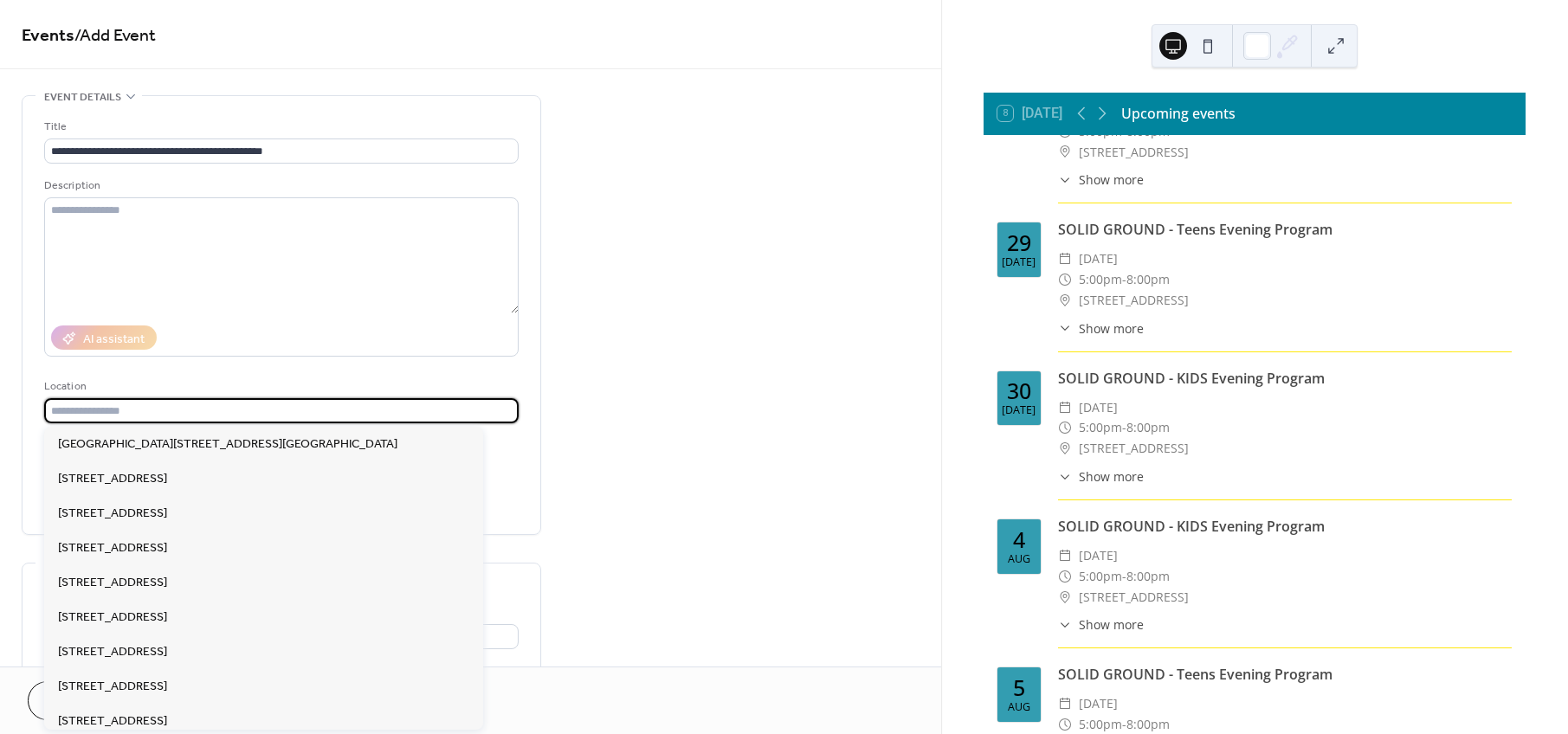 paste on "**********" 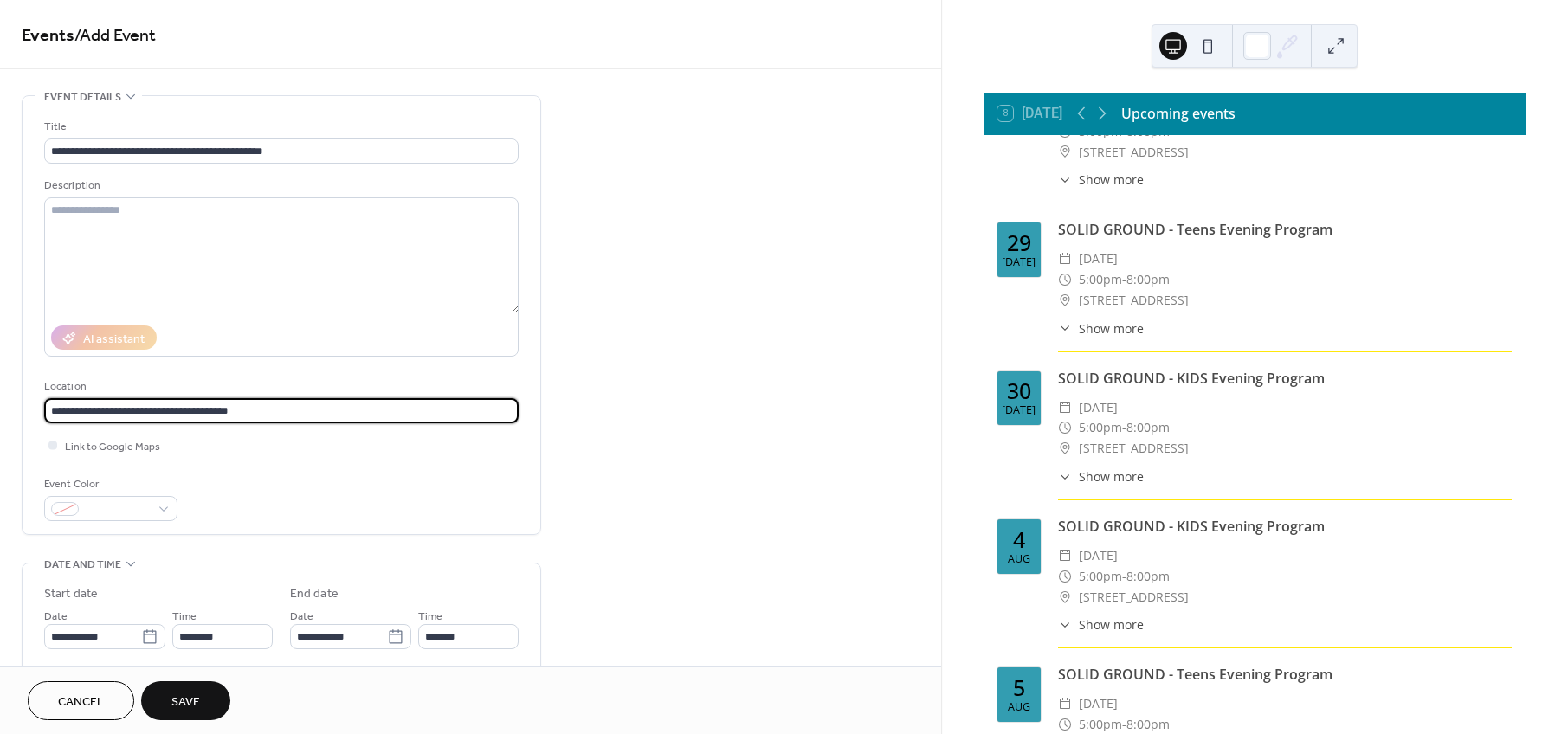 type on "**********" 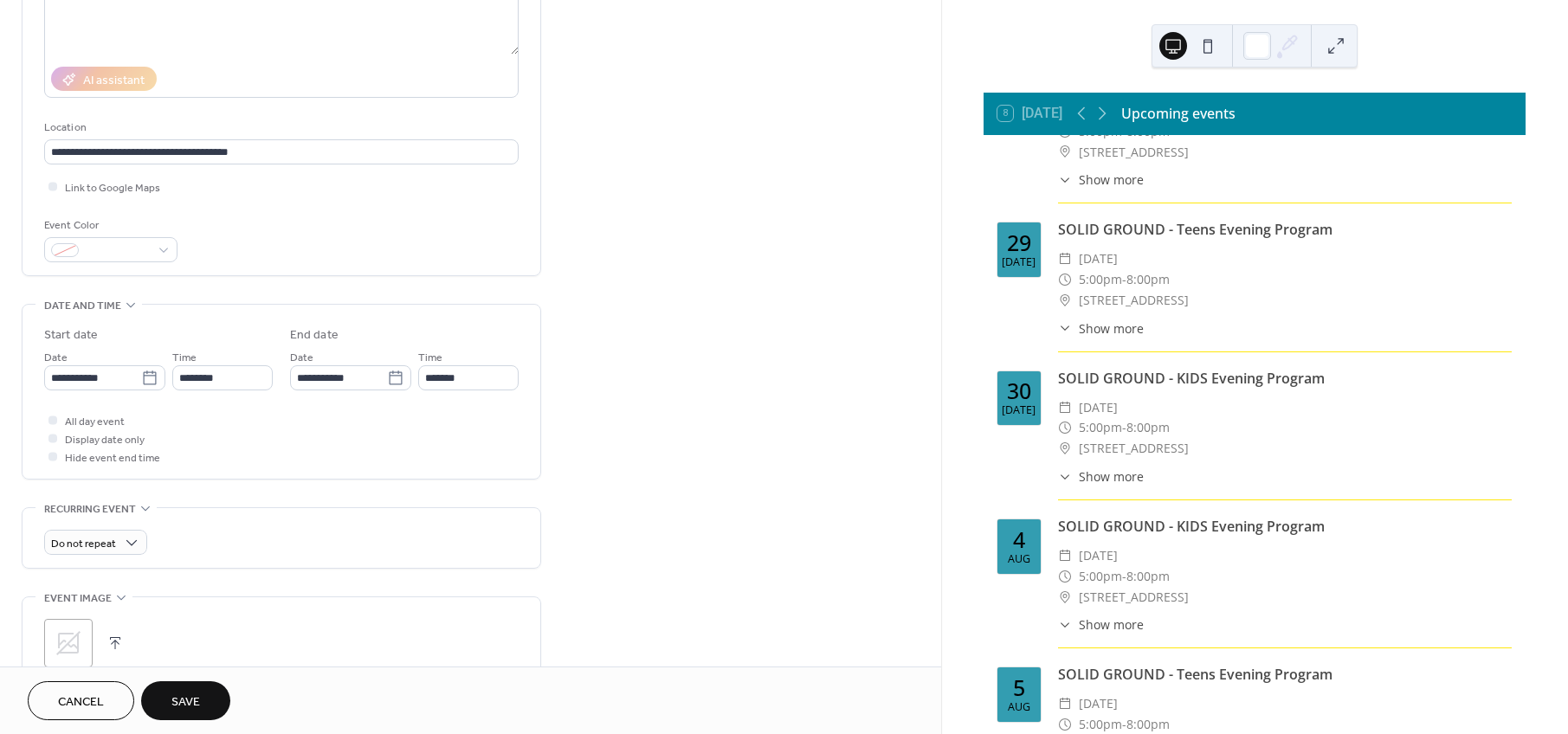 scroll, scrollTop: 260, scrollLeft: 0, axis: vertical 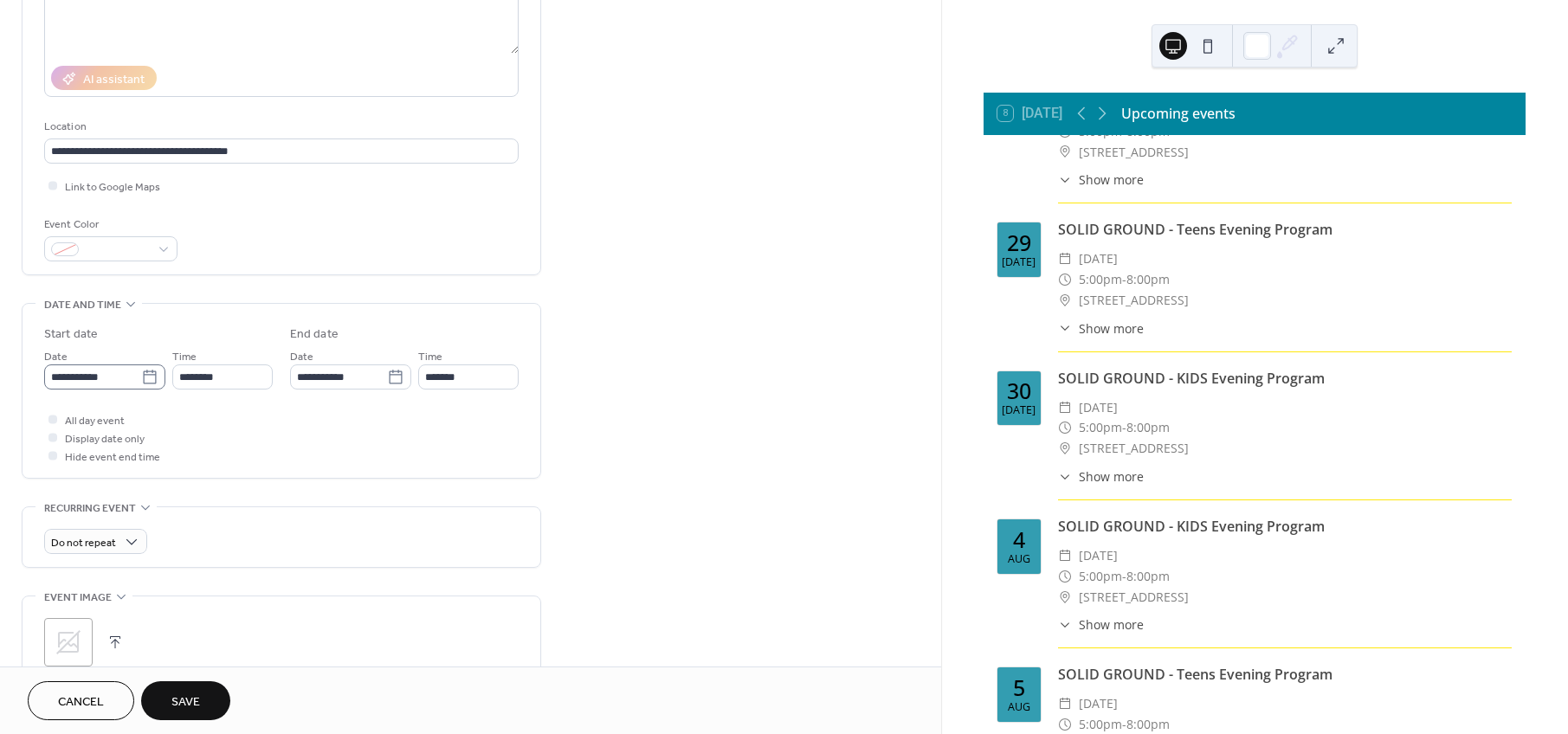 click 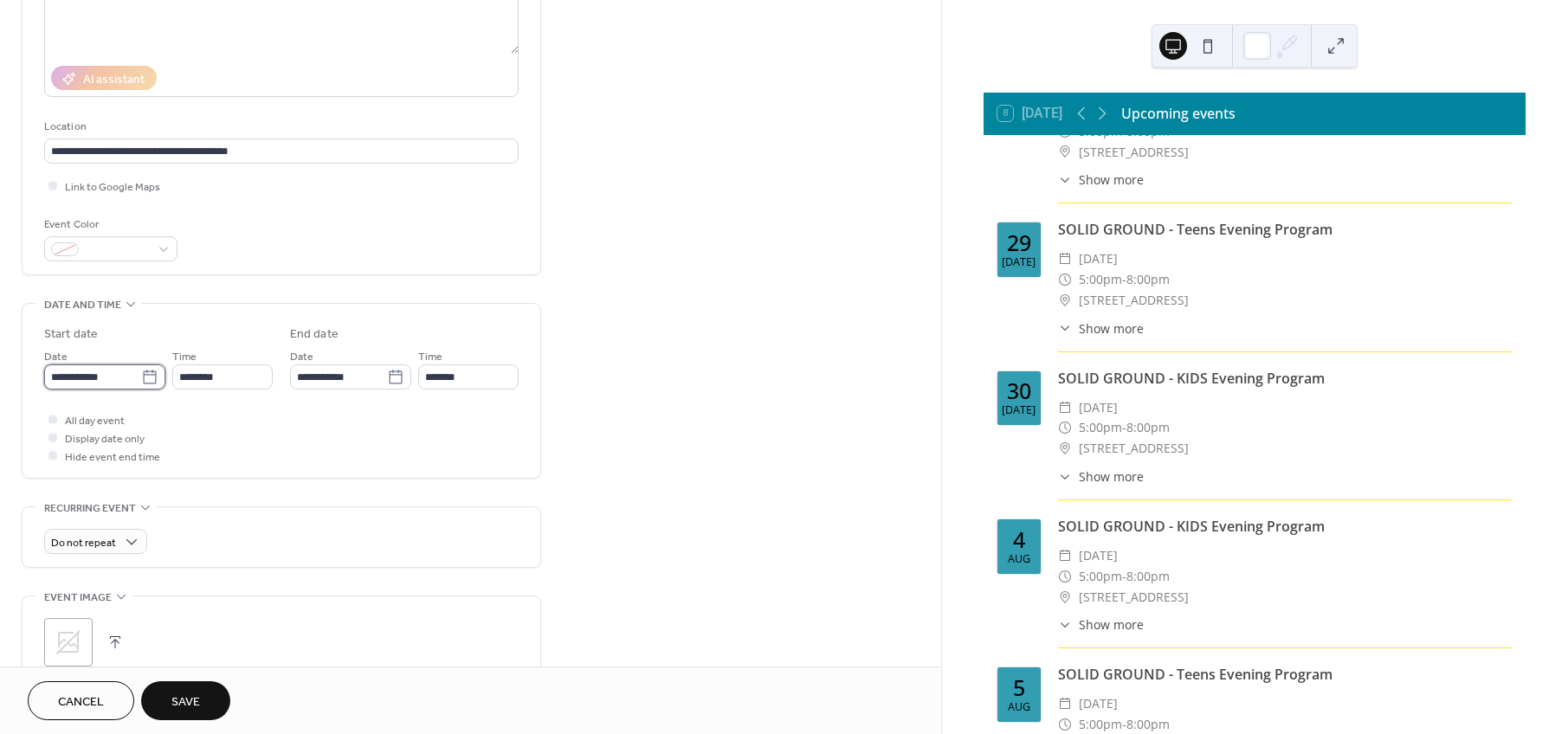 click on "**********" at bounding box center [93, 377] 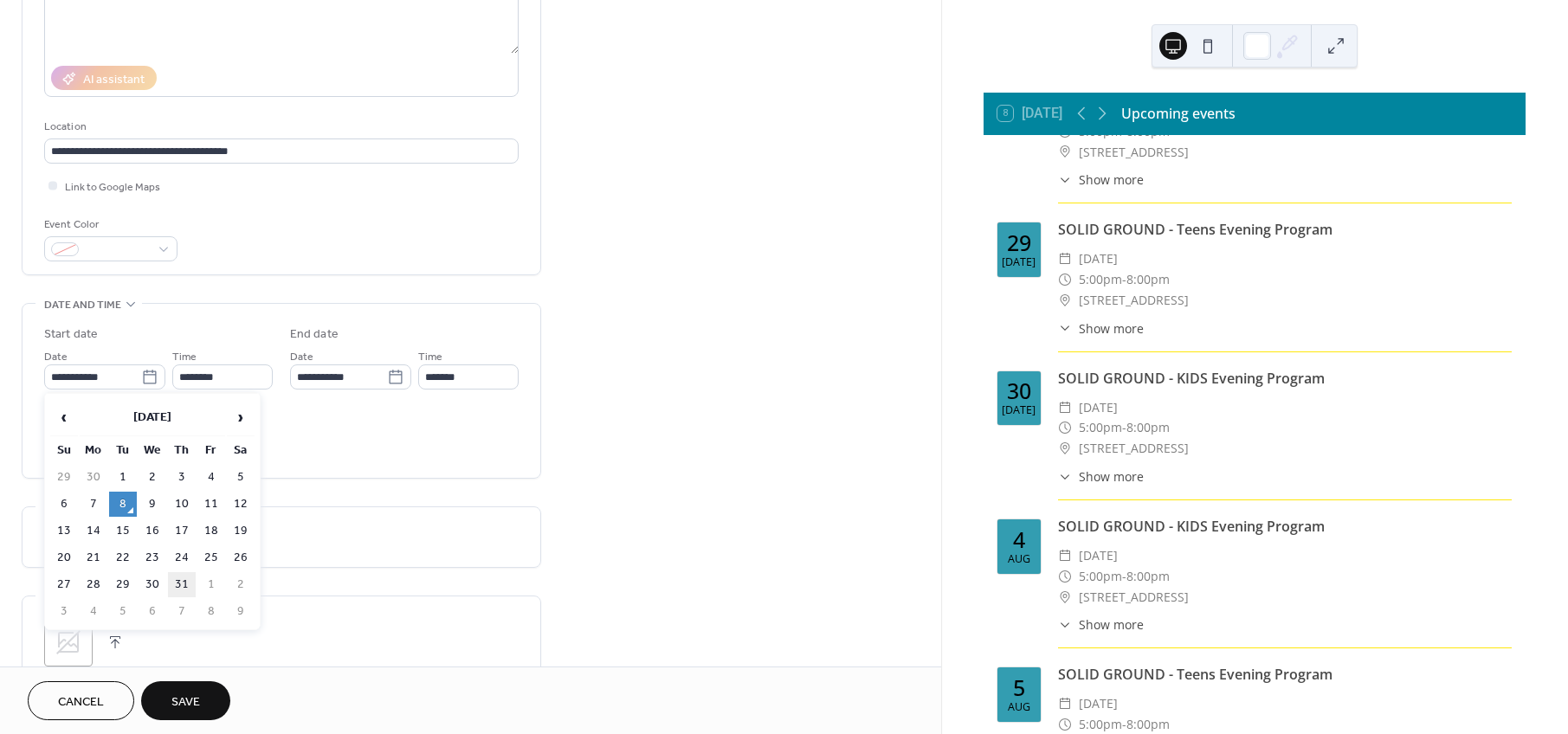 click on "31" at bounding box center (182, 584) 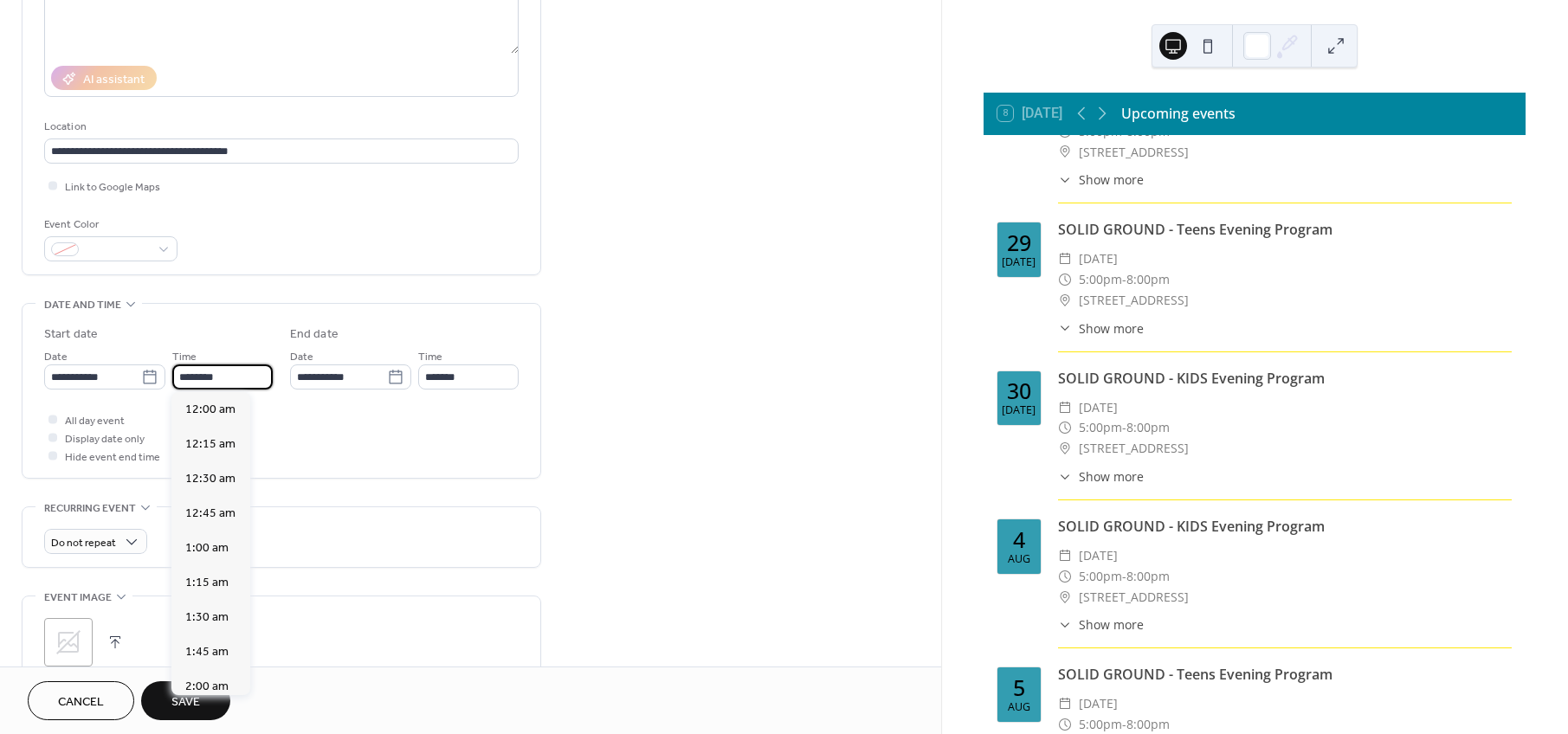 click on "********" at bounding box center (223, 377) 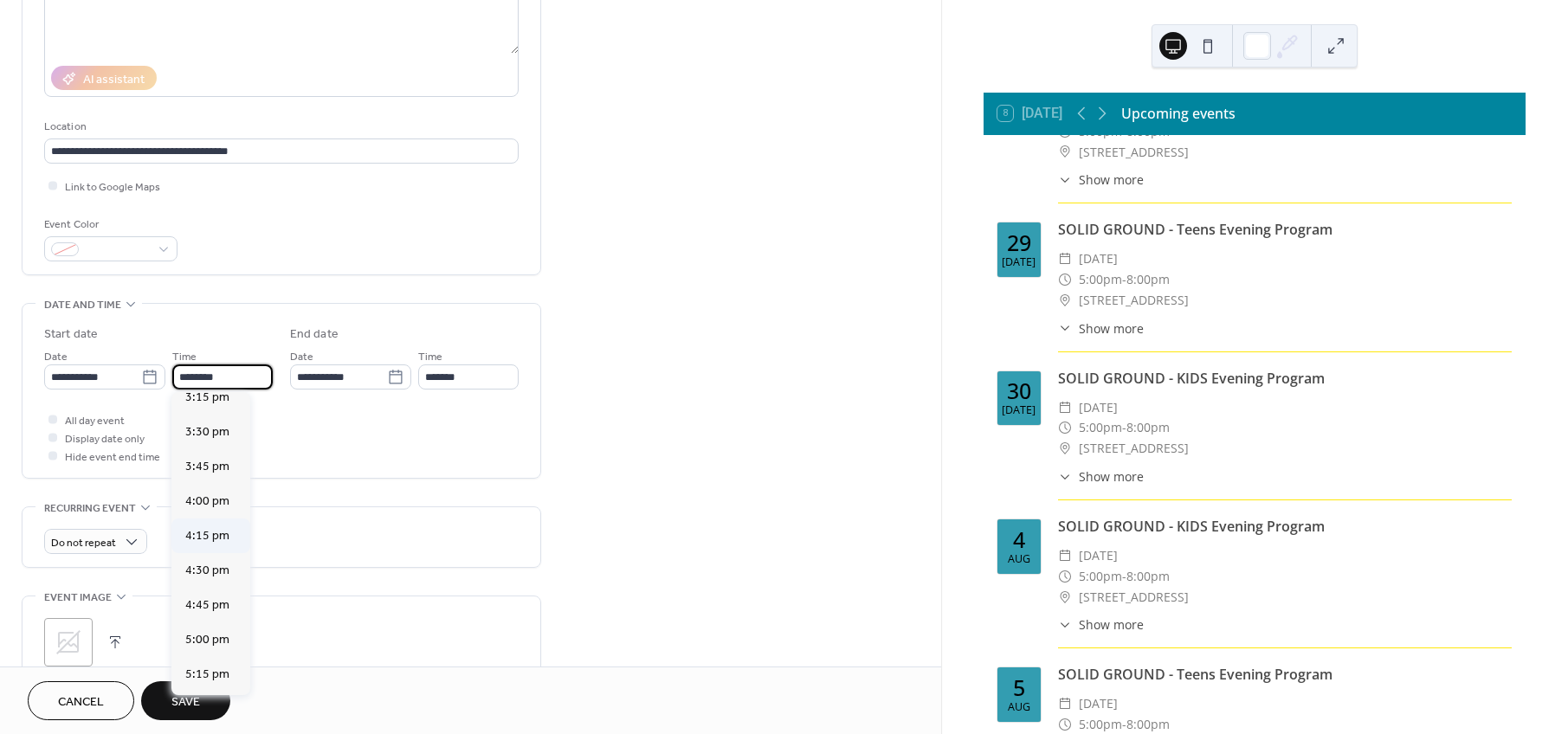 scroll, scrollTop: 2192, scrollLeft: 0, axis: vertical 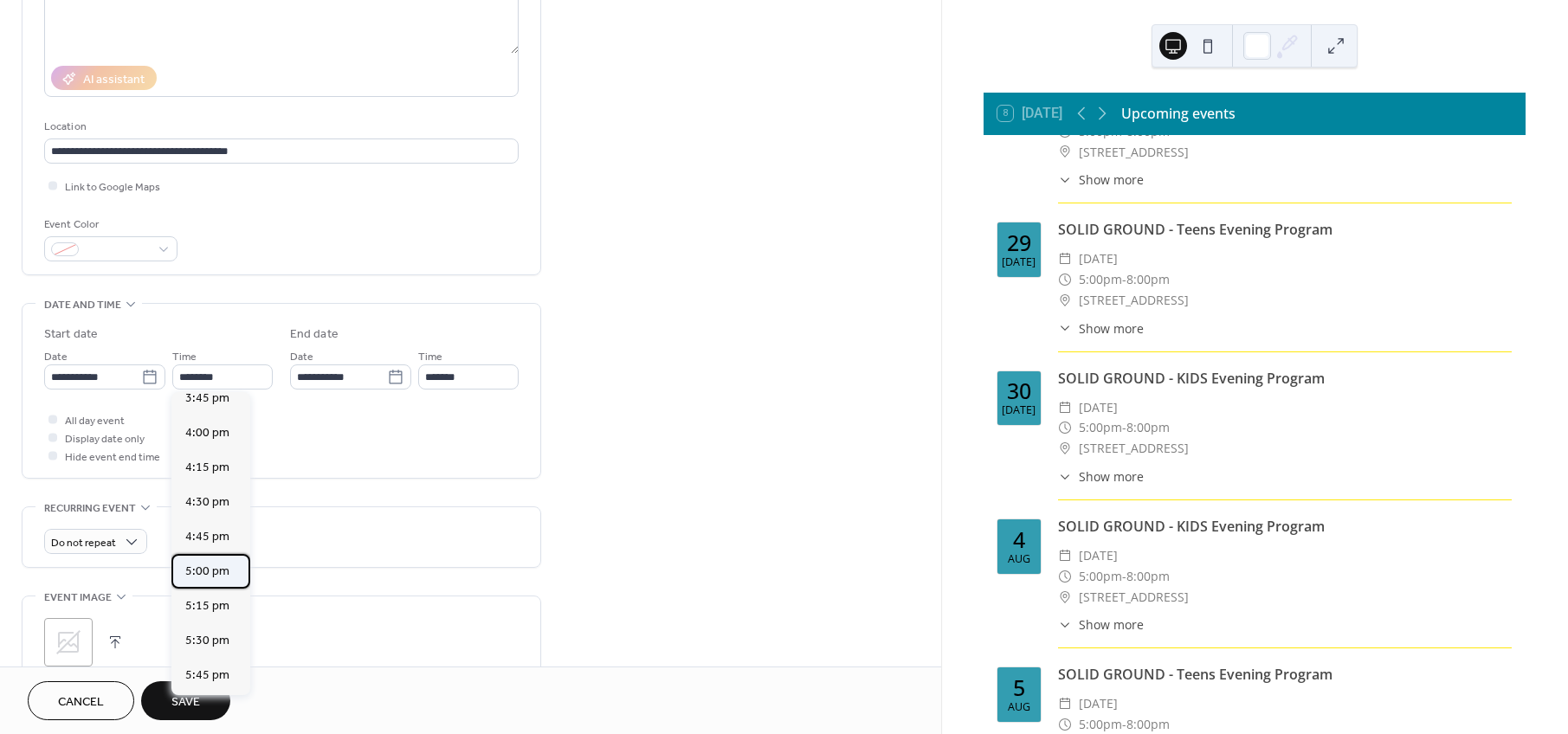 click on "5:00 pm" at bounding box center (207, 571) 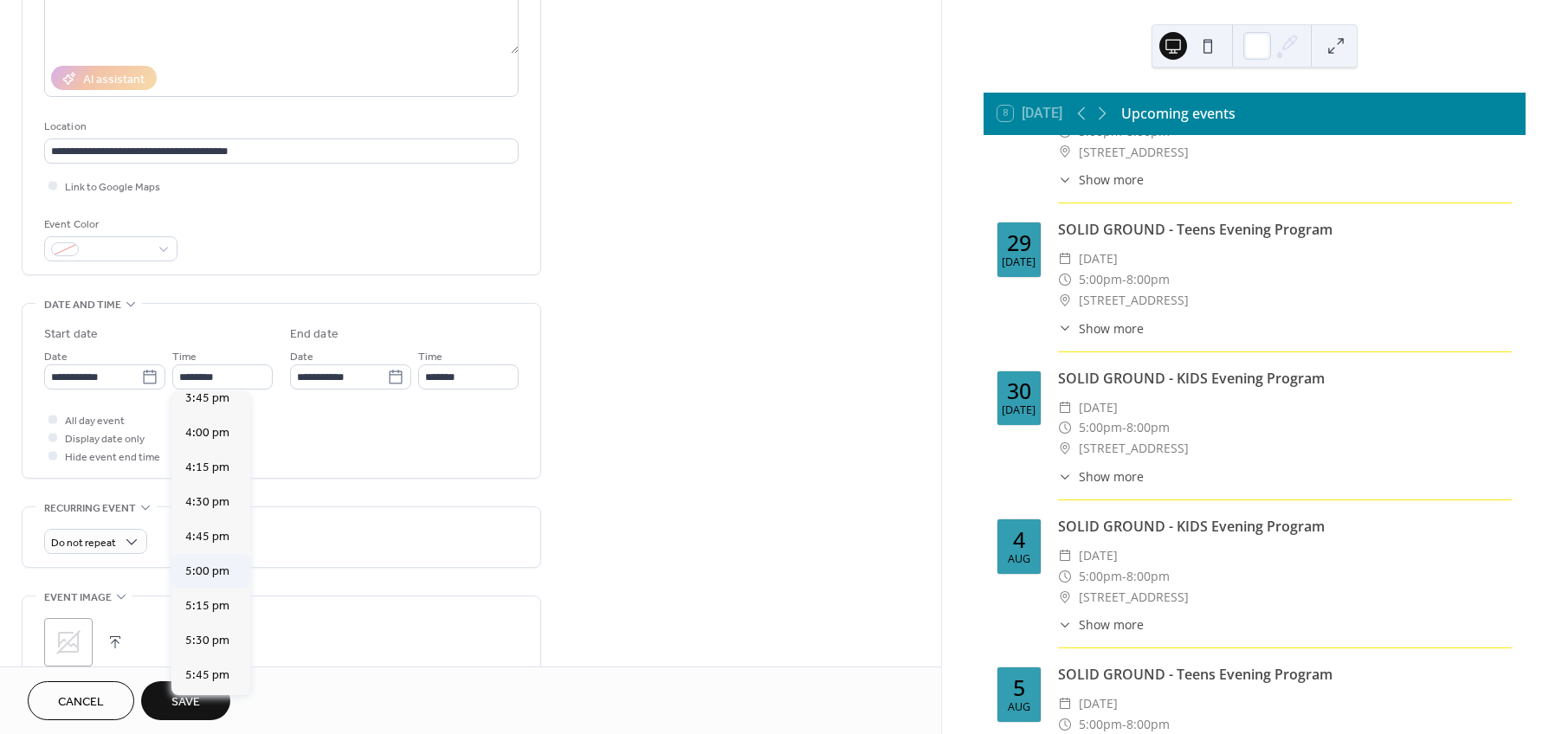 type on "*******" 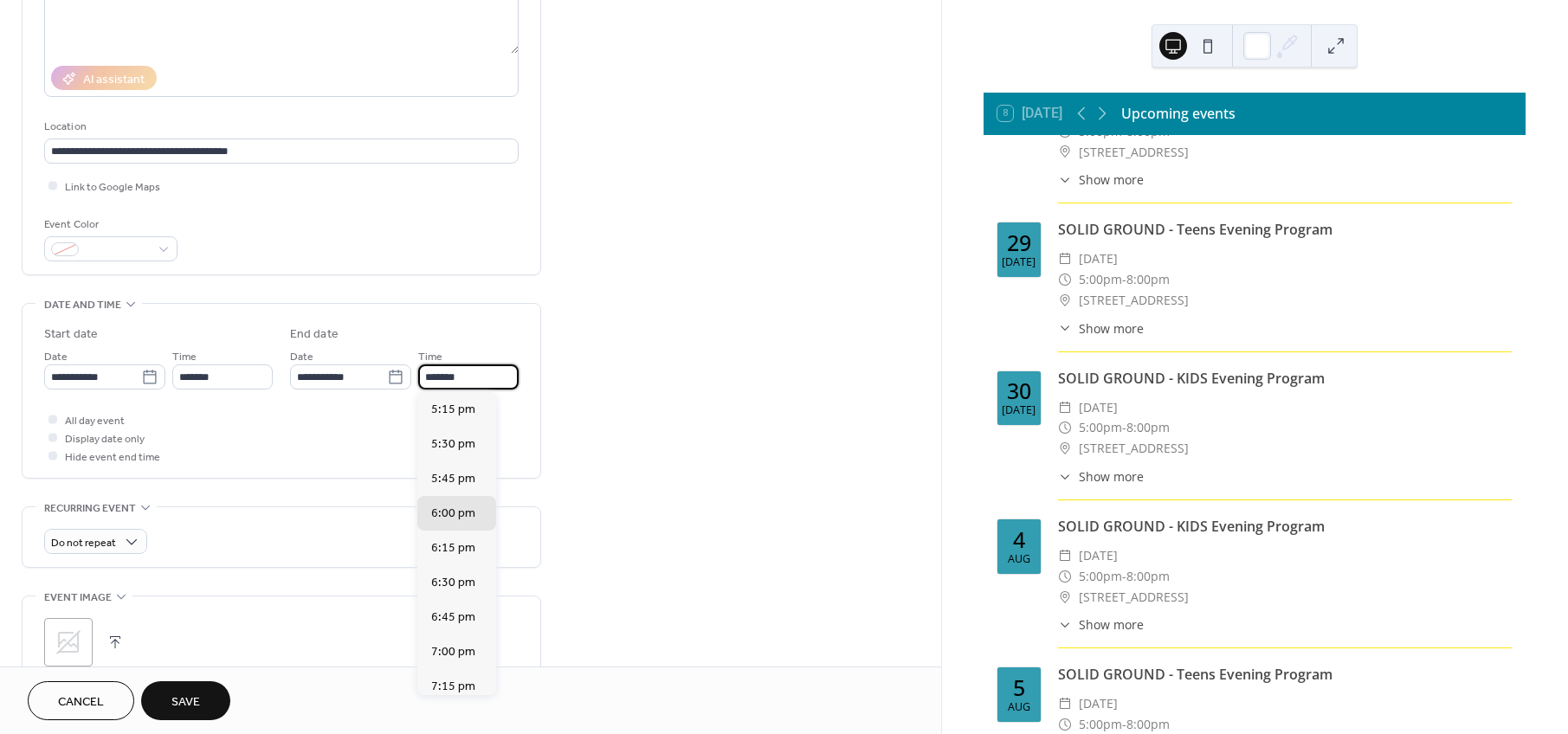 click on "*******" at bounding box center [468, 377] 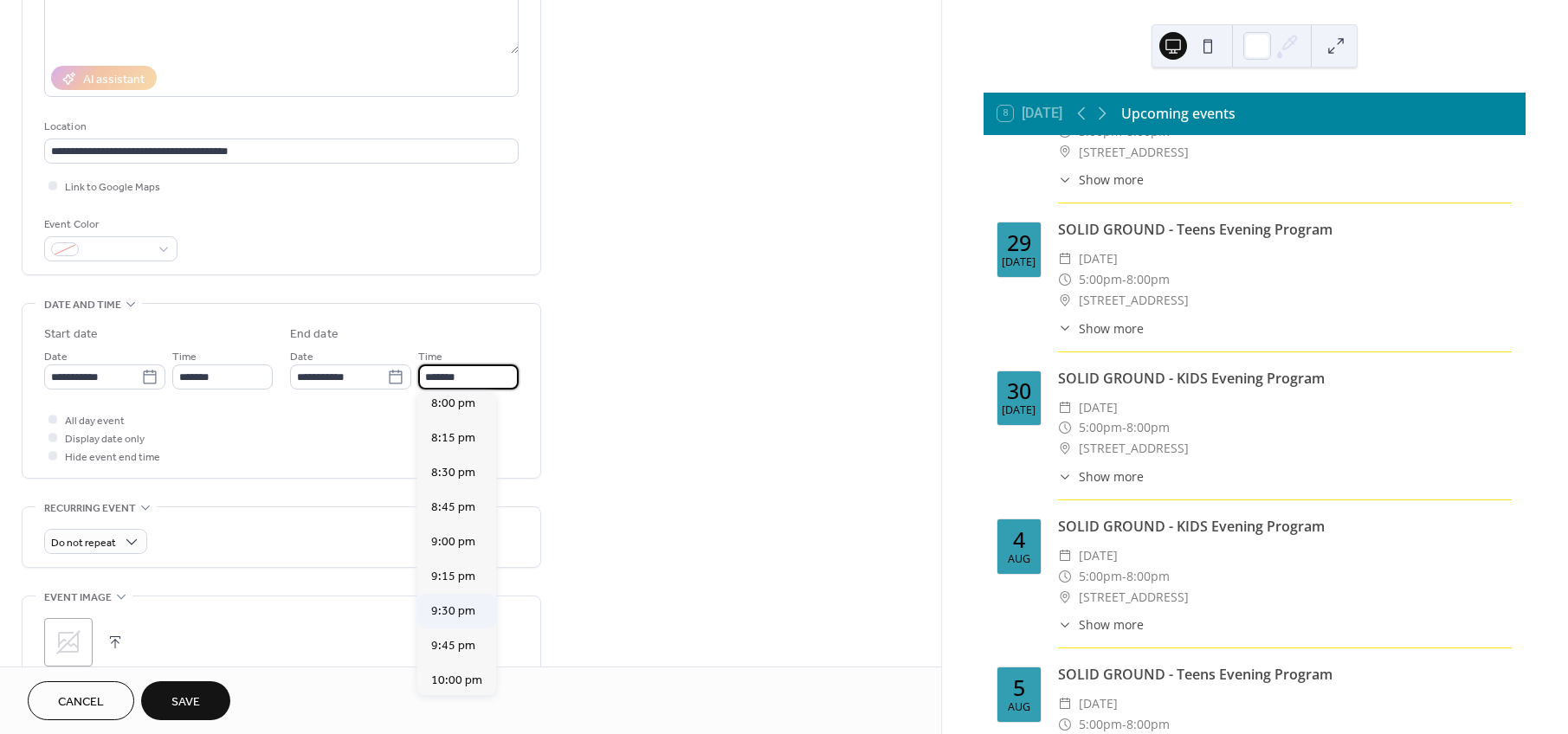 scroll, scrollTop: 390, scrollLeft: 0, axis: vertical 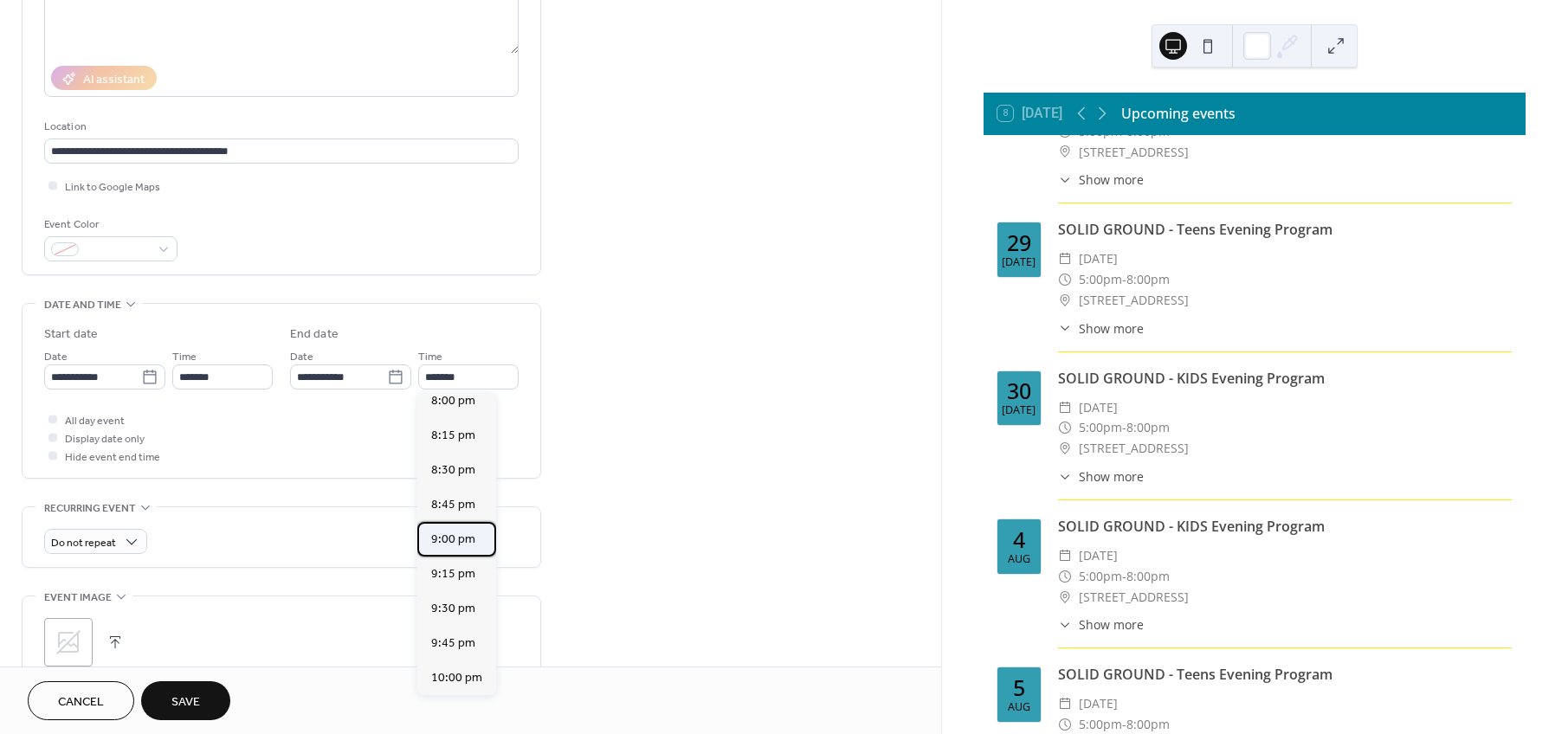 click on "9:00 pm" at bounding box center [453, 539] 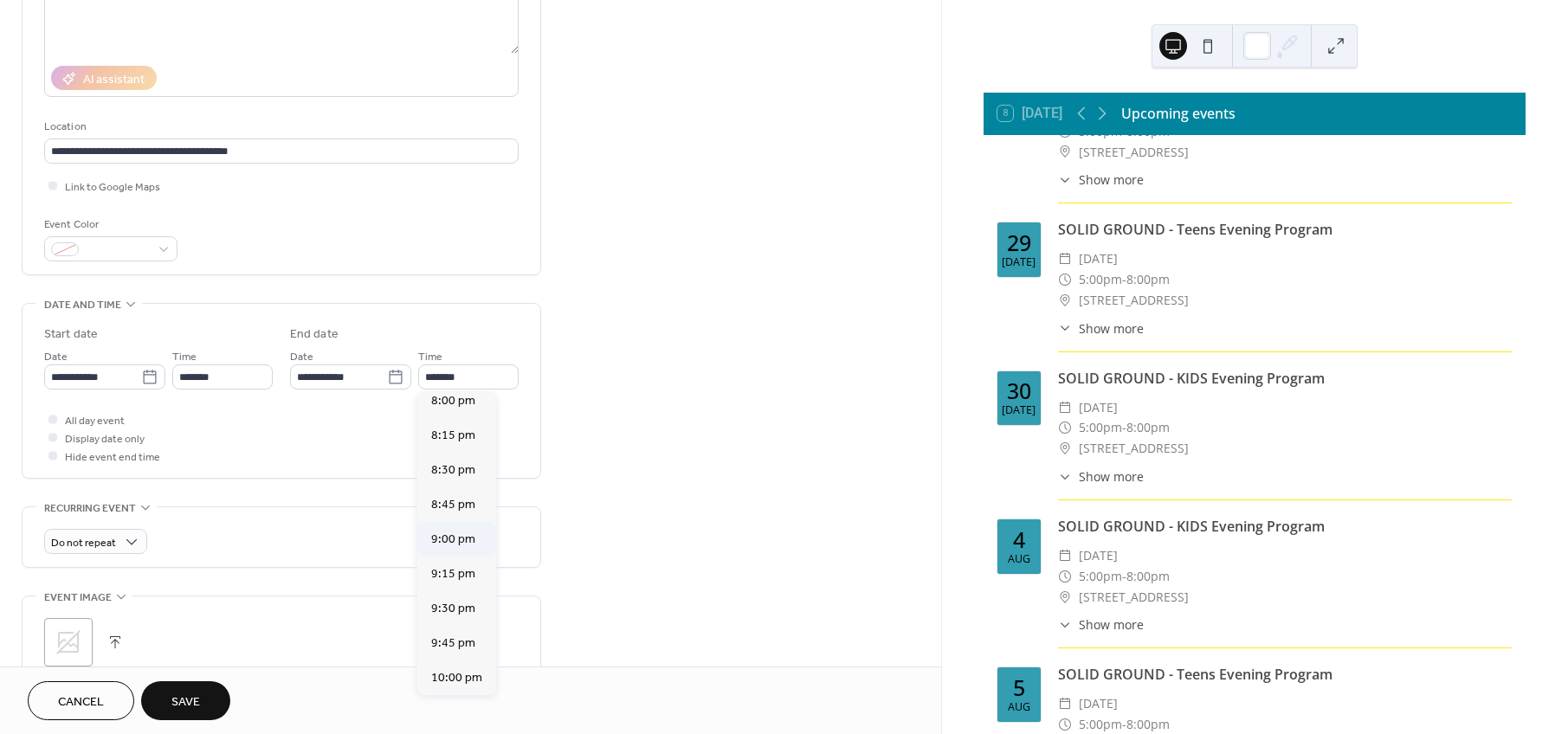 type on "*******" 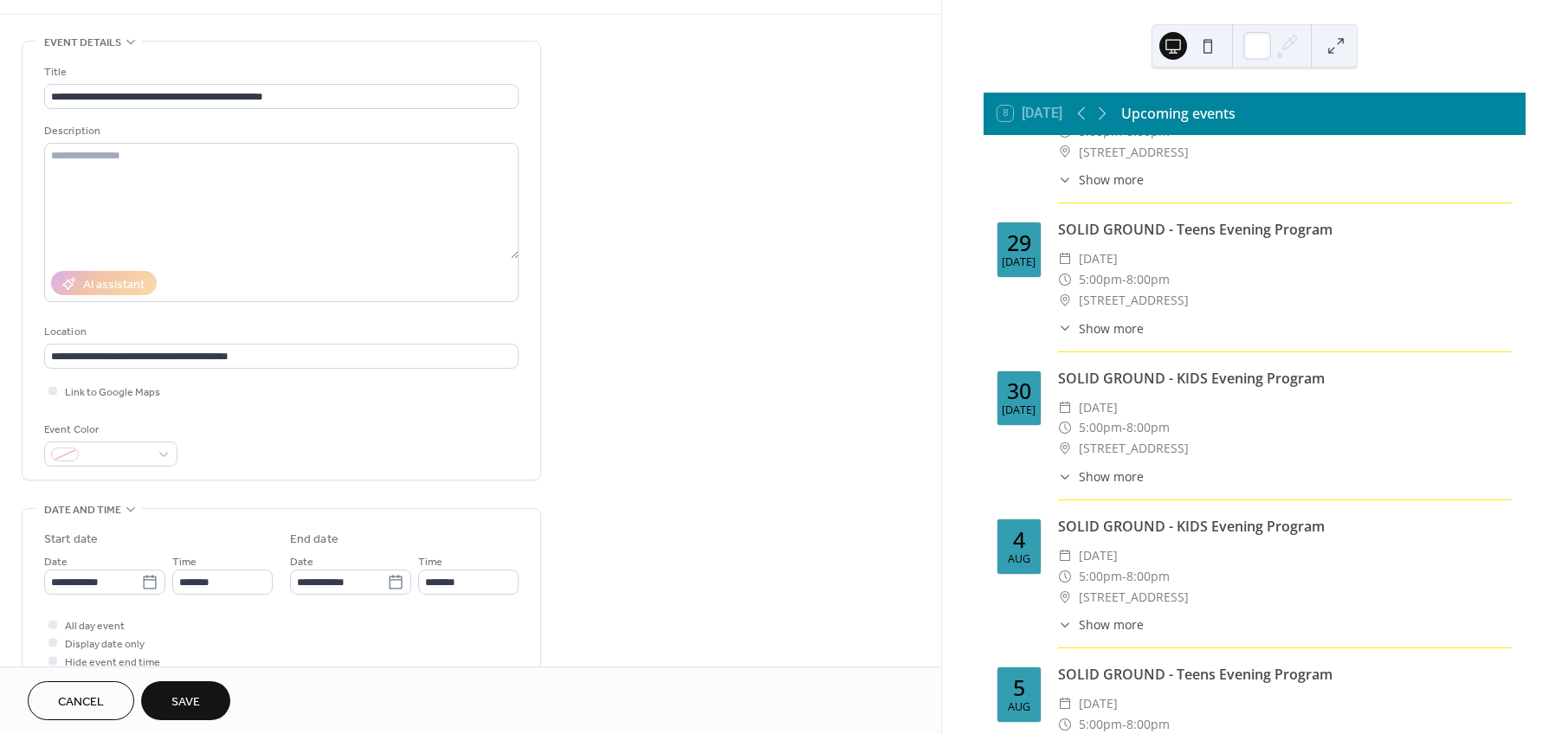 scroll, scrollTop: 0, scrollLeft: 0, axis: both 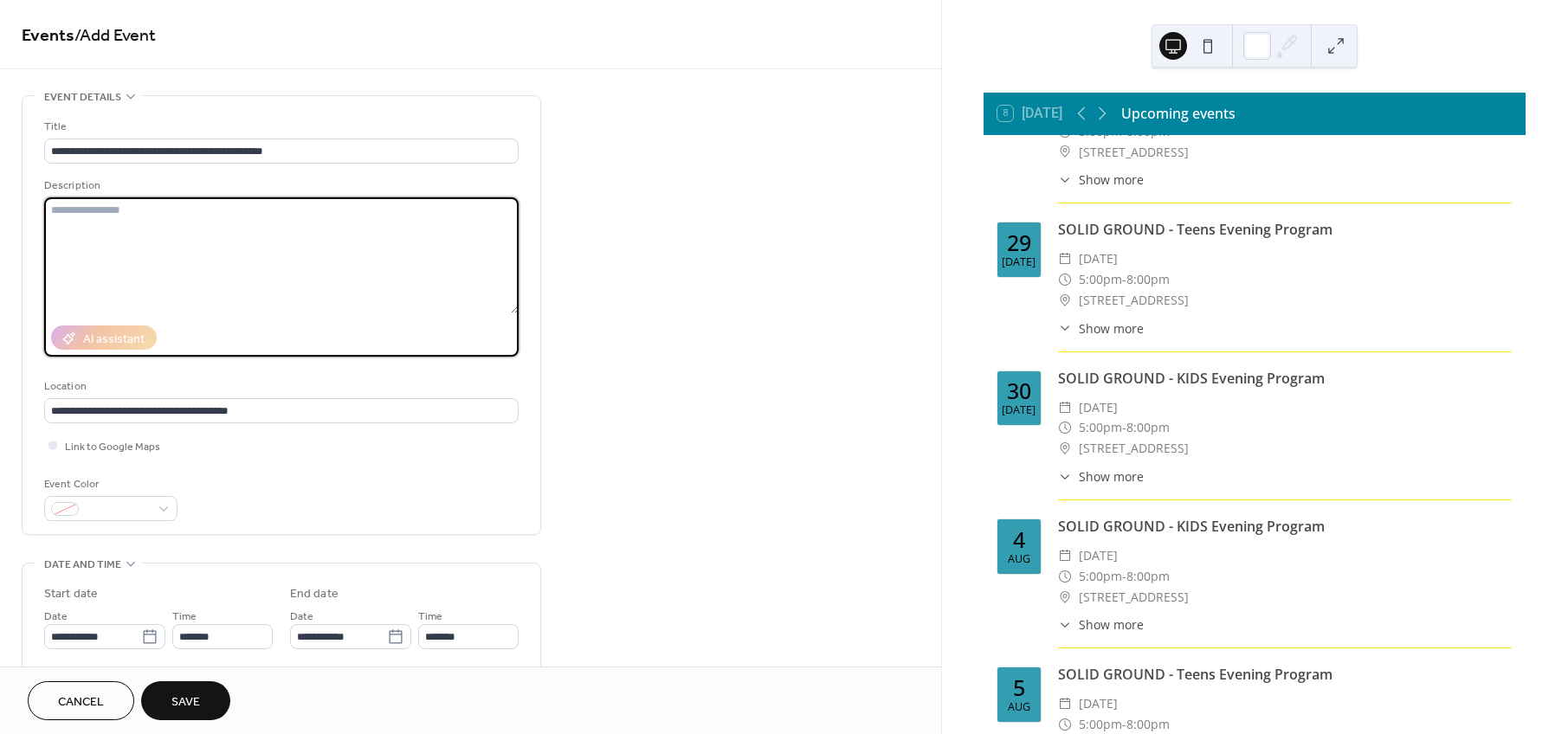 click at bounding box center [281, 255] 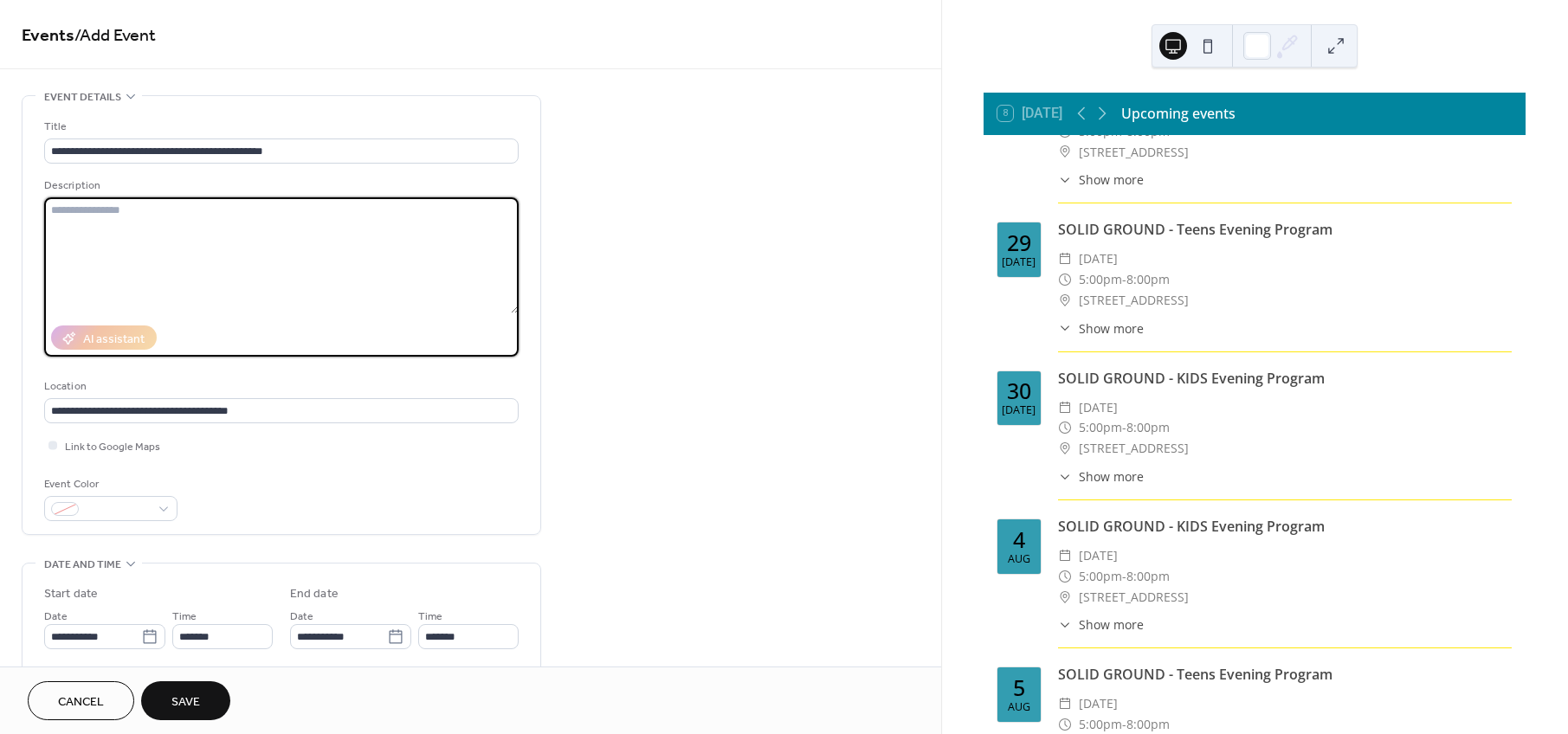 type on "*" 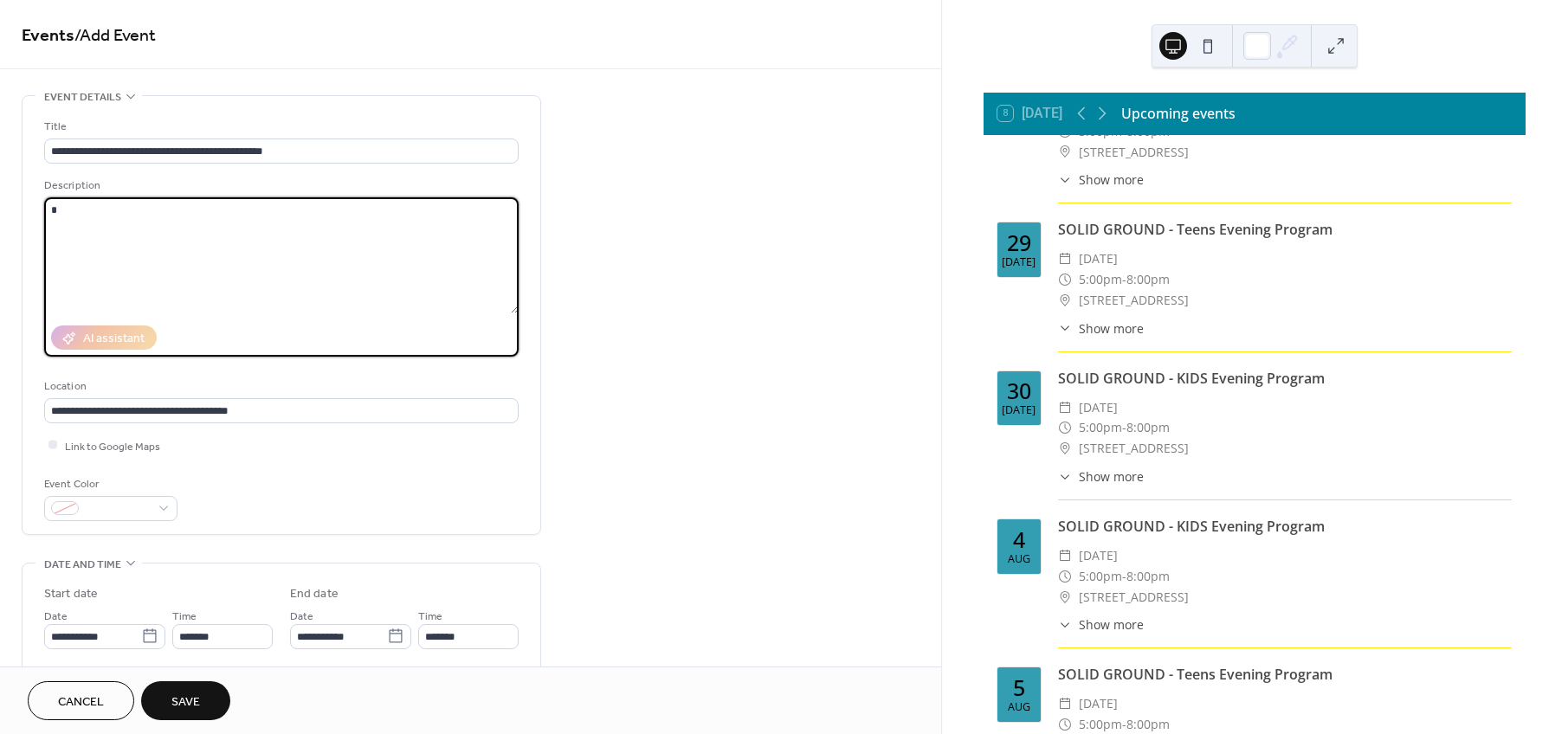 type 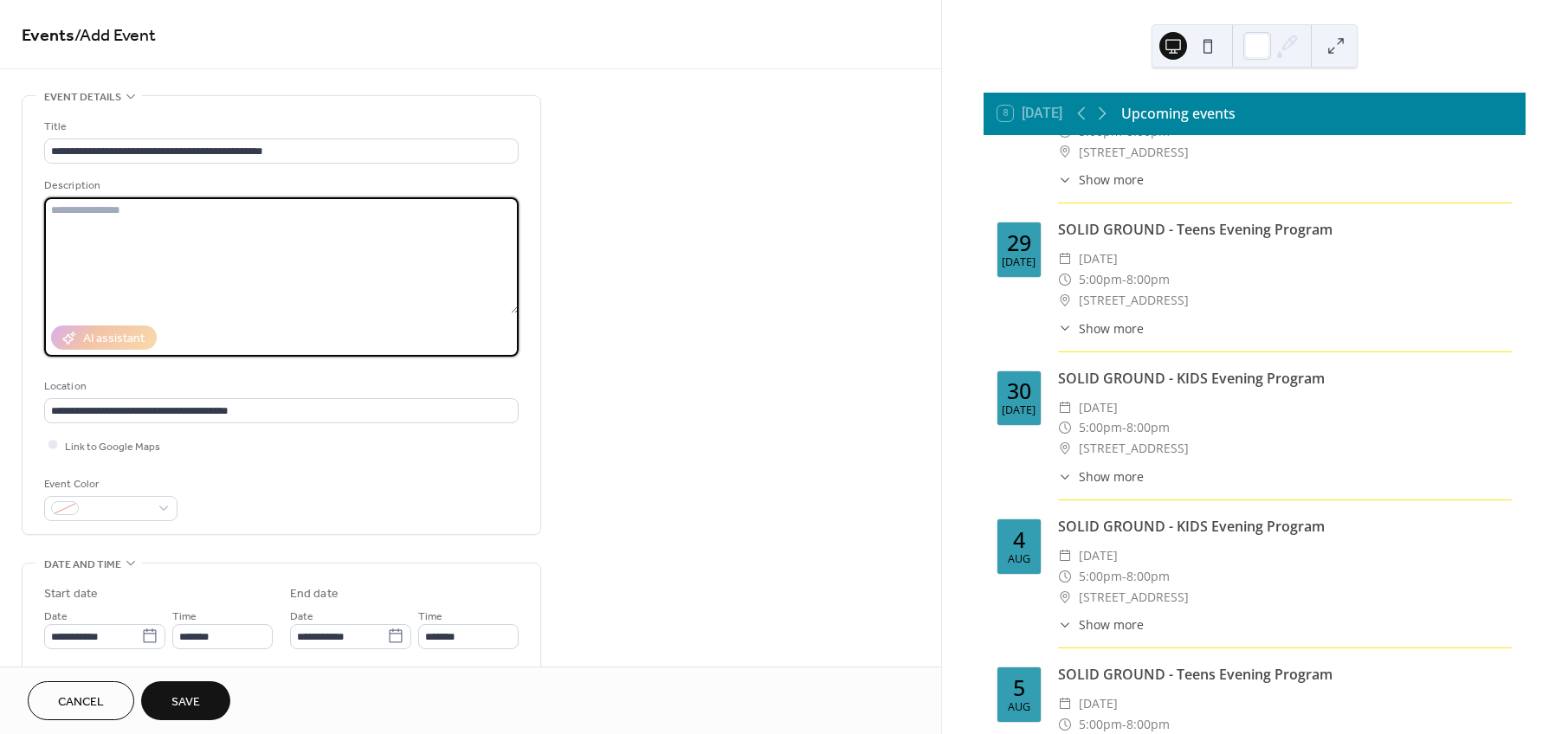click on "**********" at bounding box center (470, 755) 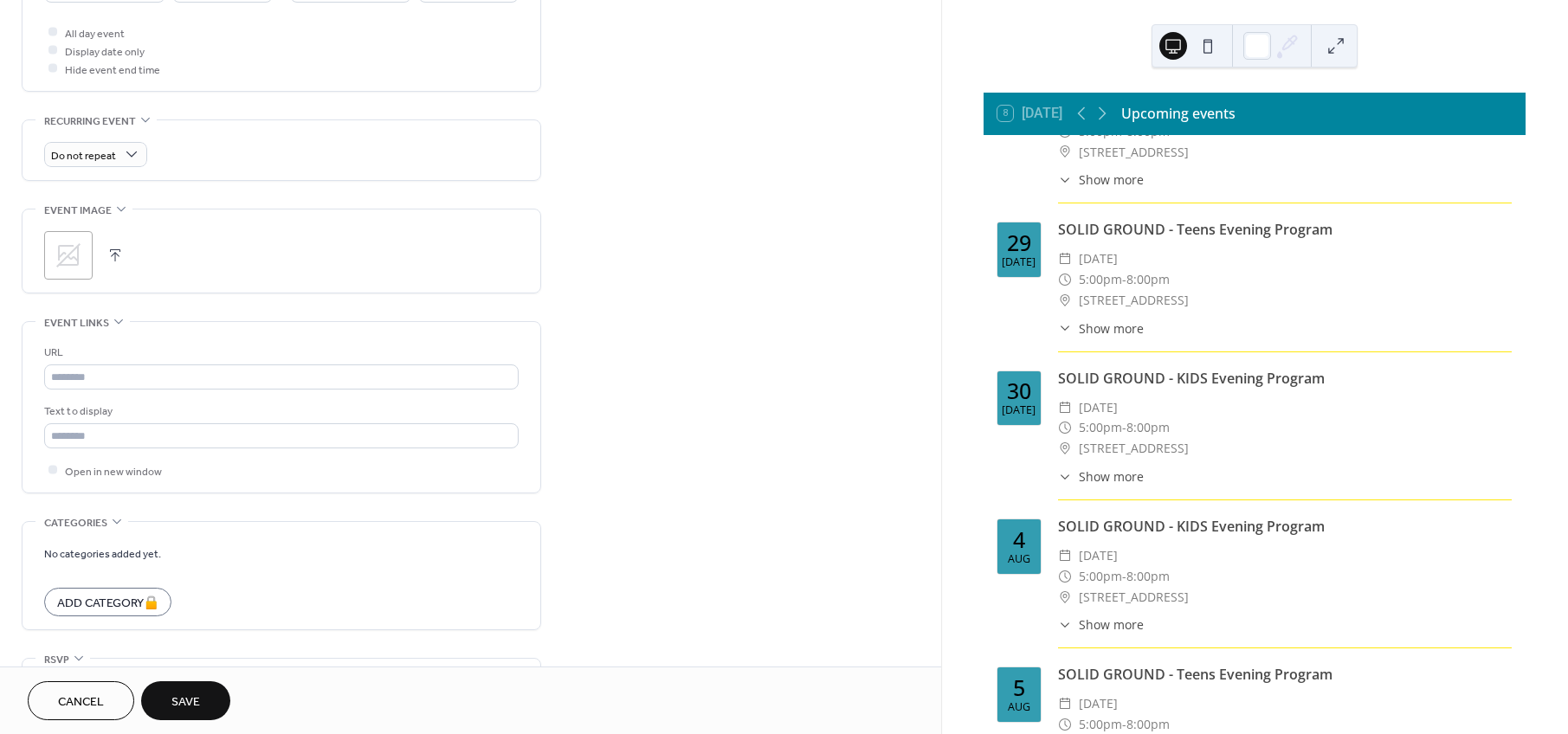 scroll, scrollTop: 649, scrollLeft: 0, axis: vertical 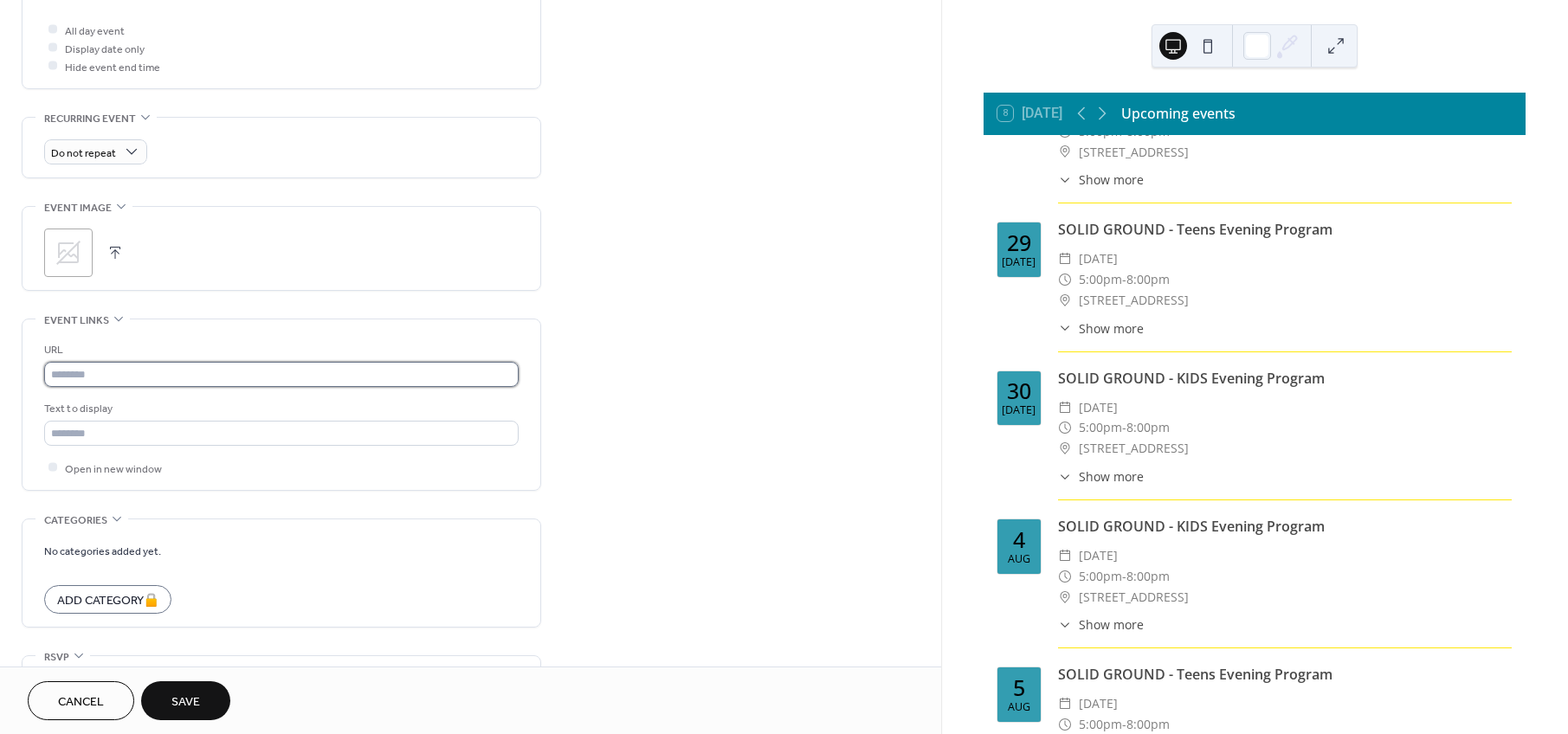 click at bounding box center (281, 374) 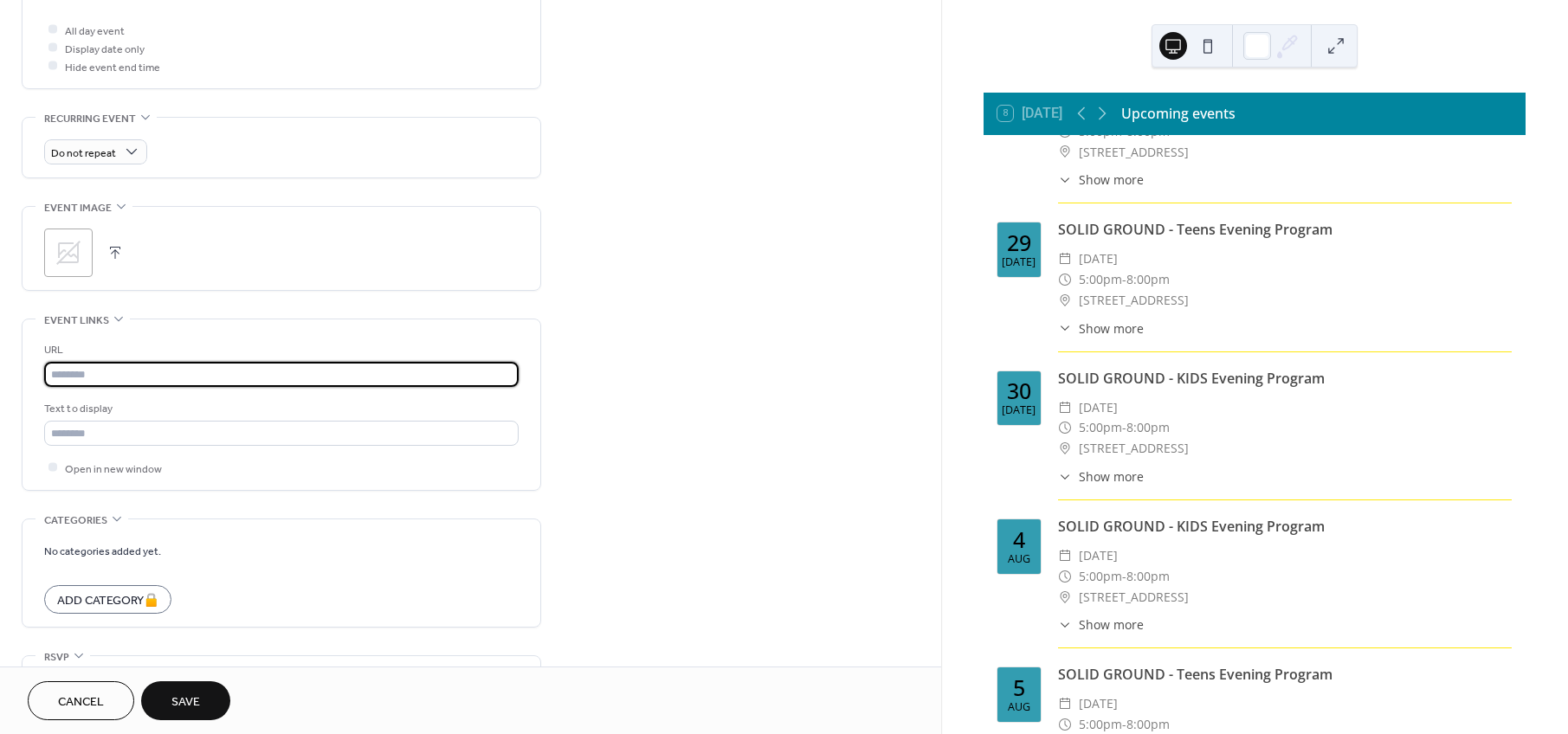 paste on "**********" 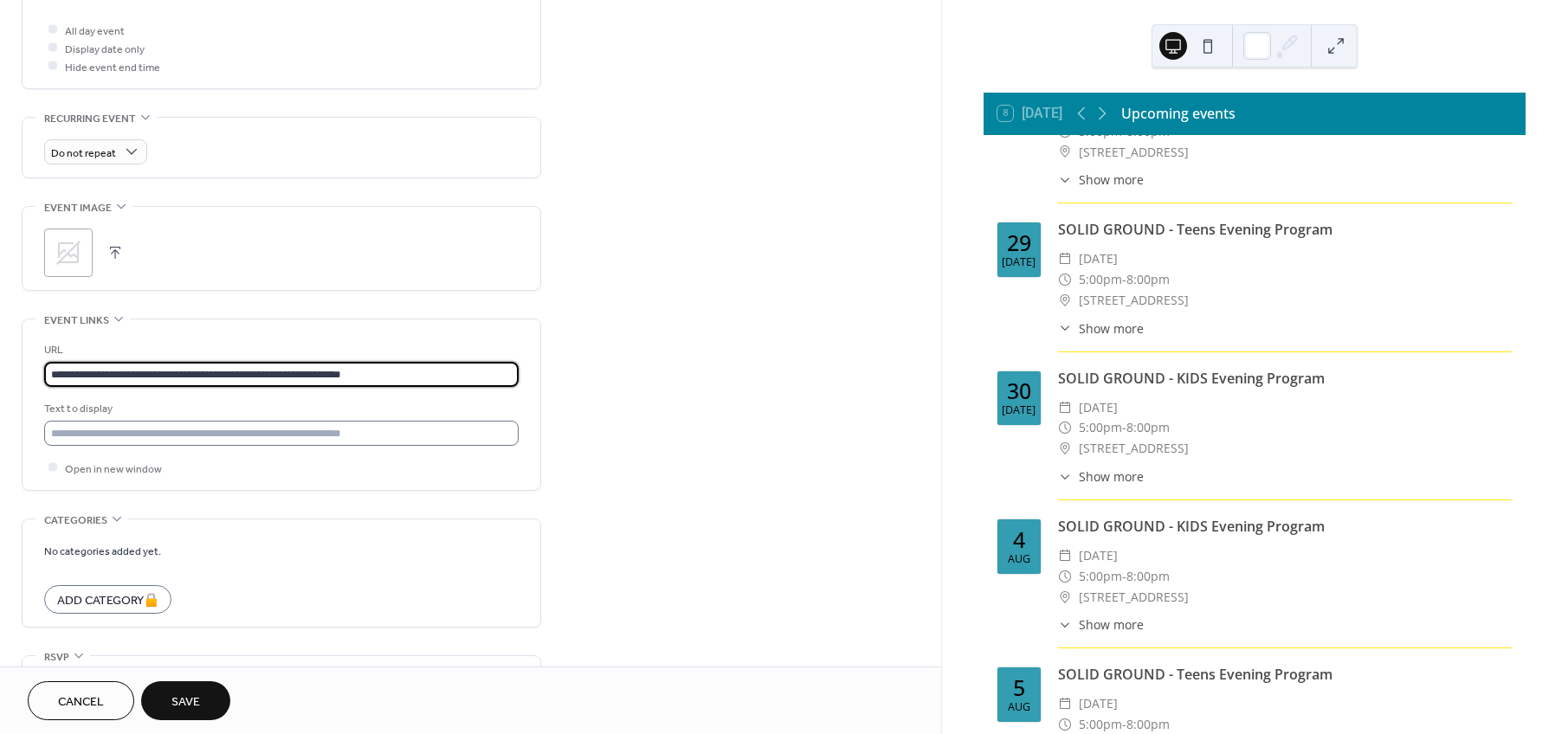 type on "**********" 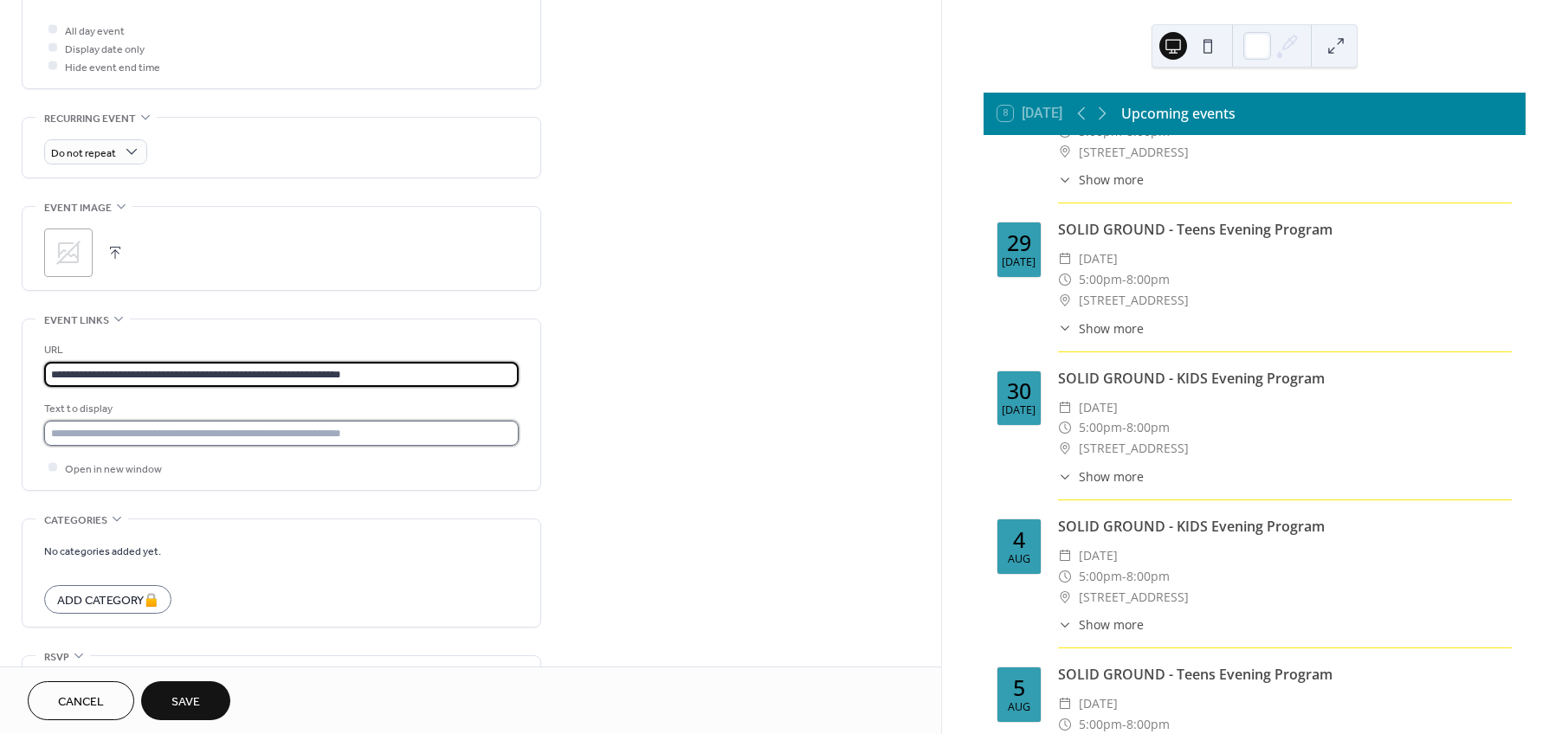 click at bounding box center [281, 433] 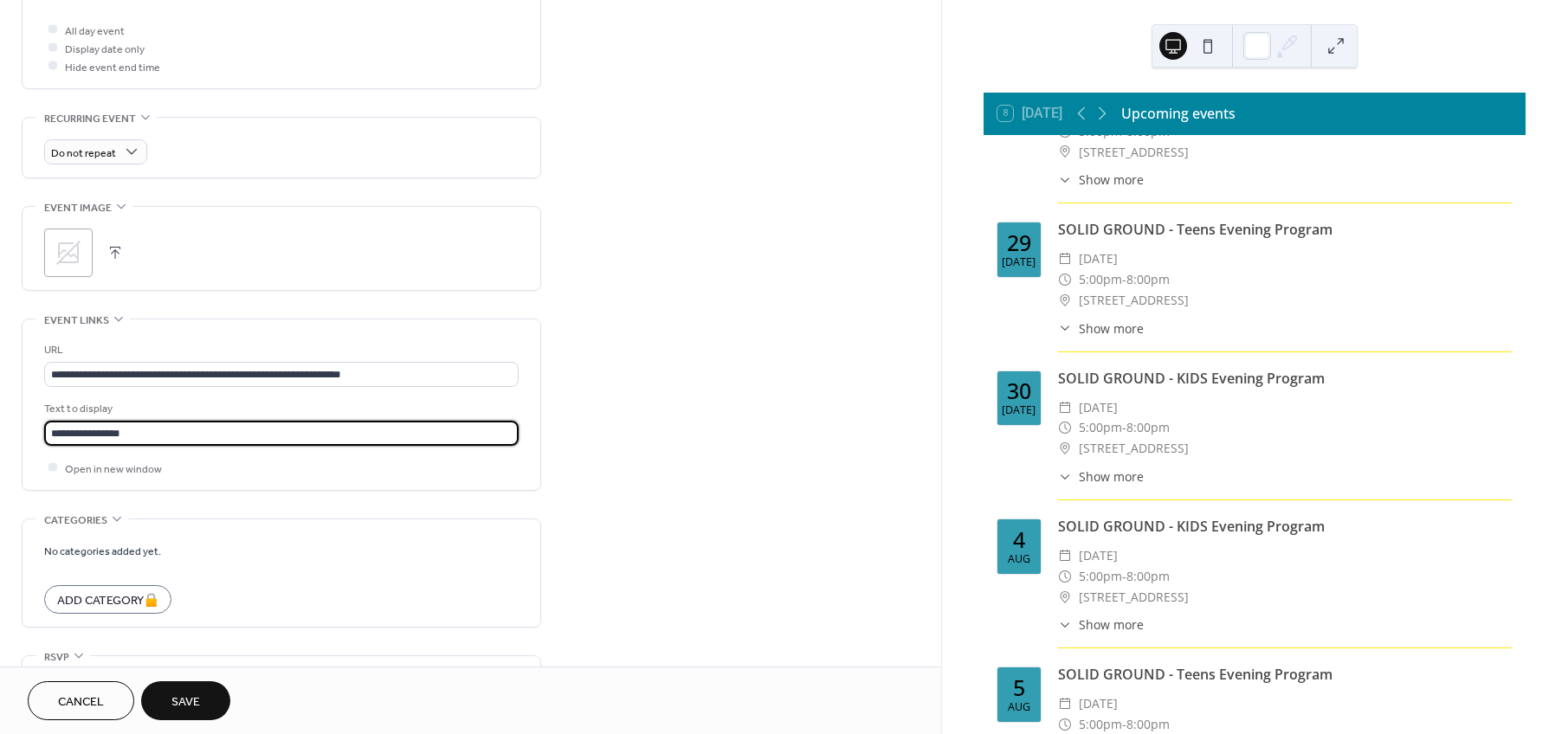 type on "**********" 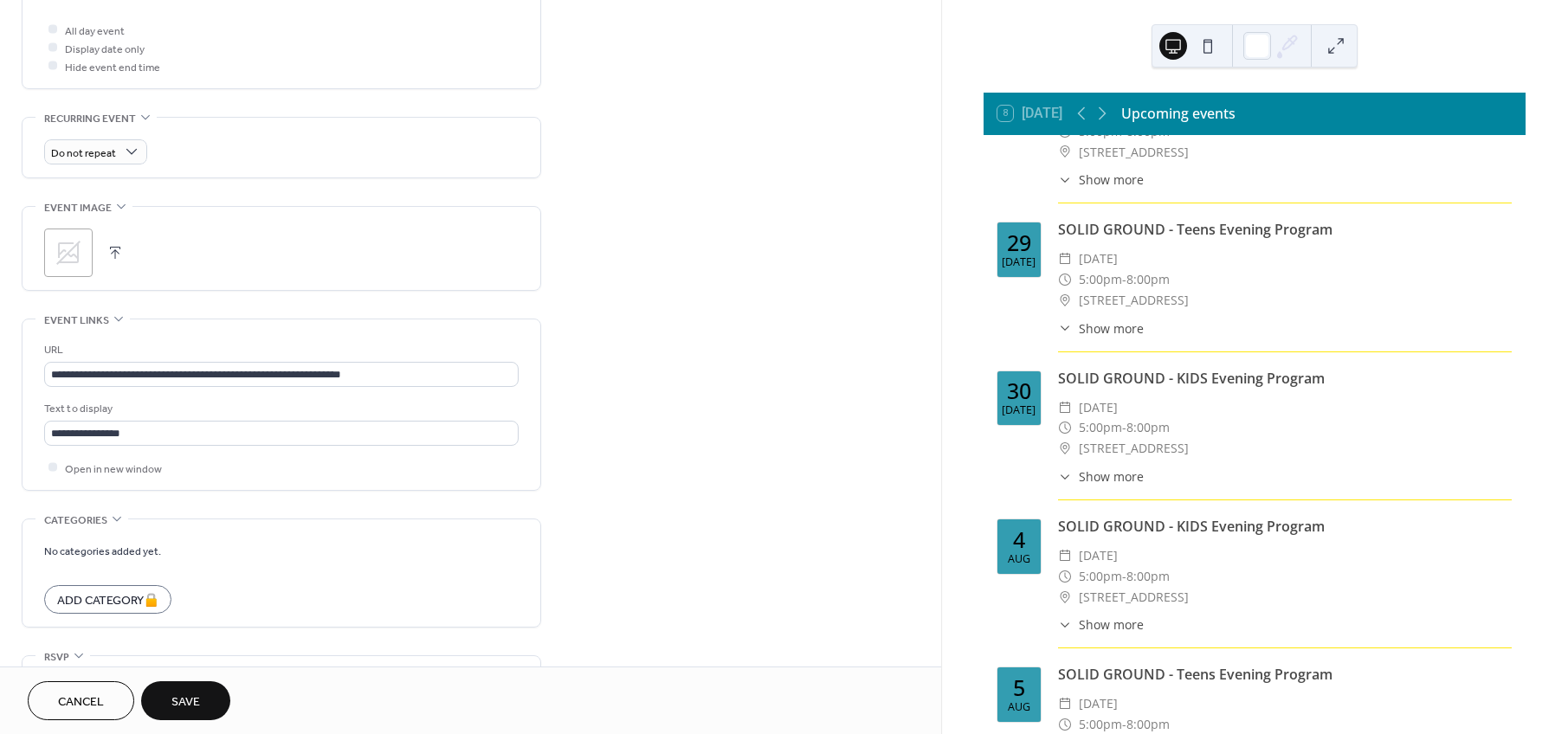 click at bounding box center [115, 253] 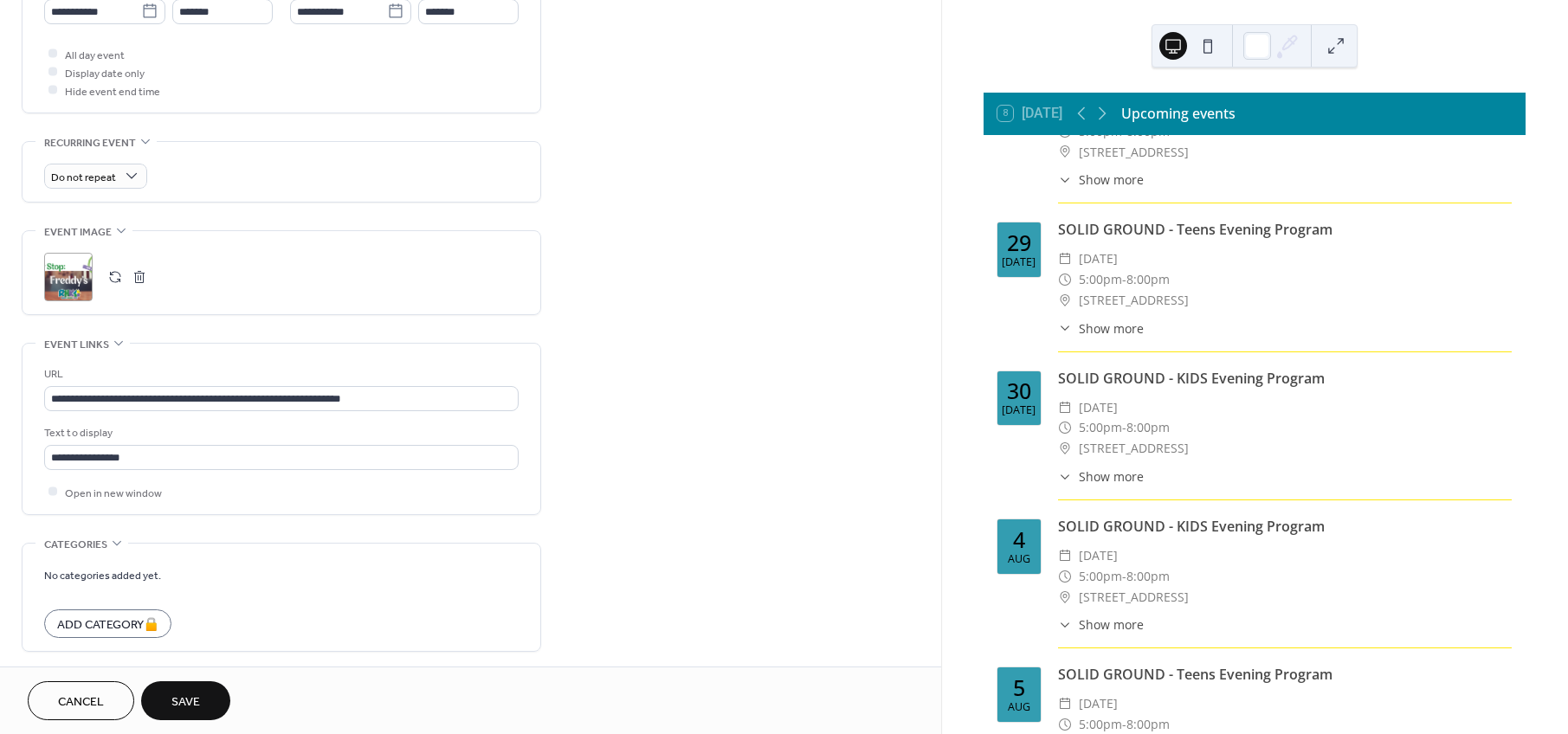 scroll, scrollTop: 618, scrollLeft: 0, axis: vertical 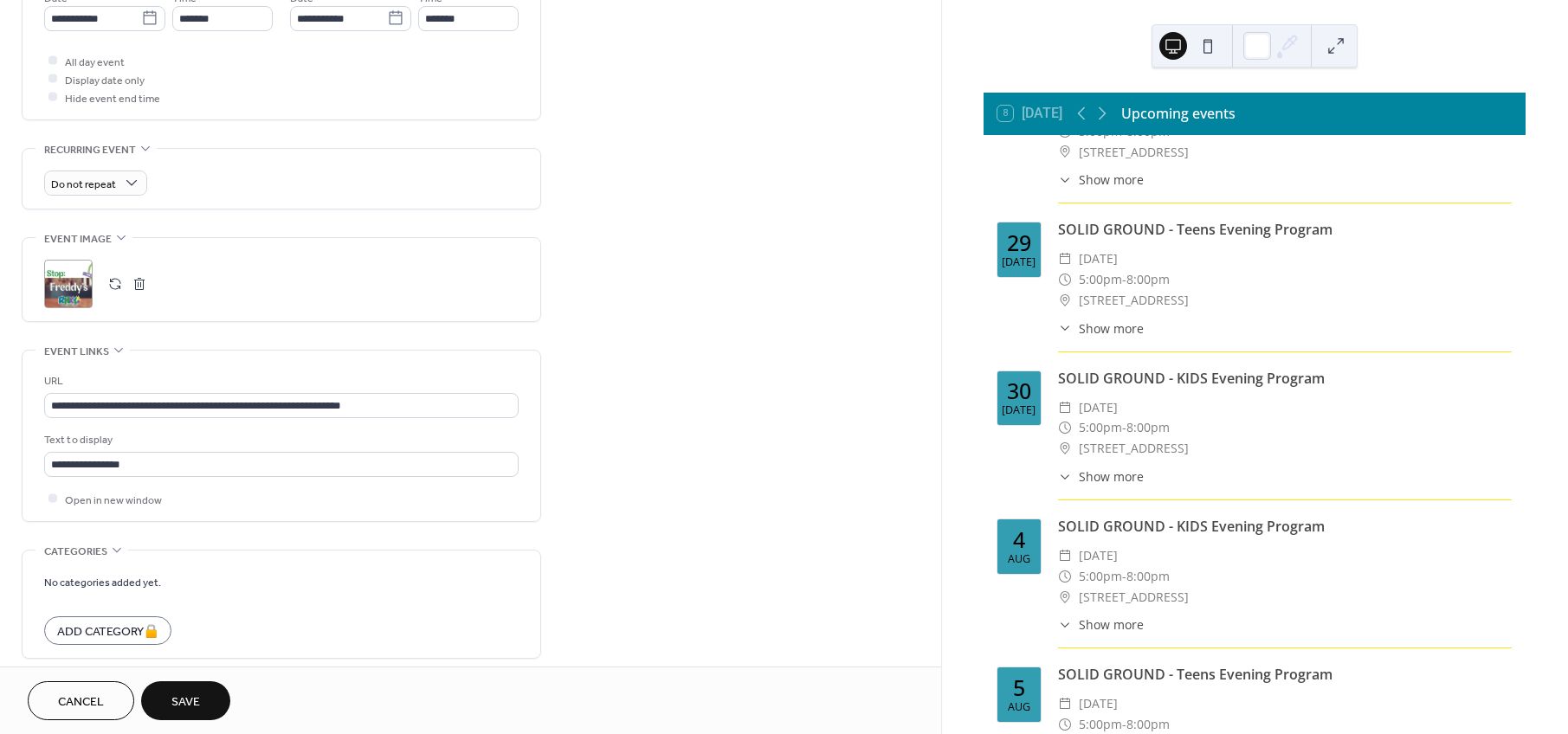 click on "Save" at bounding box center [185, 702] 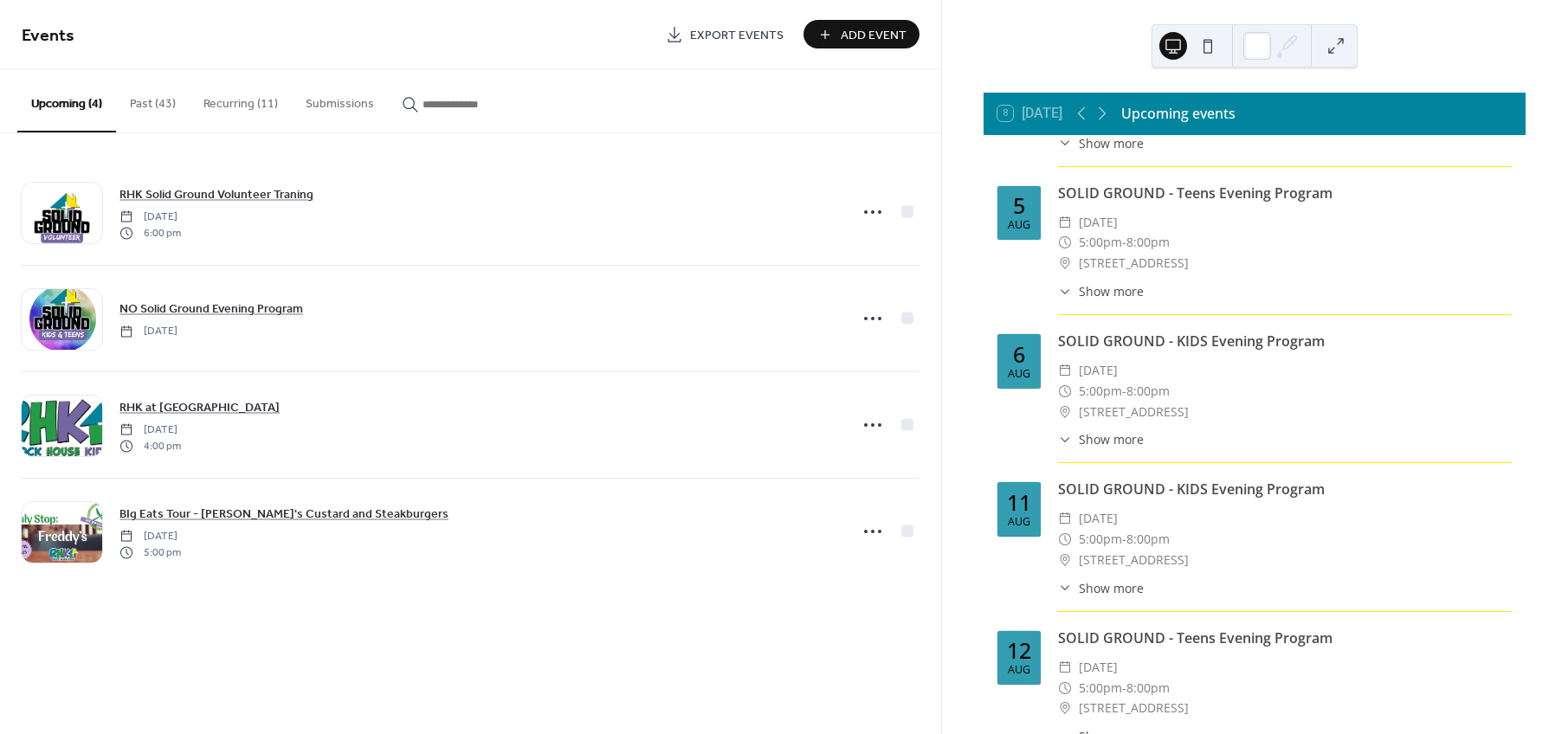 scroll, scrollTop: 2207, scrollLeft: 0, axis: vertical 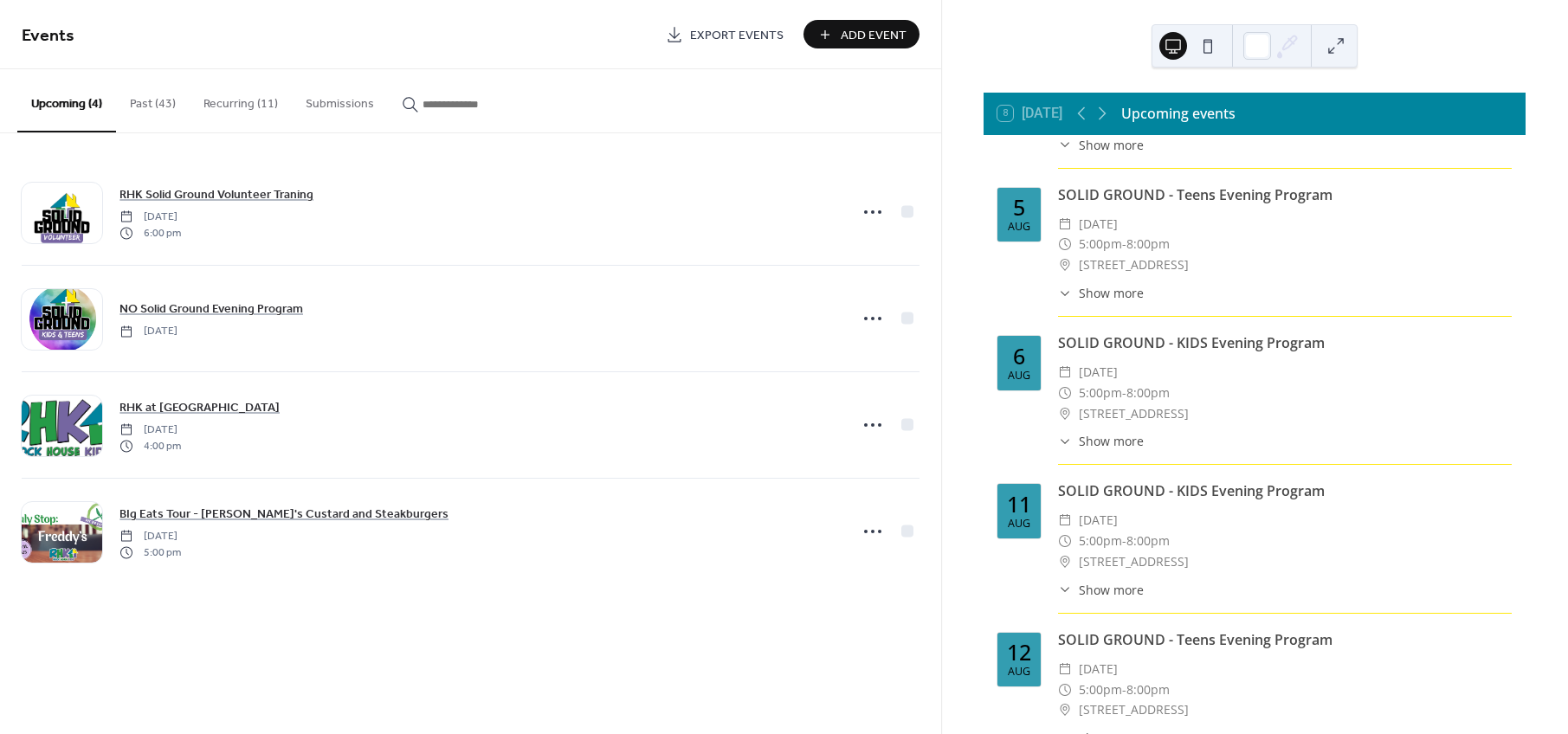 click on "Add Event" at bounding box center [874, 35] 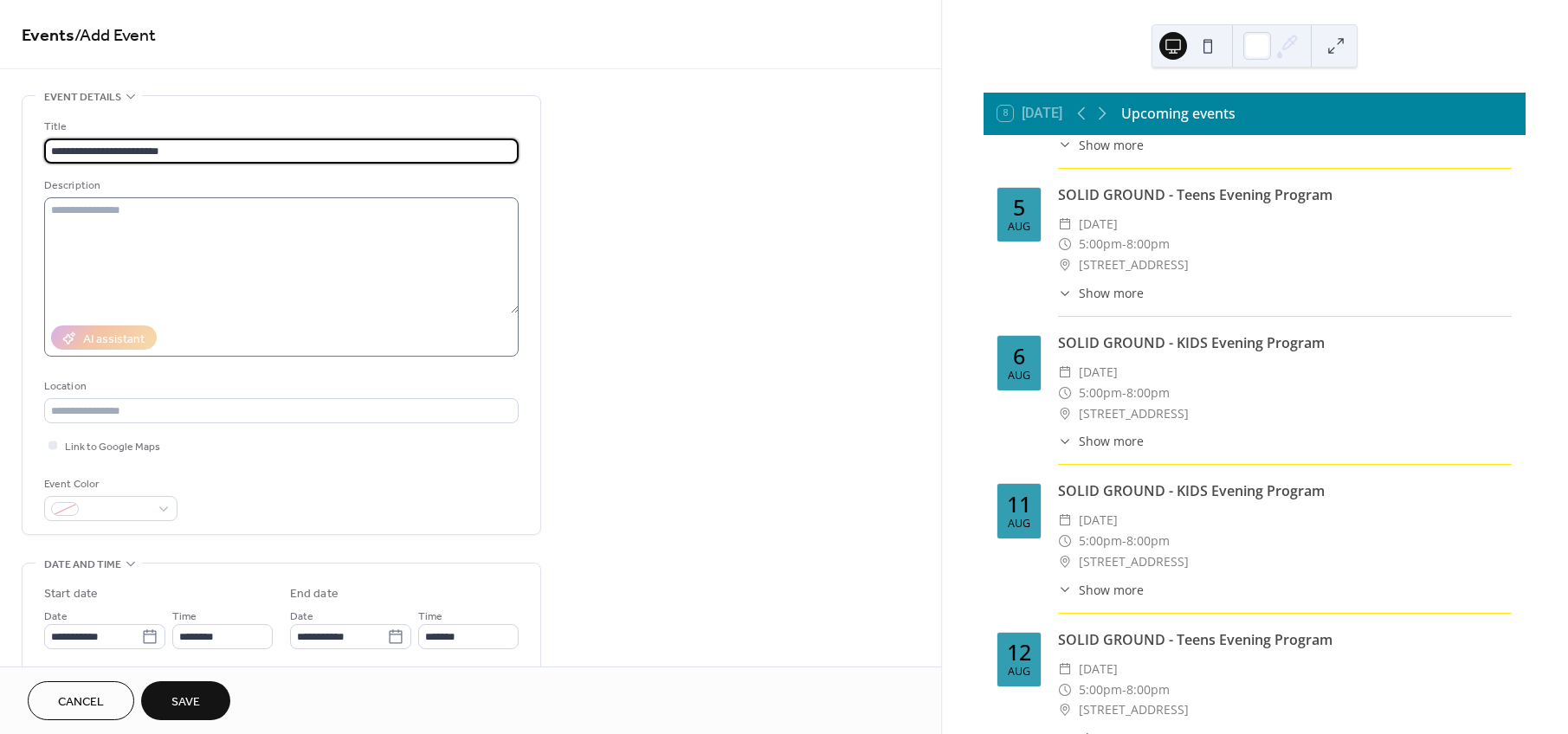 type on "**********" 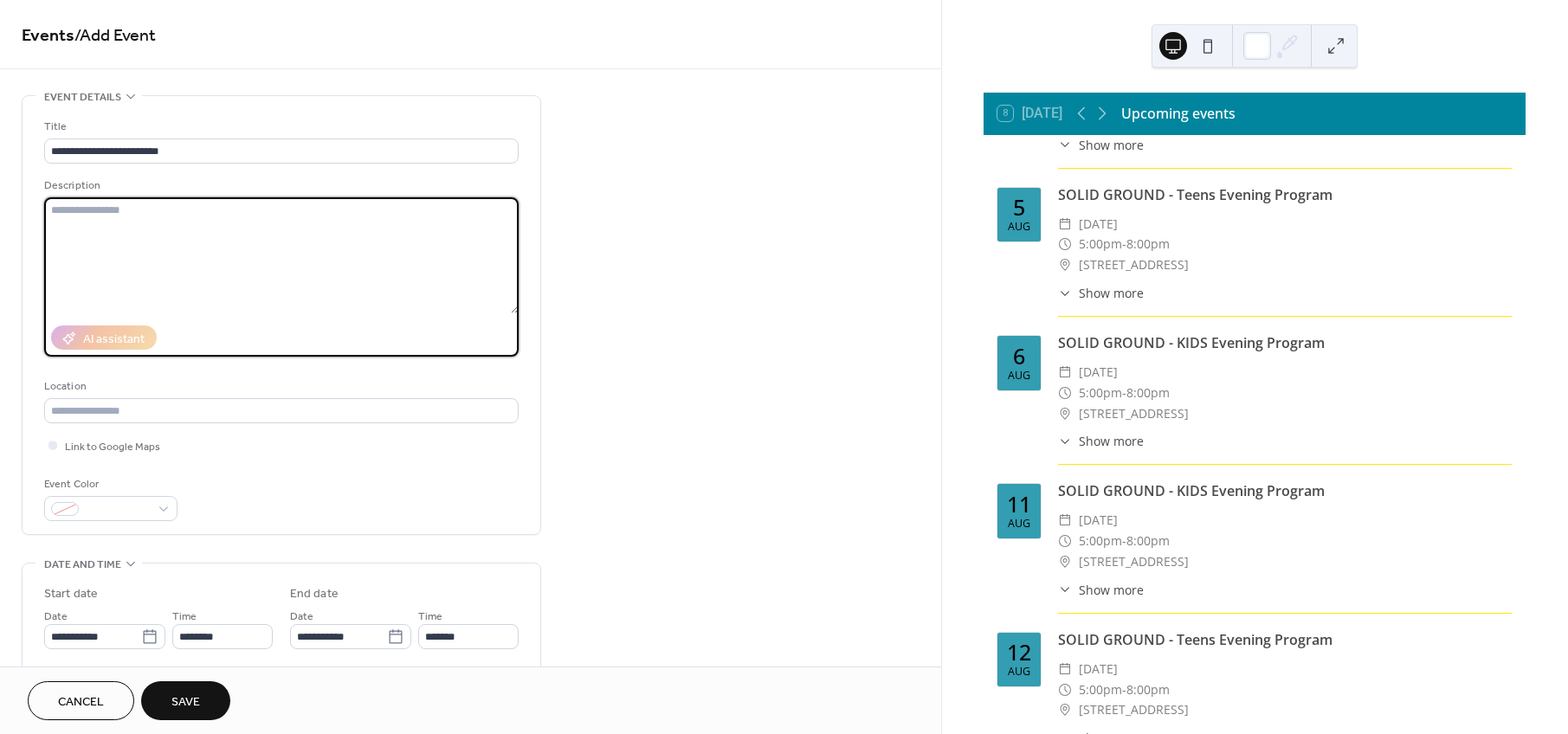 click at bounding box center [281, 255] 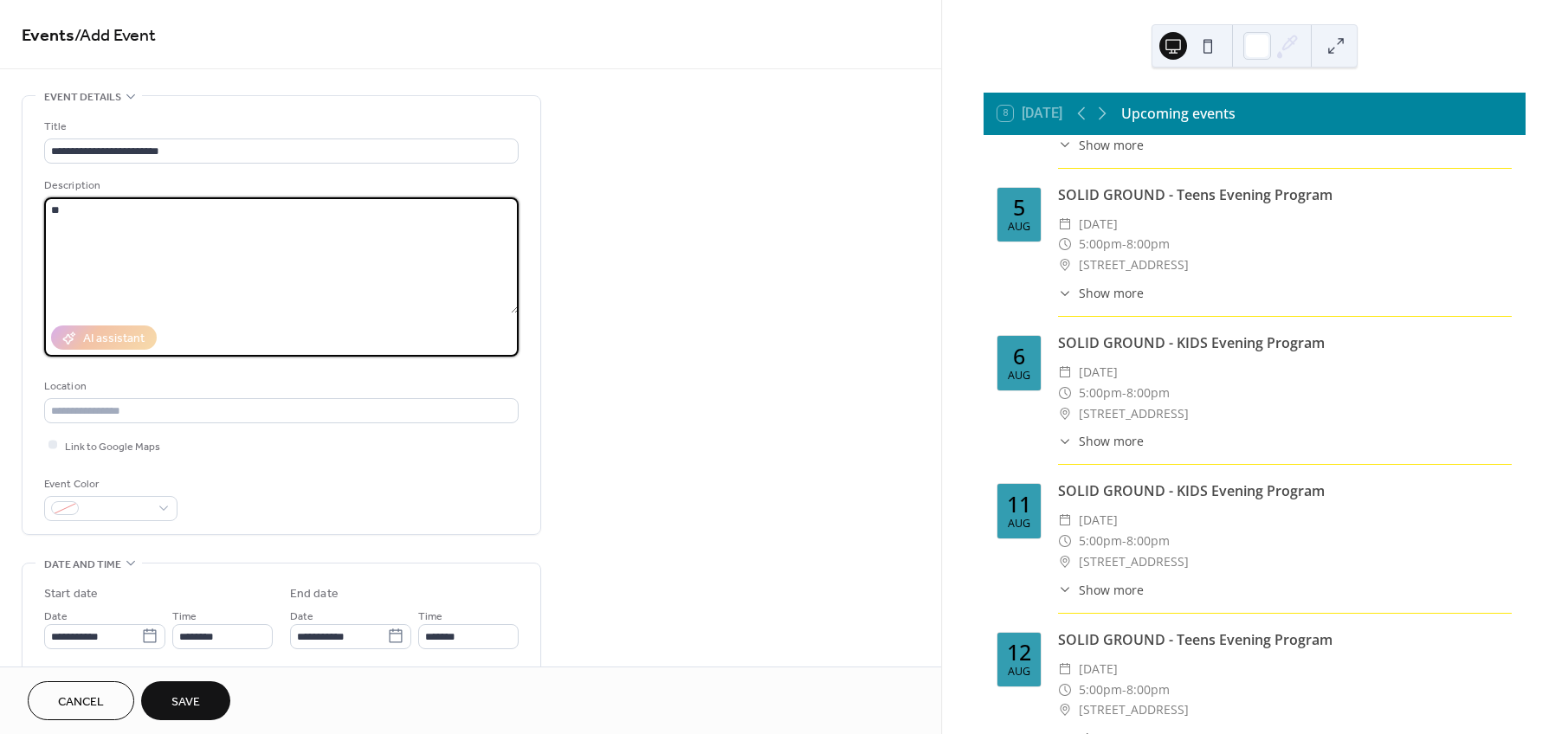 type on "*" 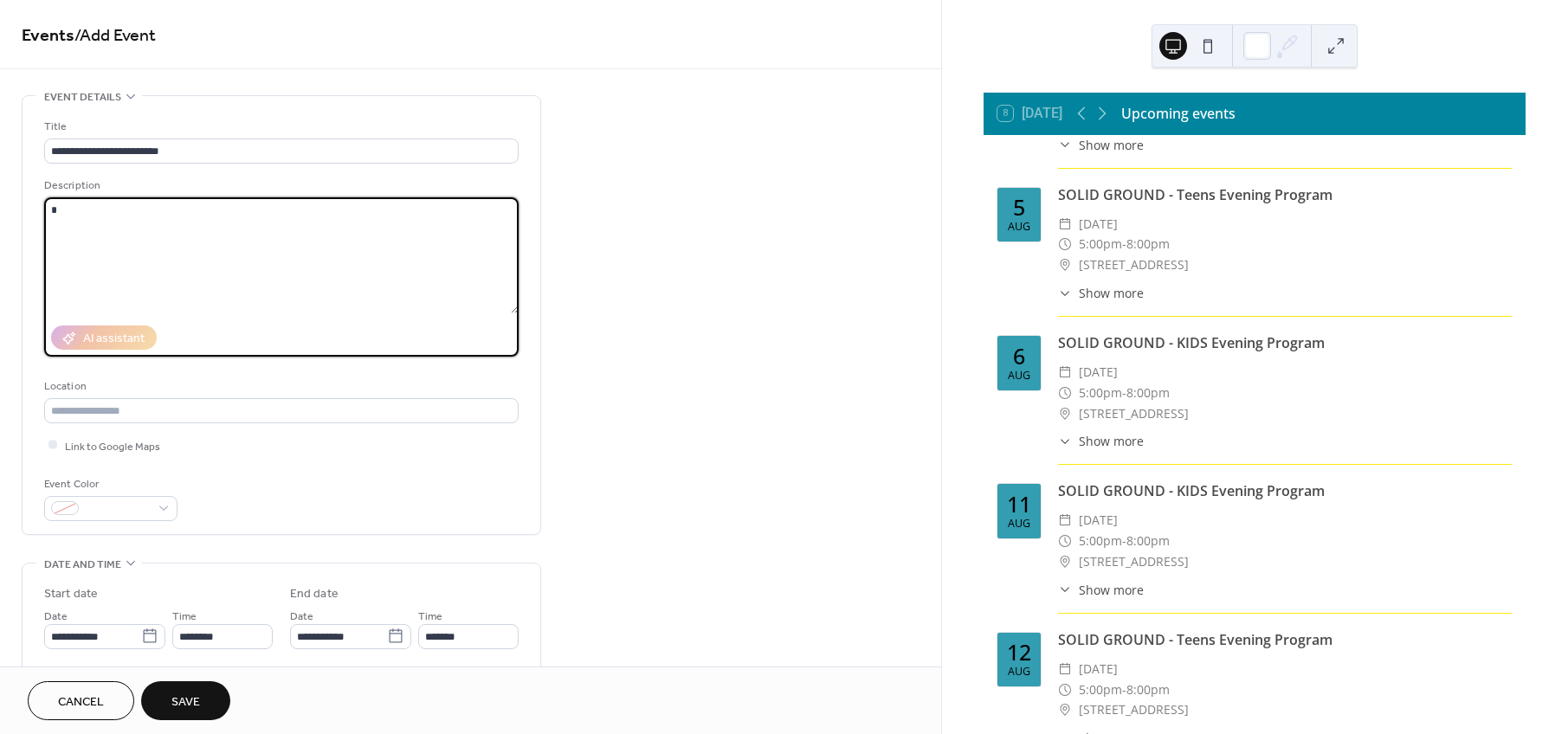 type 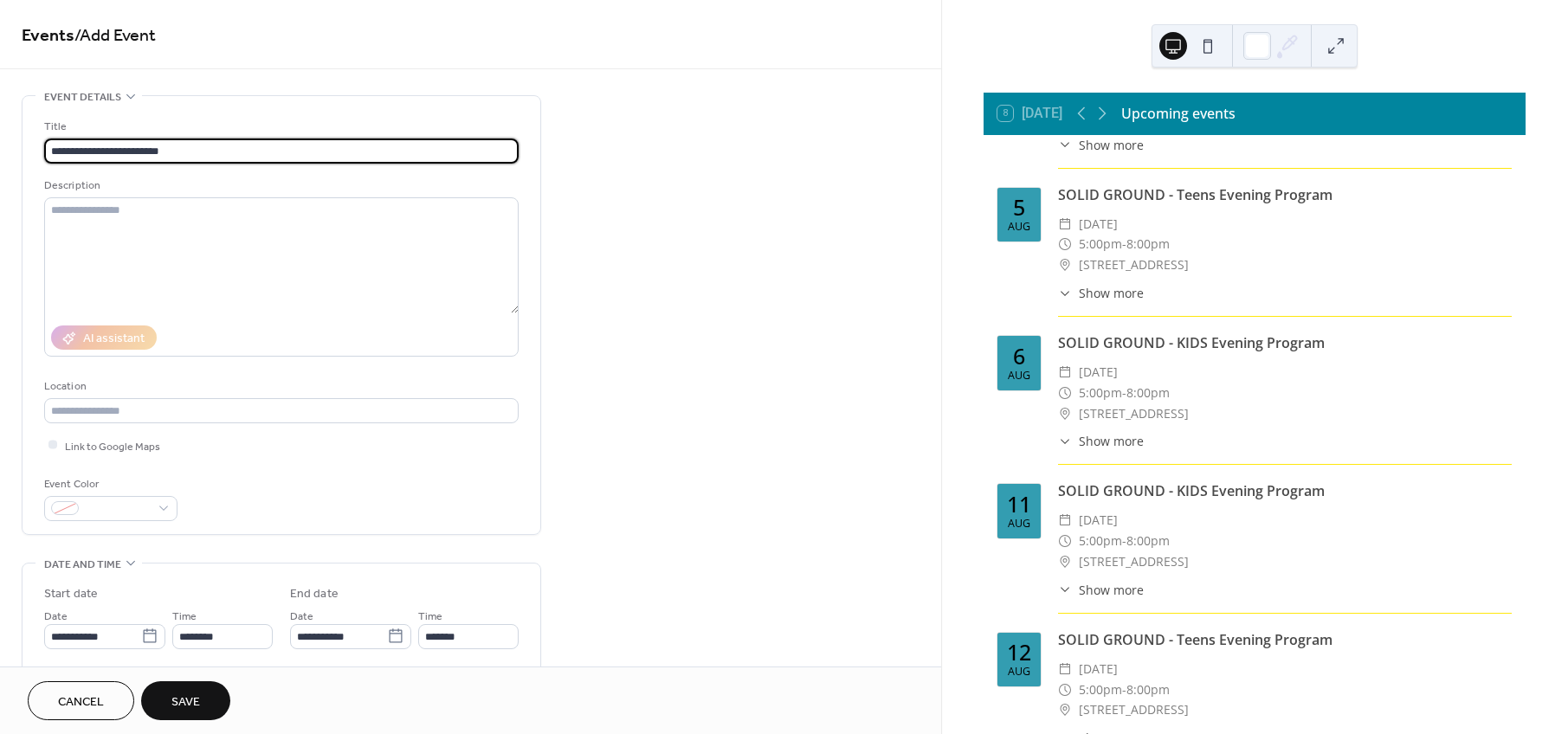 click on "**********" at bounding box center [281, 151] 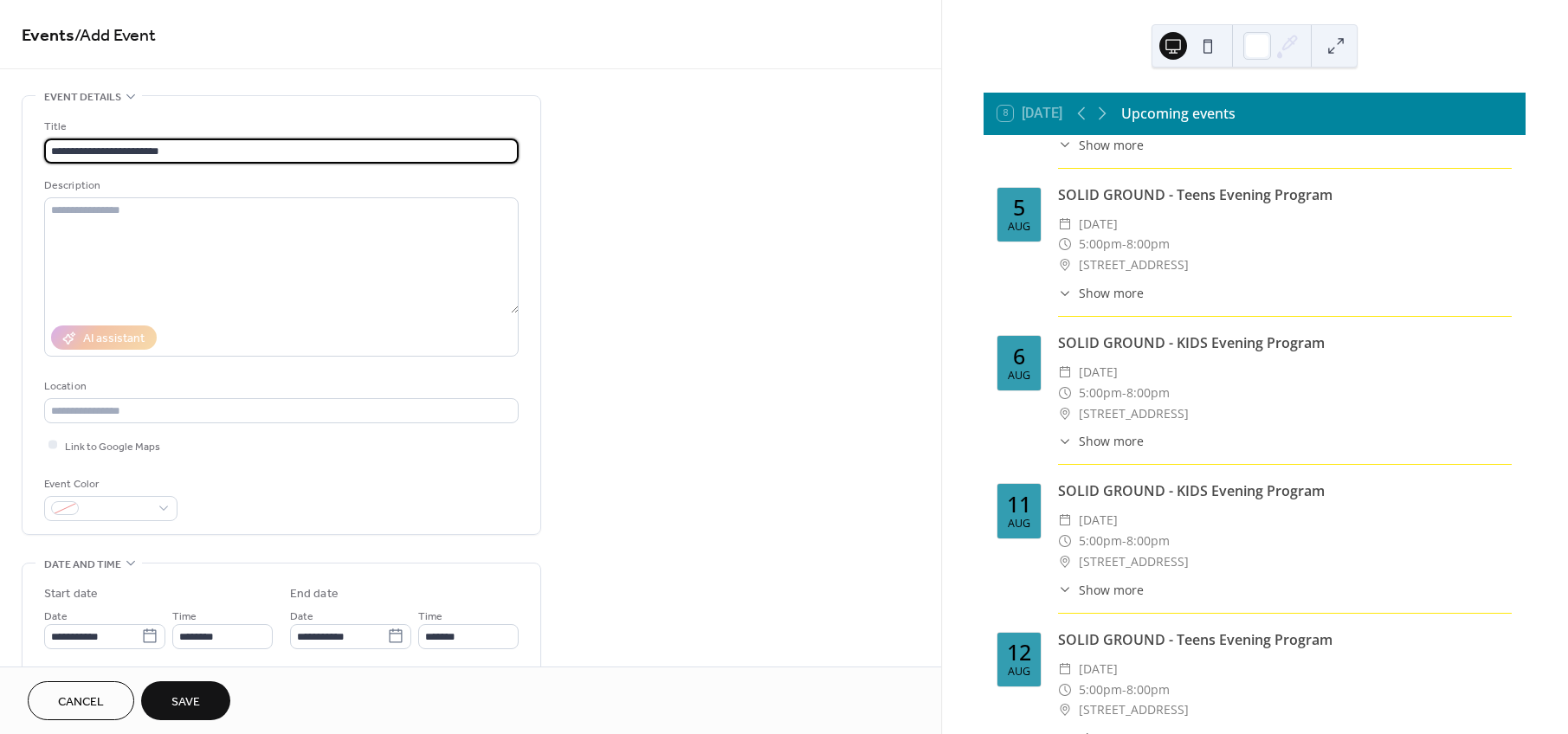type on "**********" 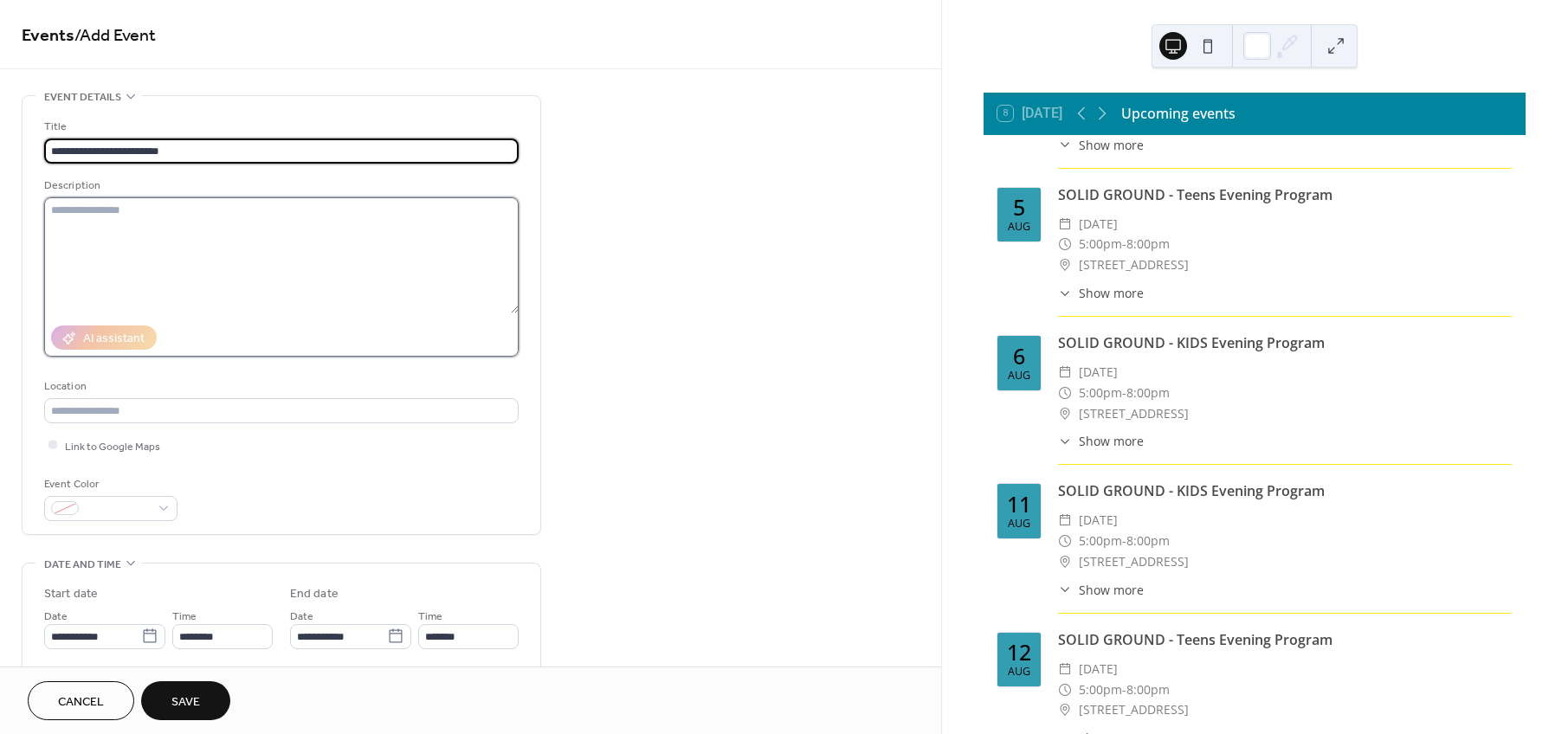 click at bounding box center (281, 255) 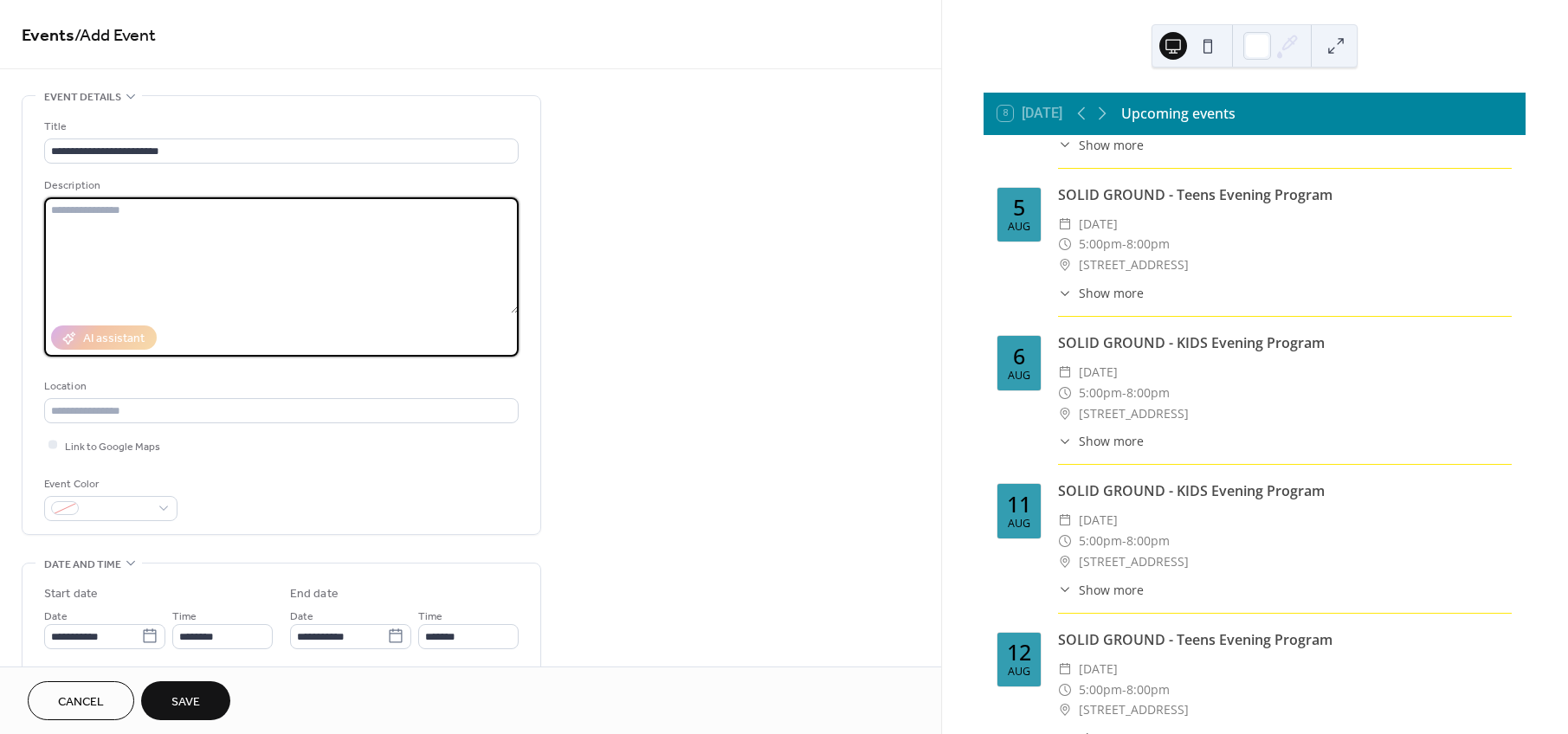 paste on "**********" 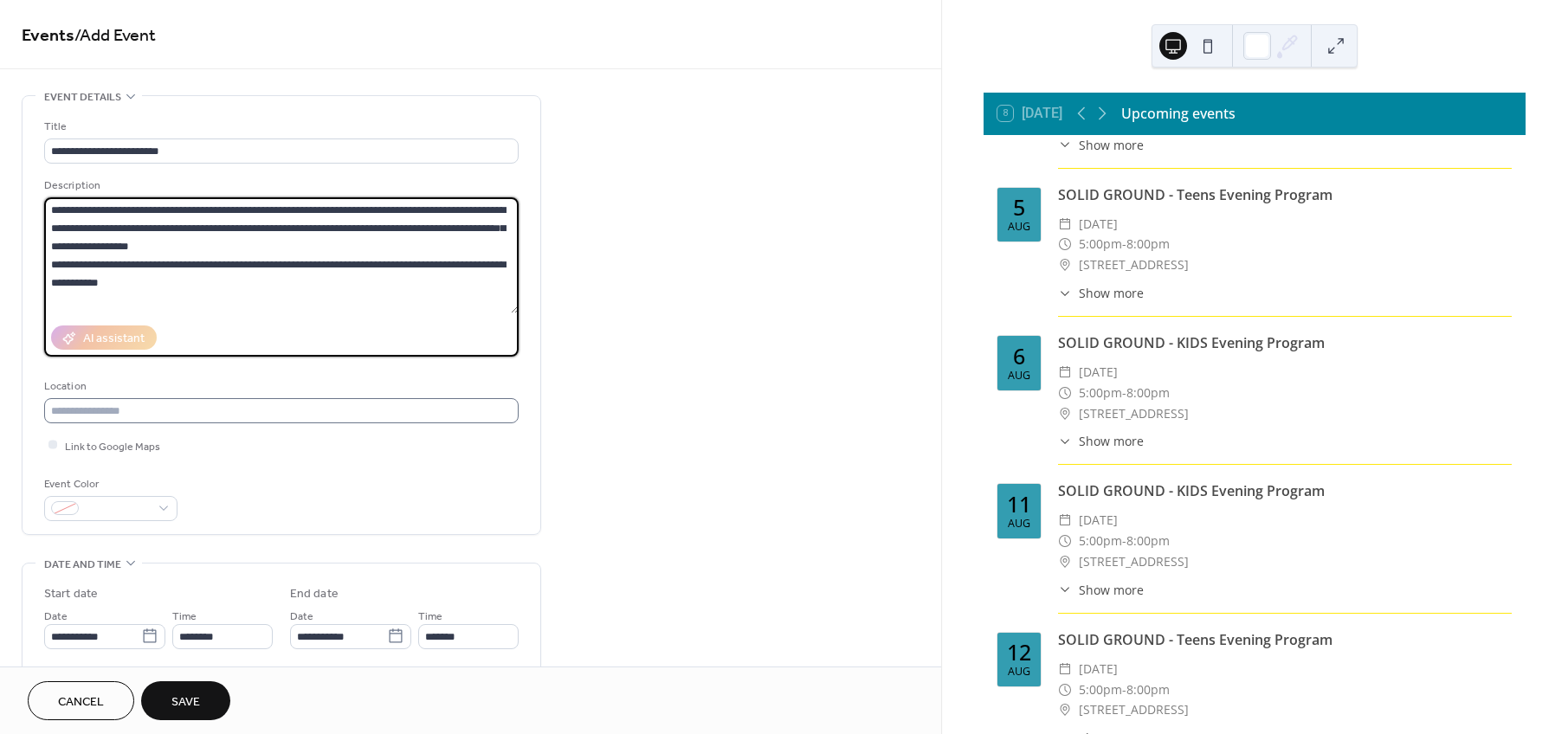 type on "**********" 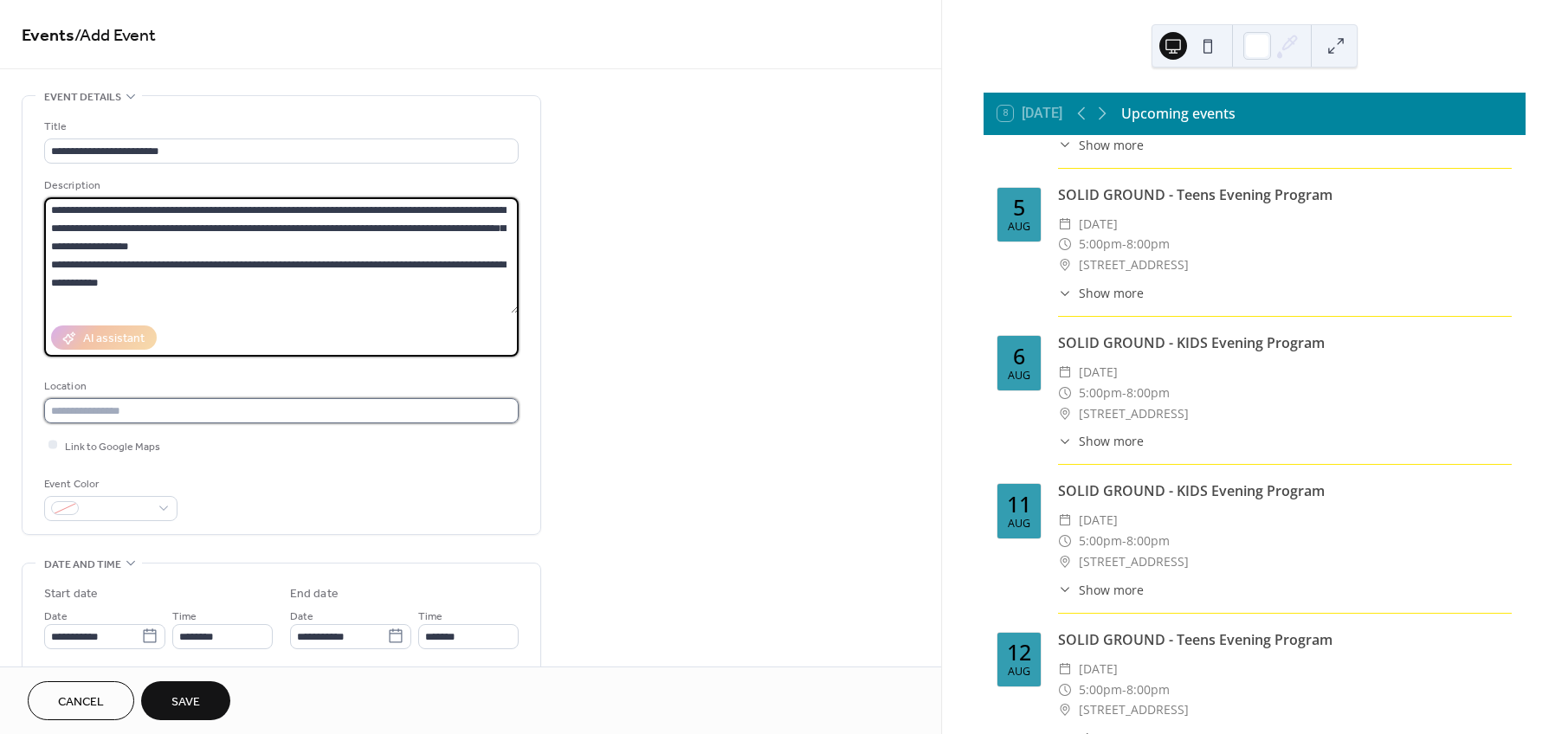 click at bounding box center (281, 410) 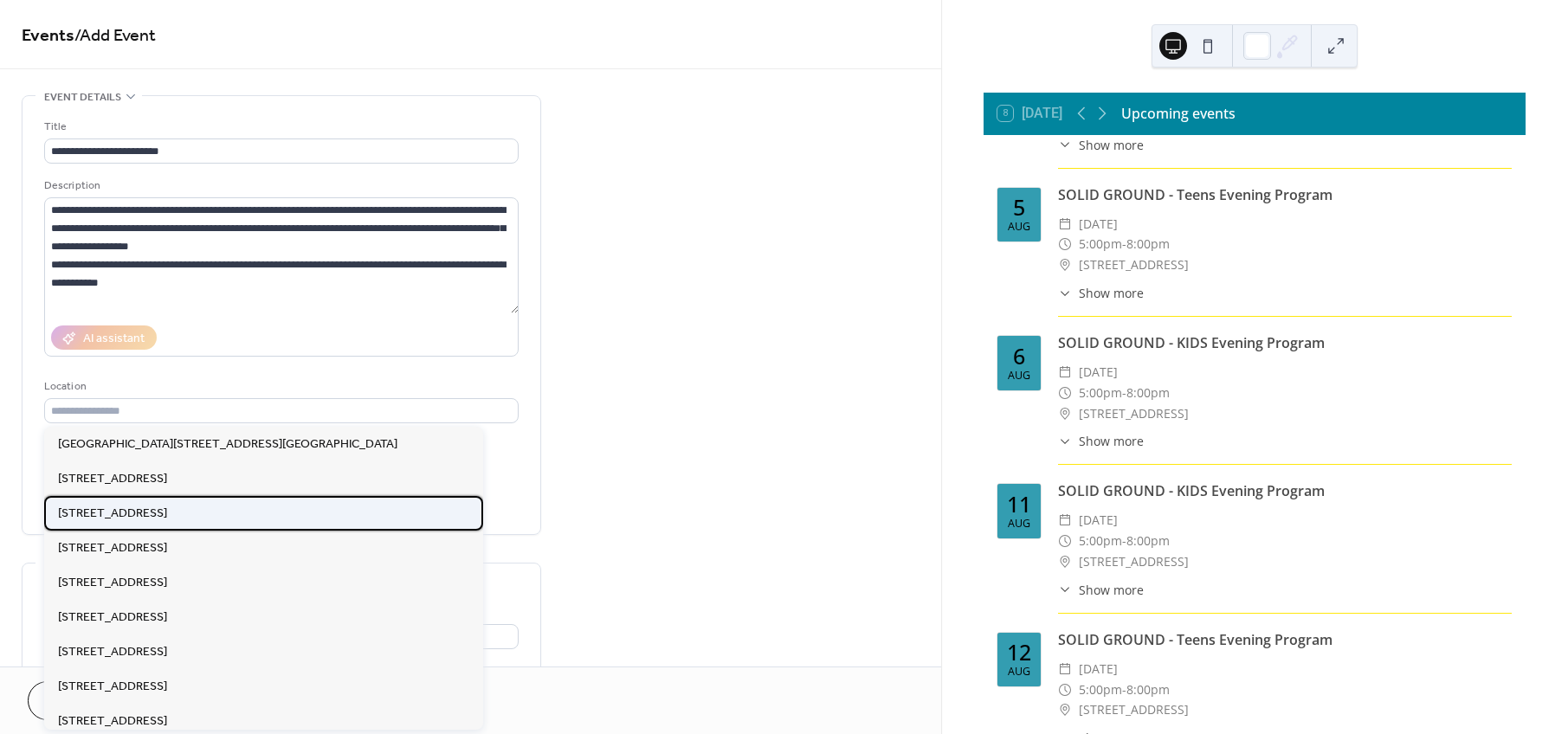 click on "1325 7th Street, Rockford, IL 61104" at bounding box center [113, 512] 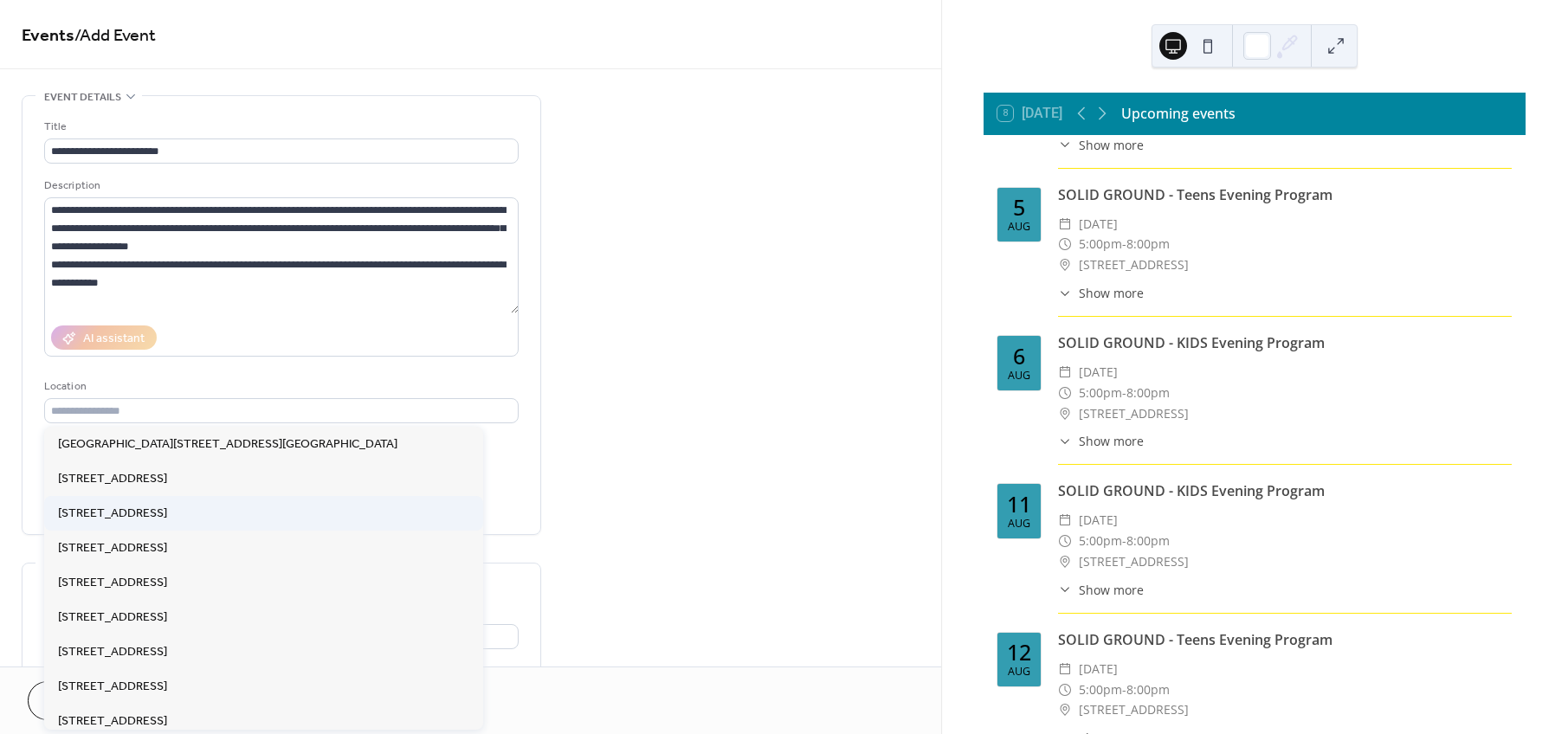 type on "**********" 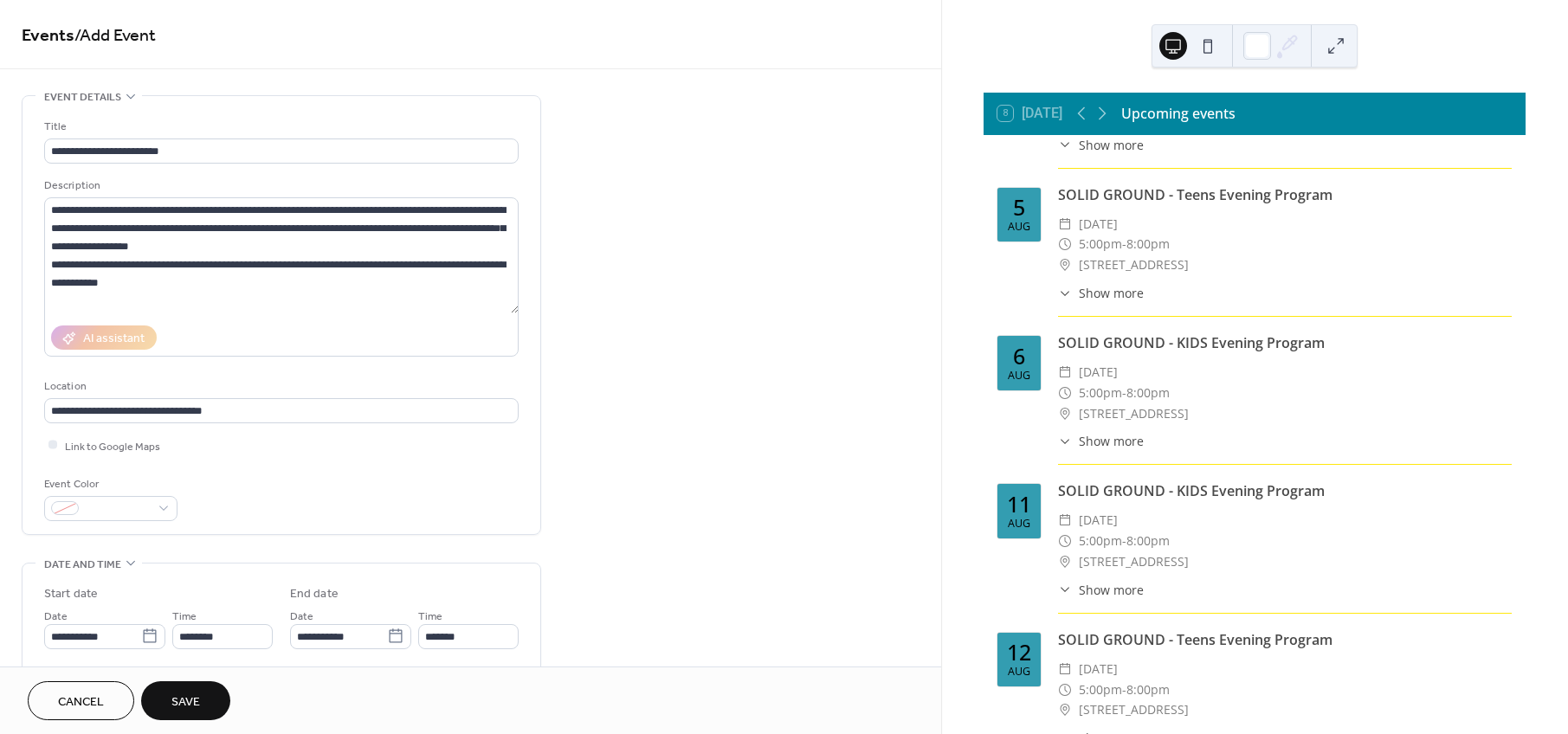 click on "**********" at bounding box center (470, 755) 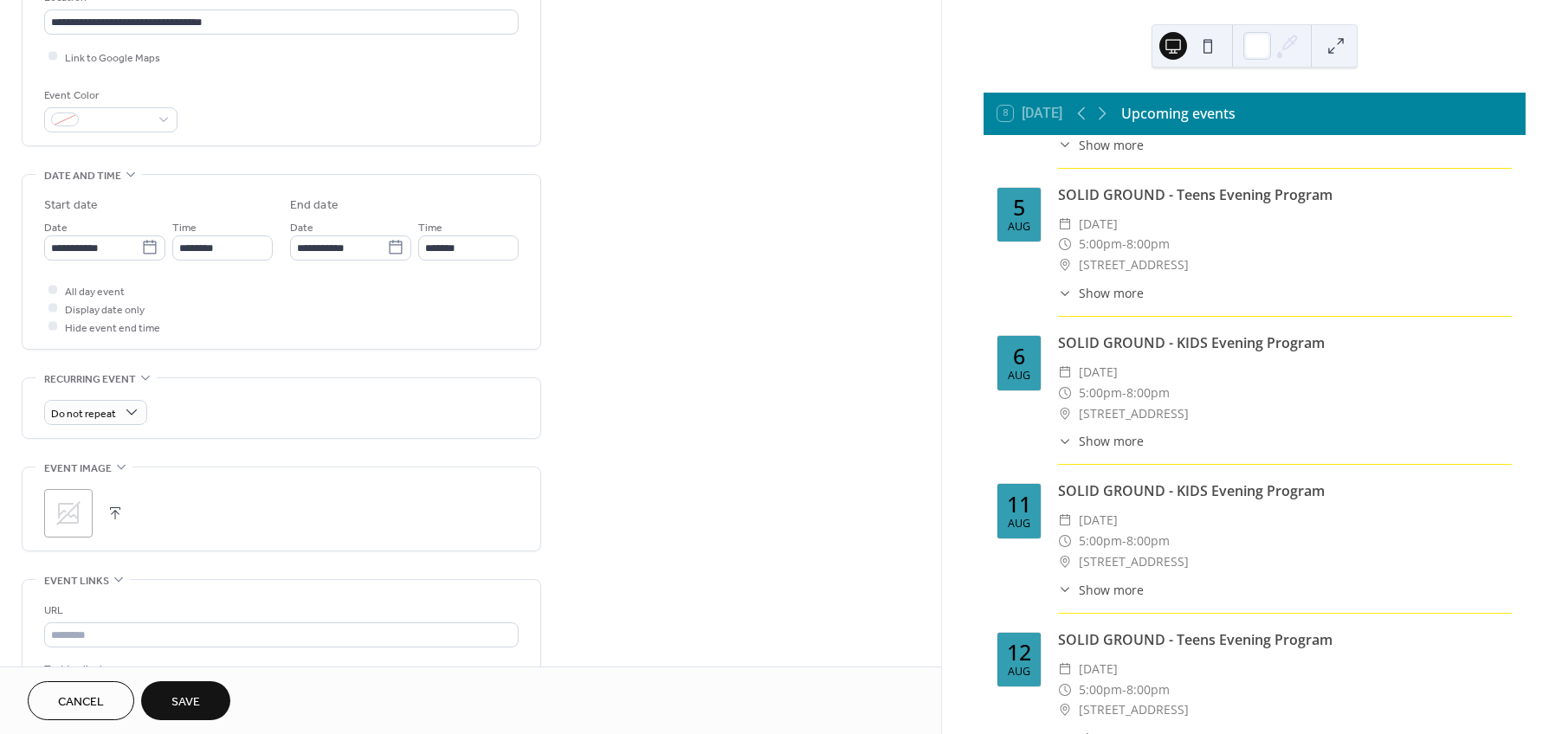 scroll, scrollTop: 390, scrollLeft: 0, axis: vertical 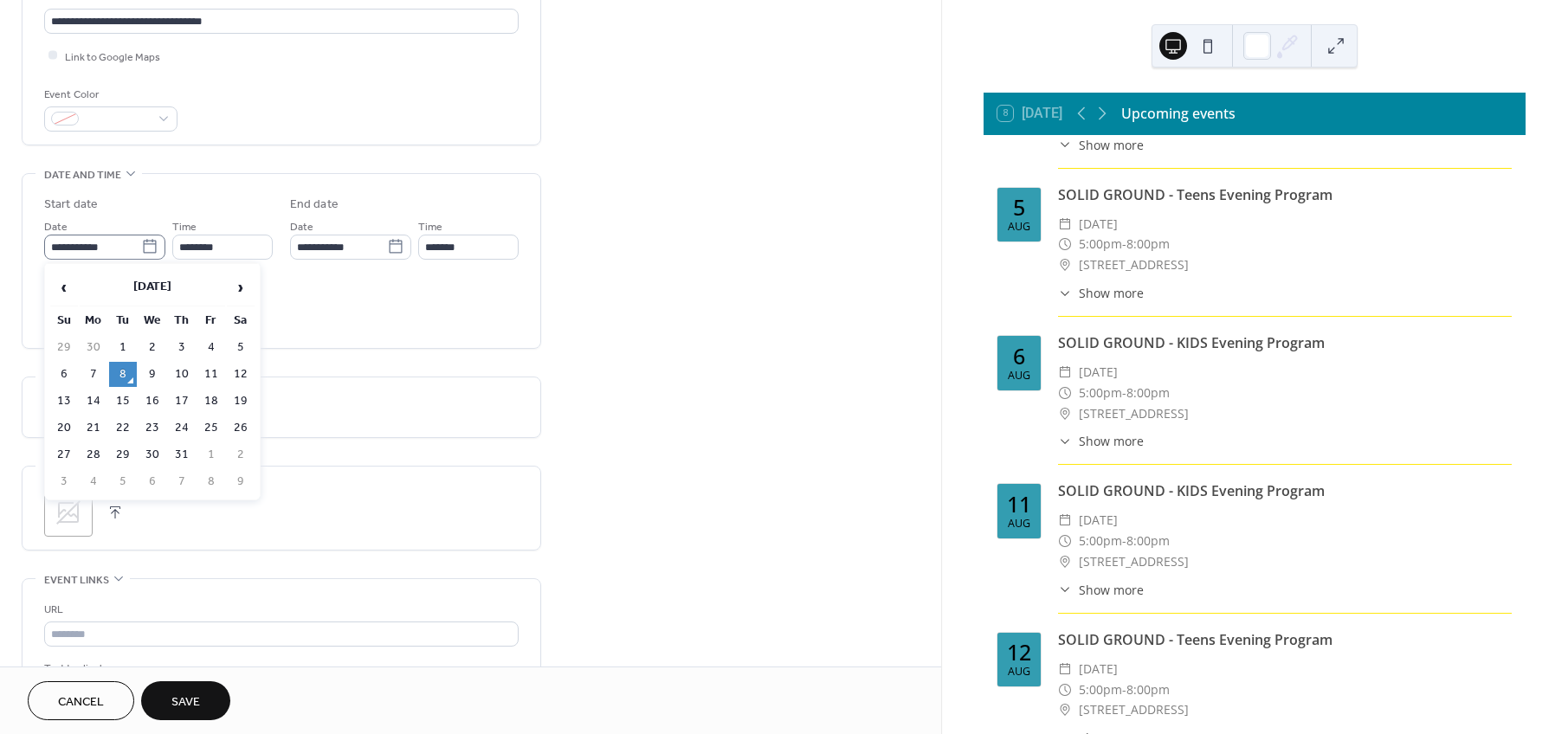 click 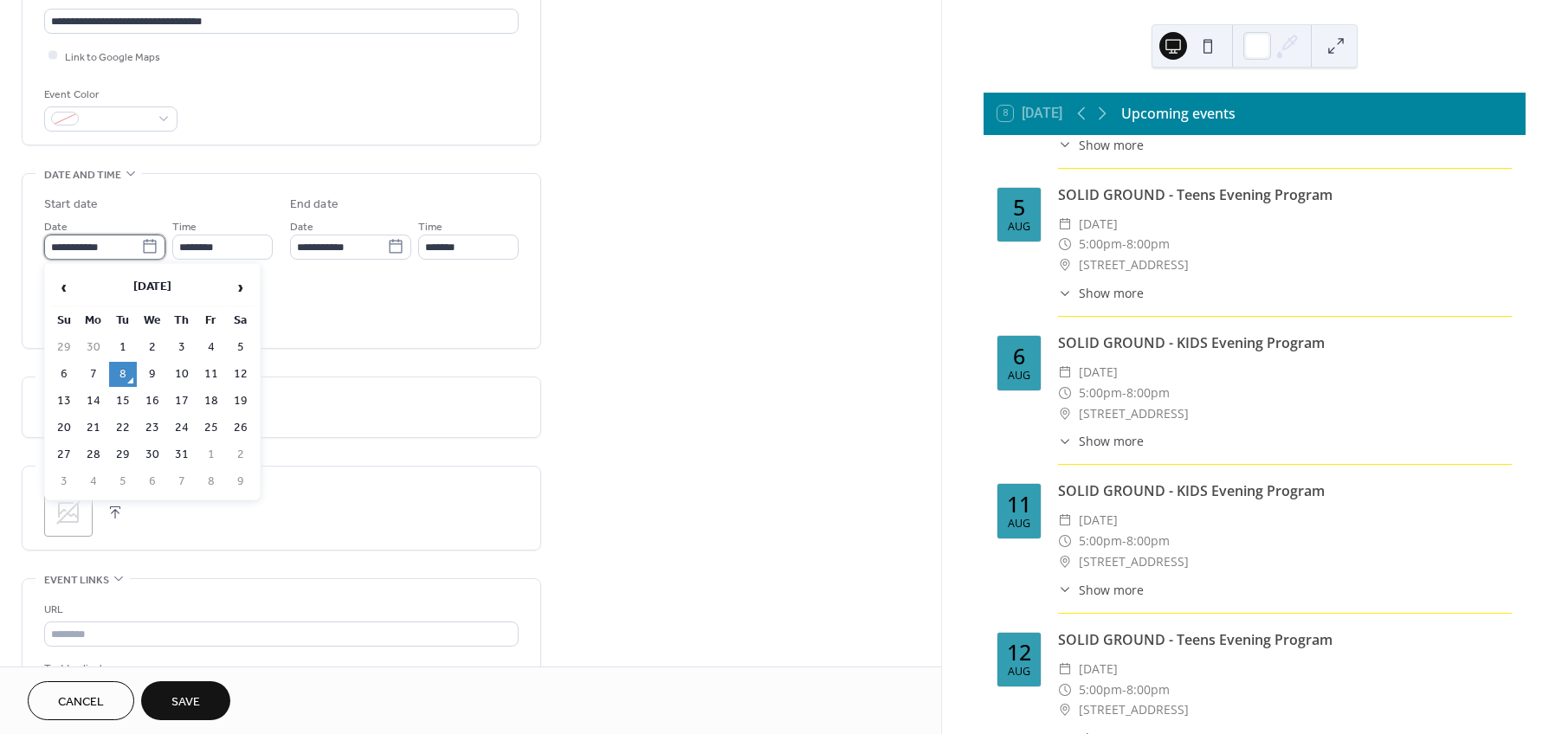 click on "**********" at bounding box center [93, 247] 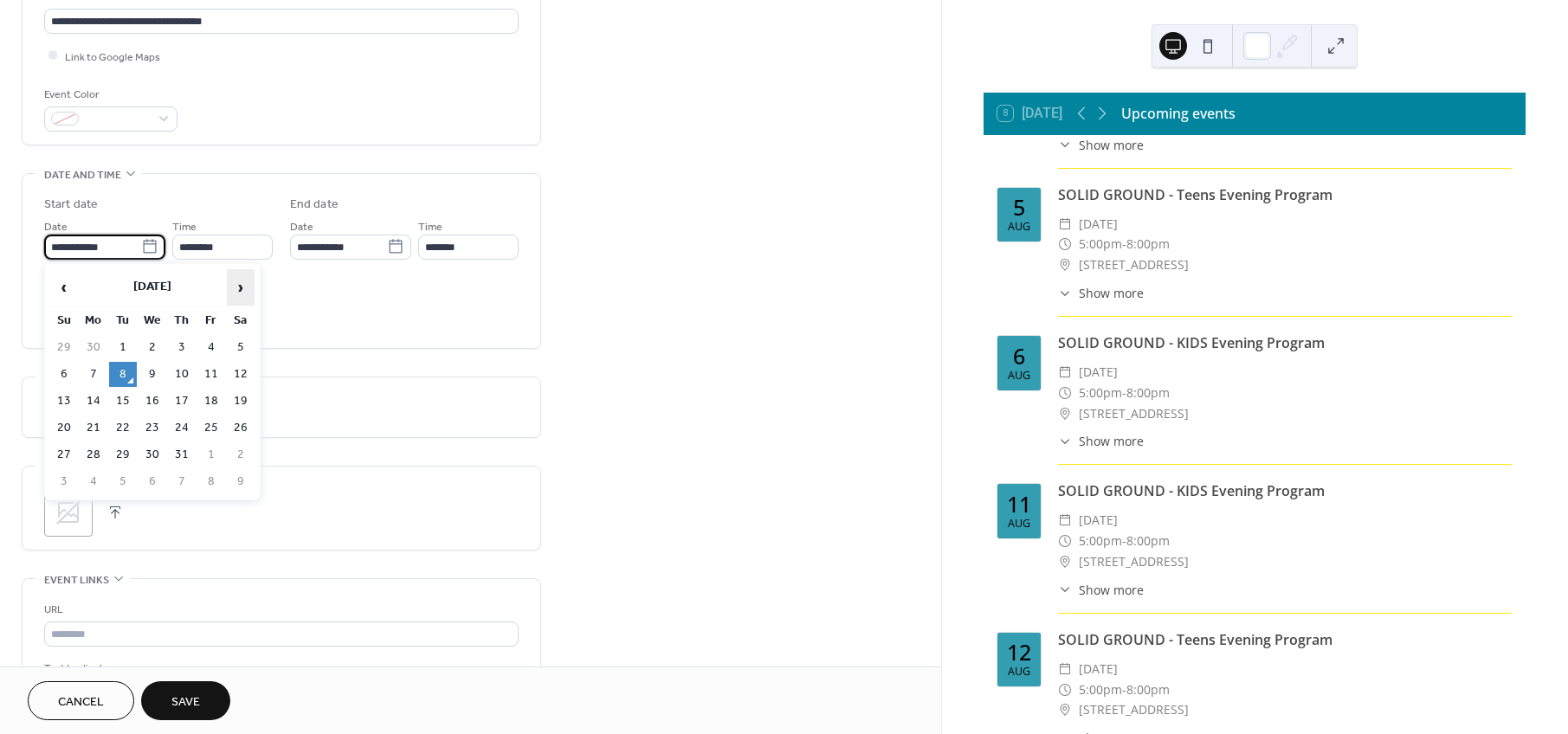 click on "›" at bounding box center (241, 287) 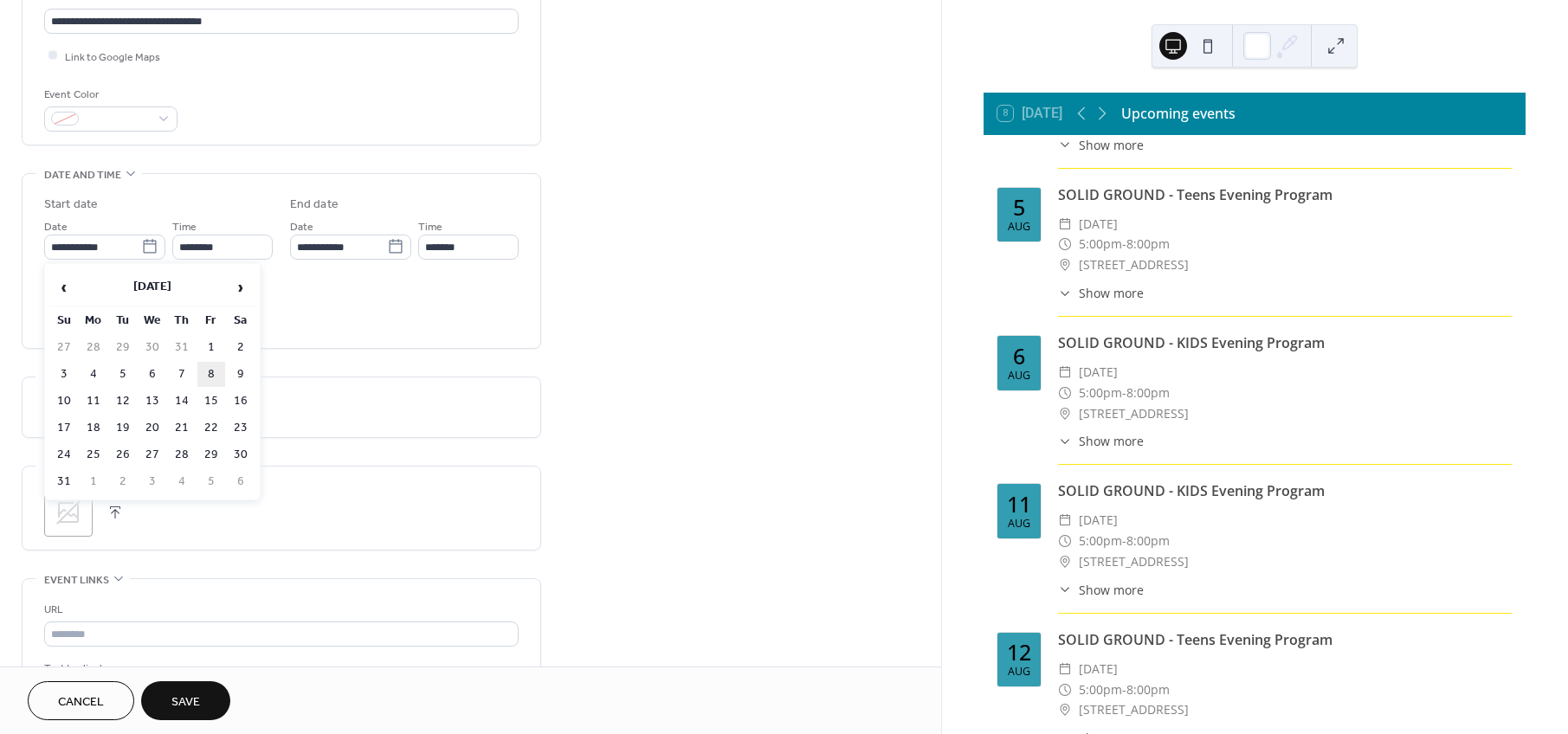 click on "8" at bounding box center [211, 374] 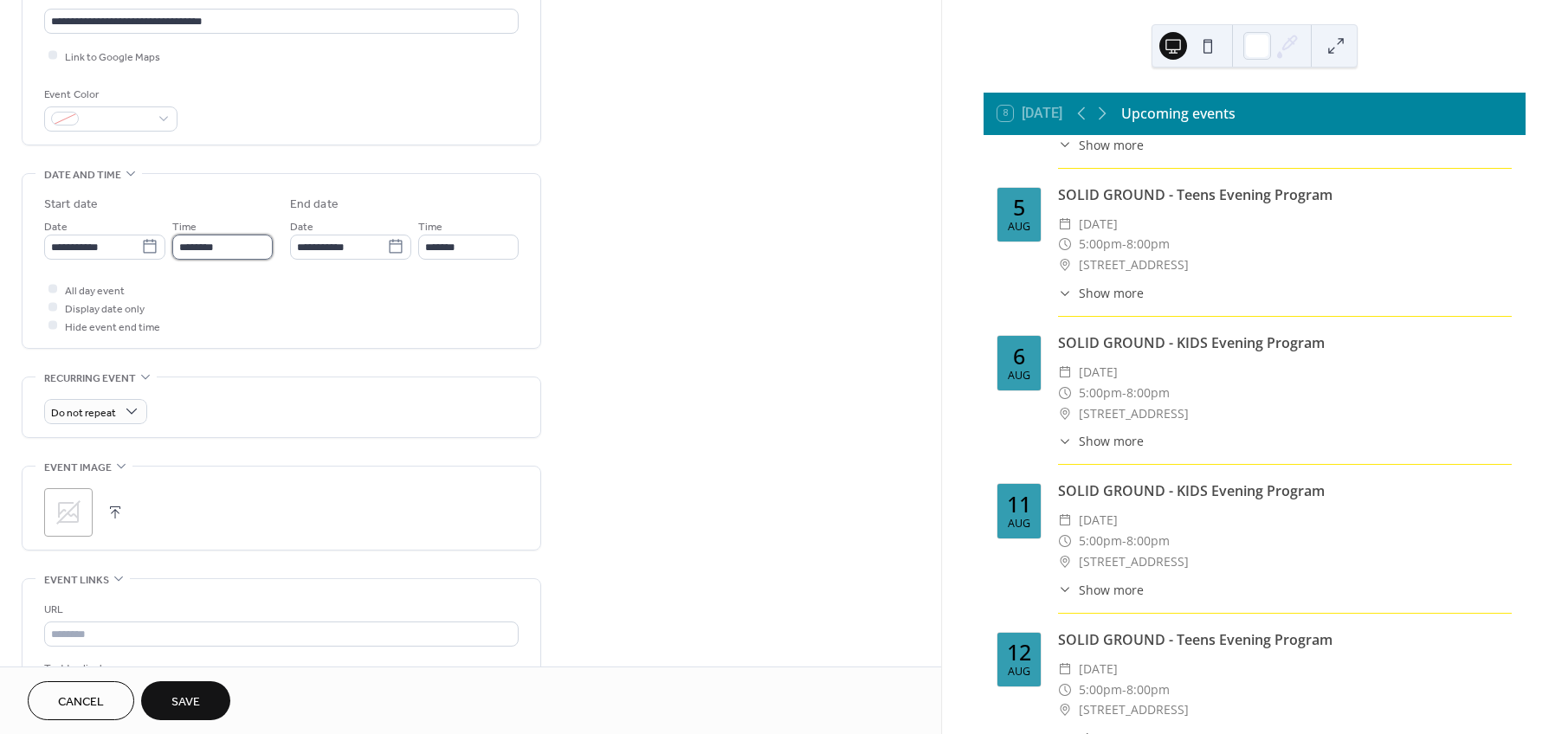 click on "********" at bounding box center [223, 247] 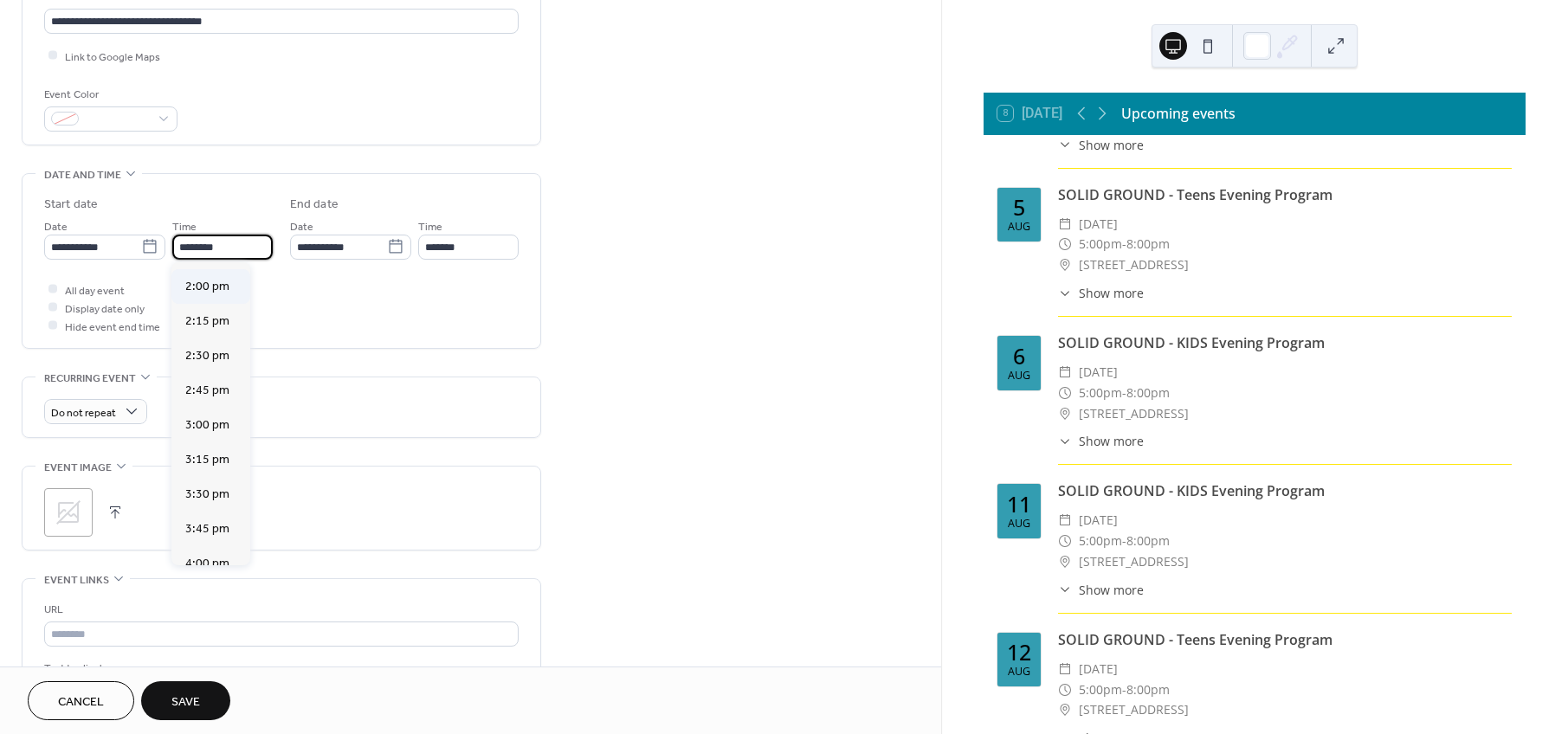 scroll, scrollTop: 1933, scrollLeft: 0, axis: vertical 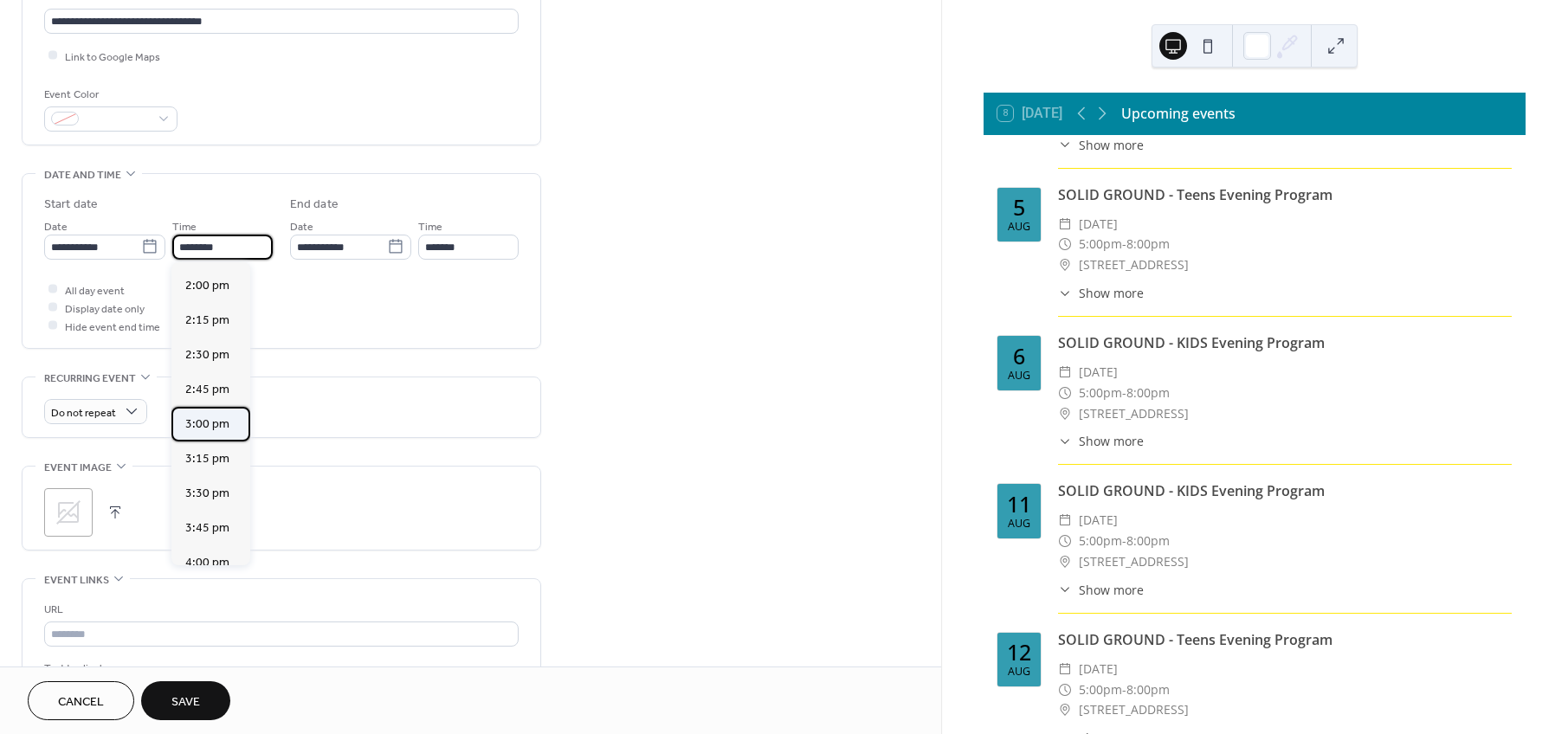 click on "3:00 pm" at bounding box center [207, 423] 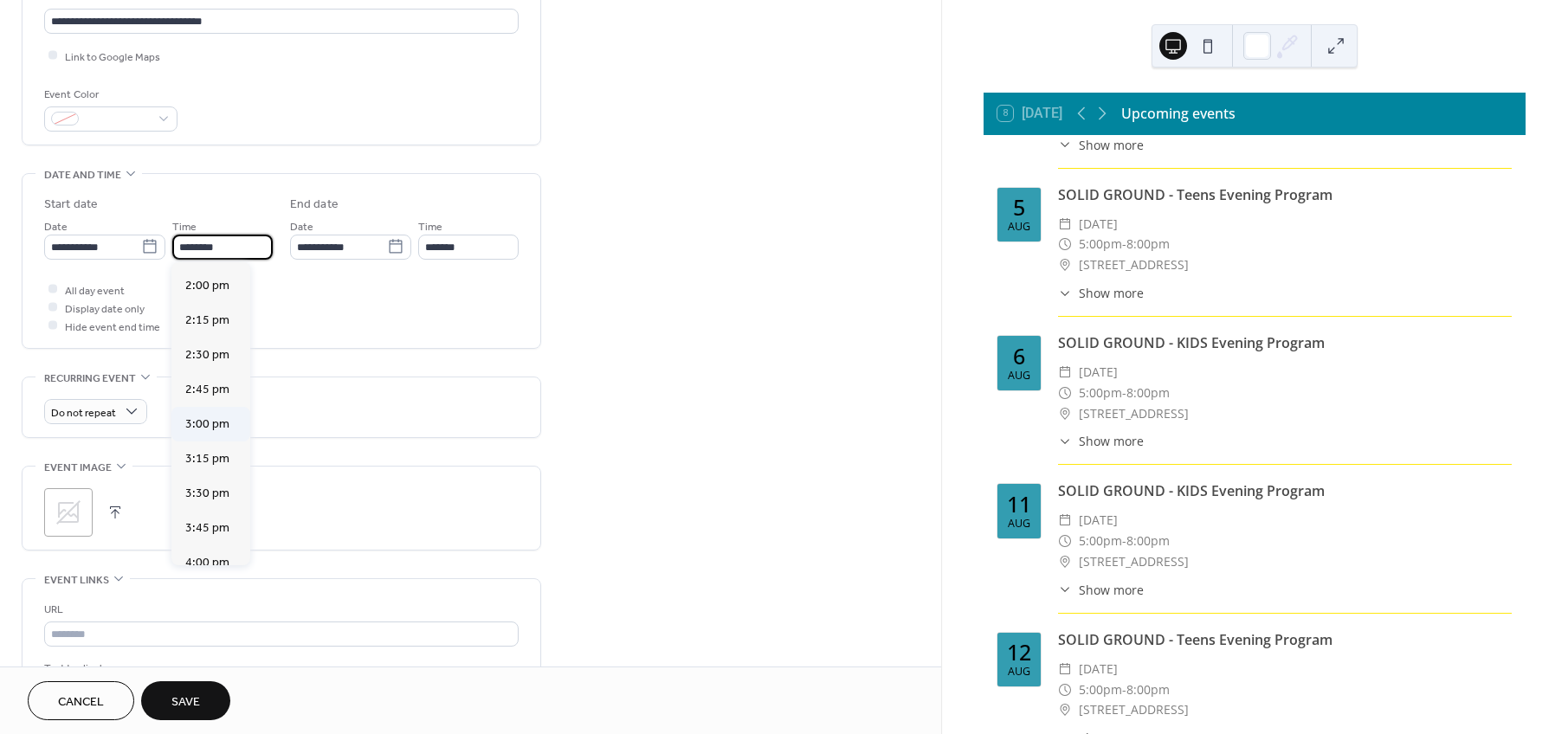type on "*******" 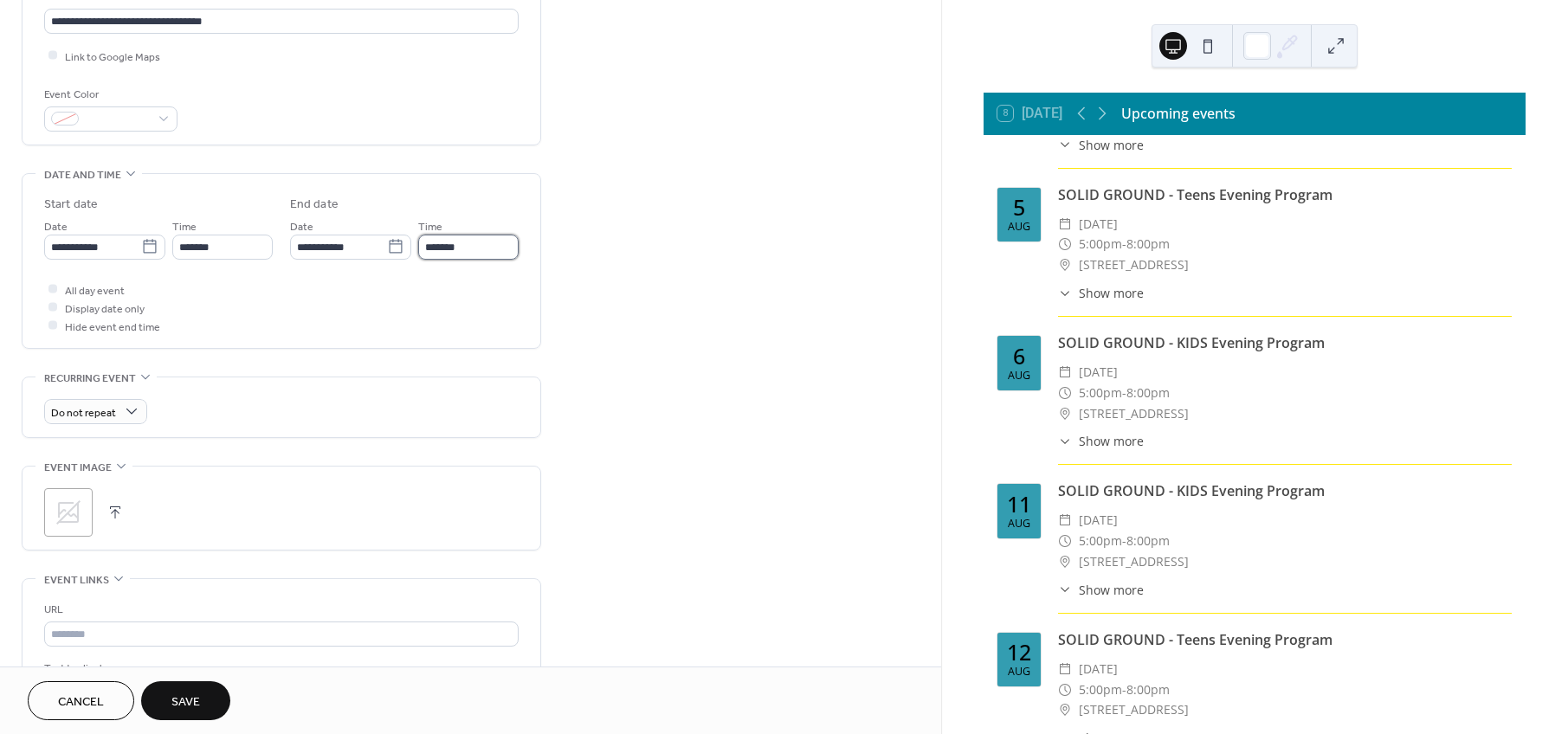 click on "*******" at bounding box center (468, 247) 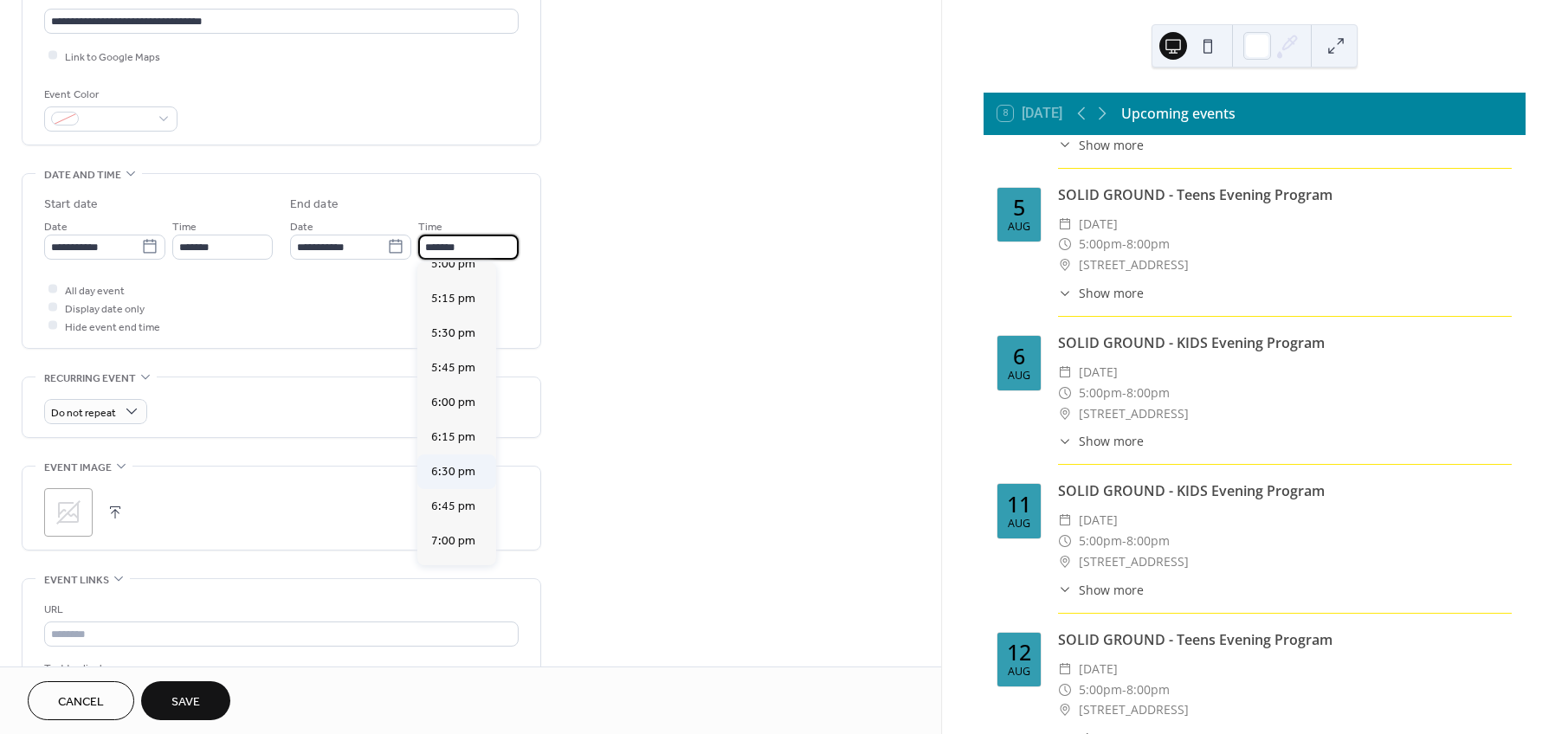 scroll, scrollTop: 260, scrollLeft: 0, axis: vertical 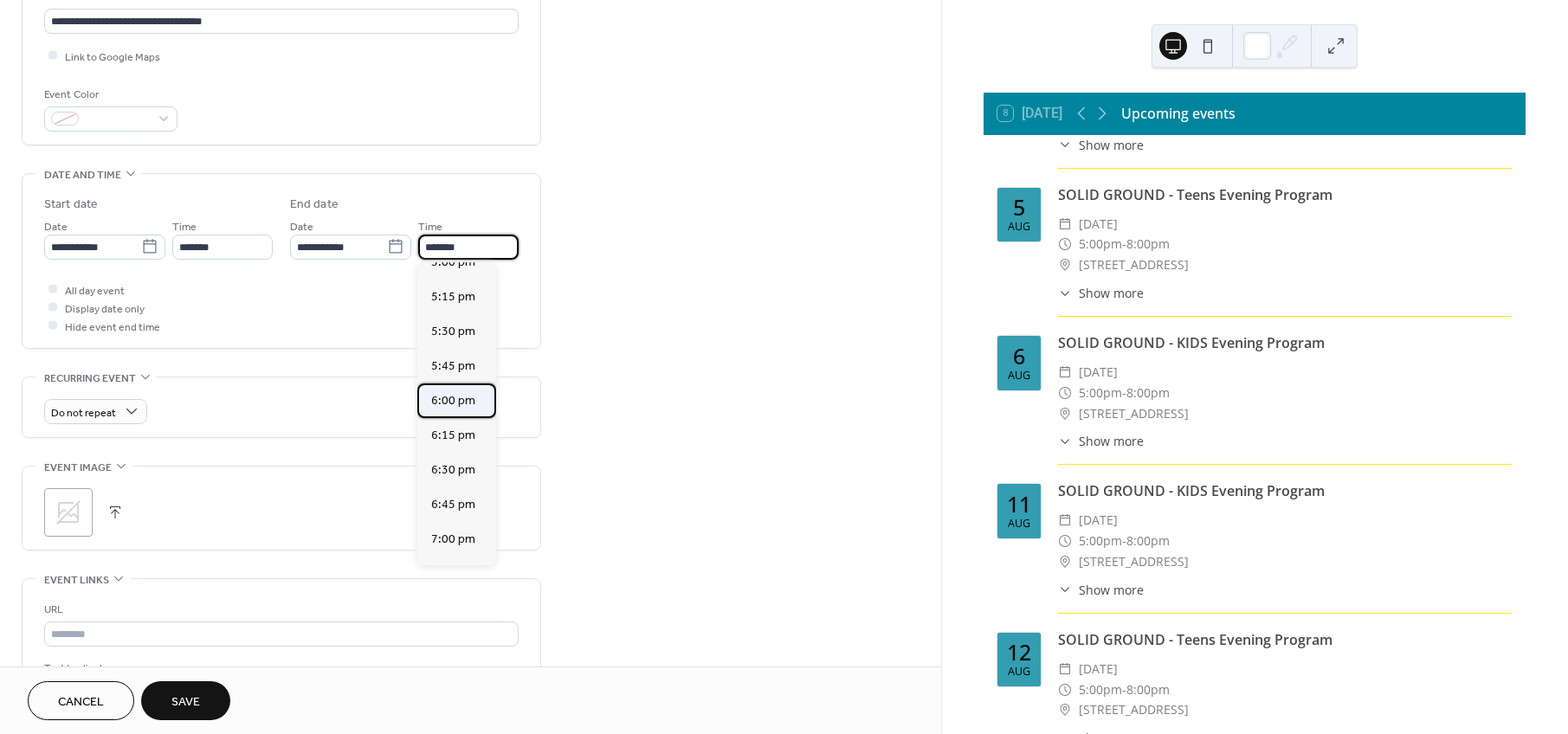 click on "6:00 pm" at bounding box center (453, 400) 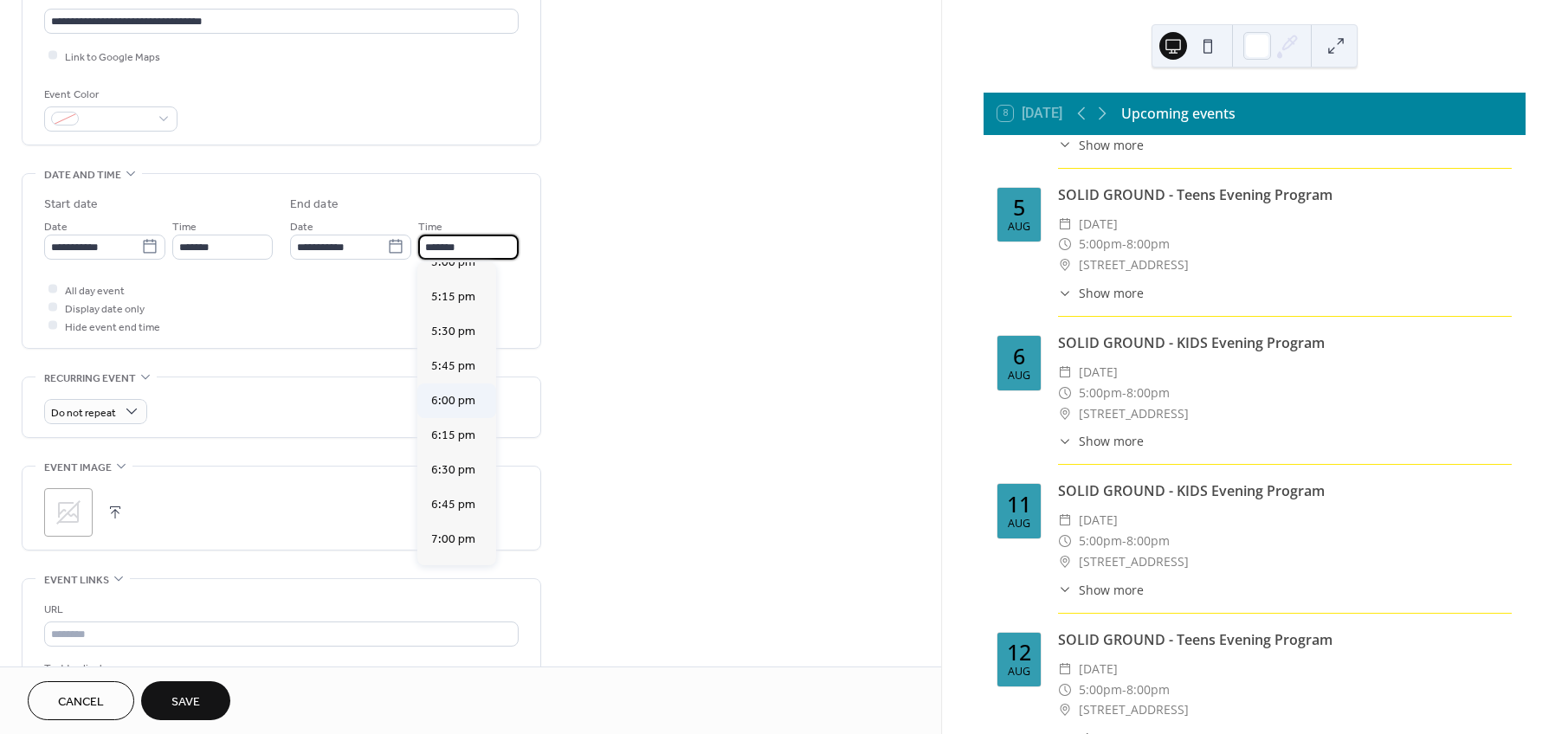 type on "*******" 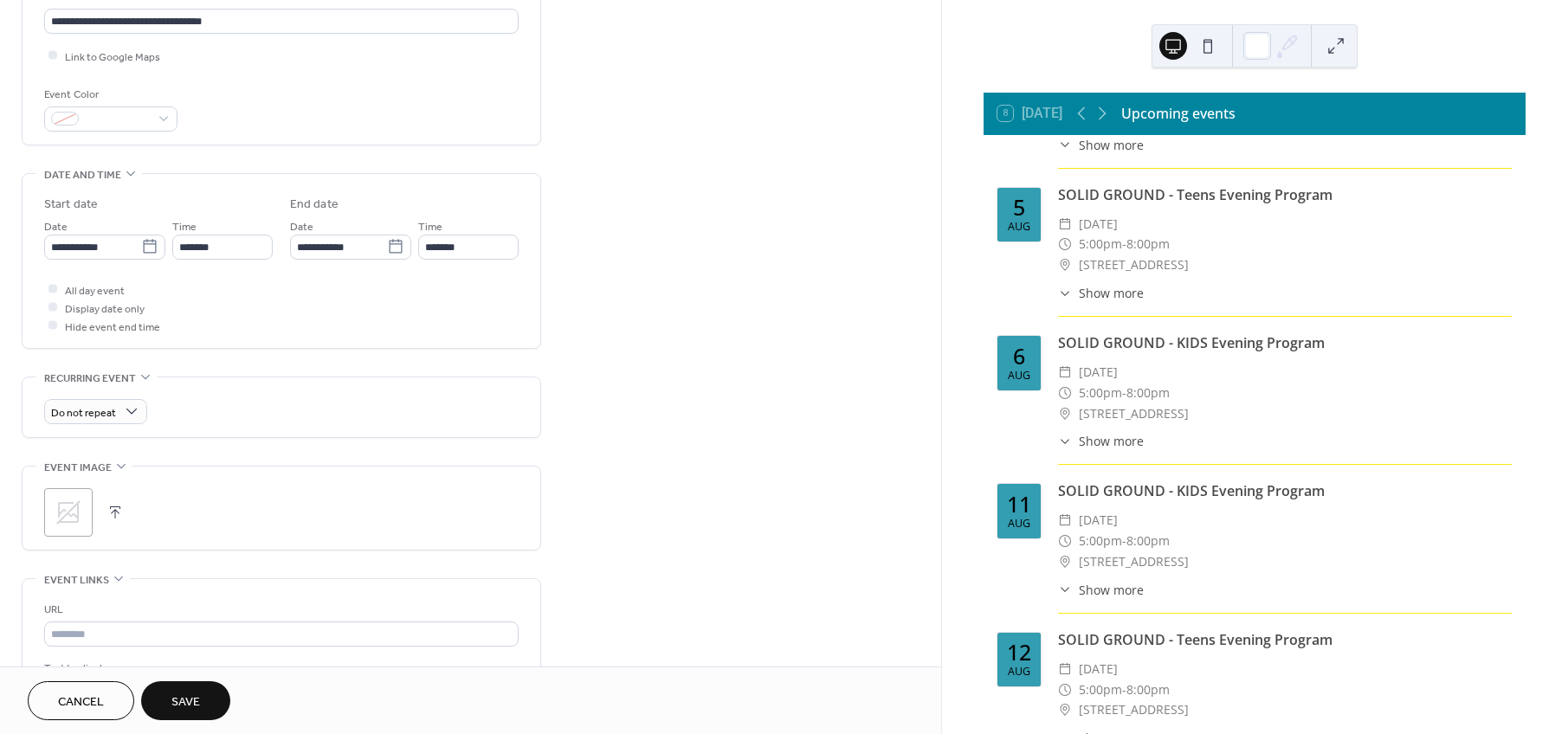 click on "Do not repeat" at bounding box center (281, 411) 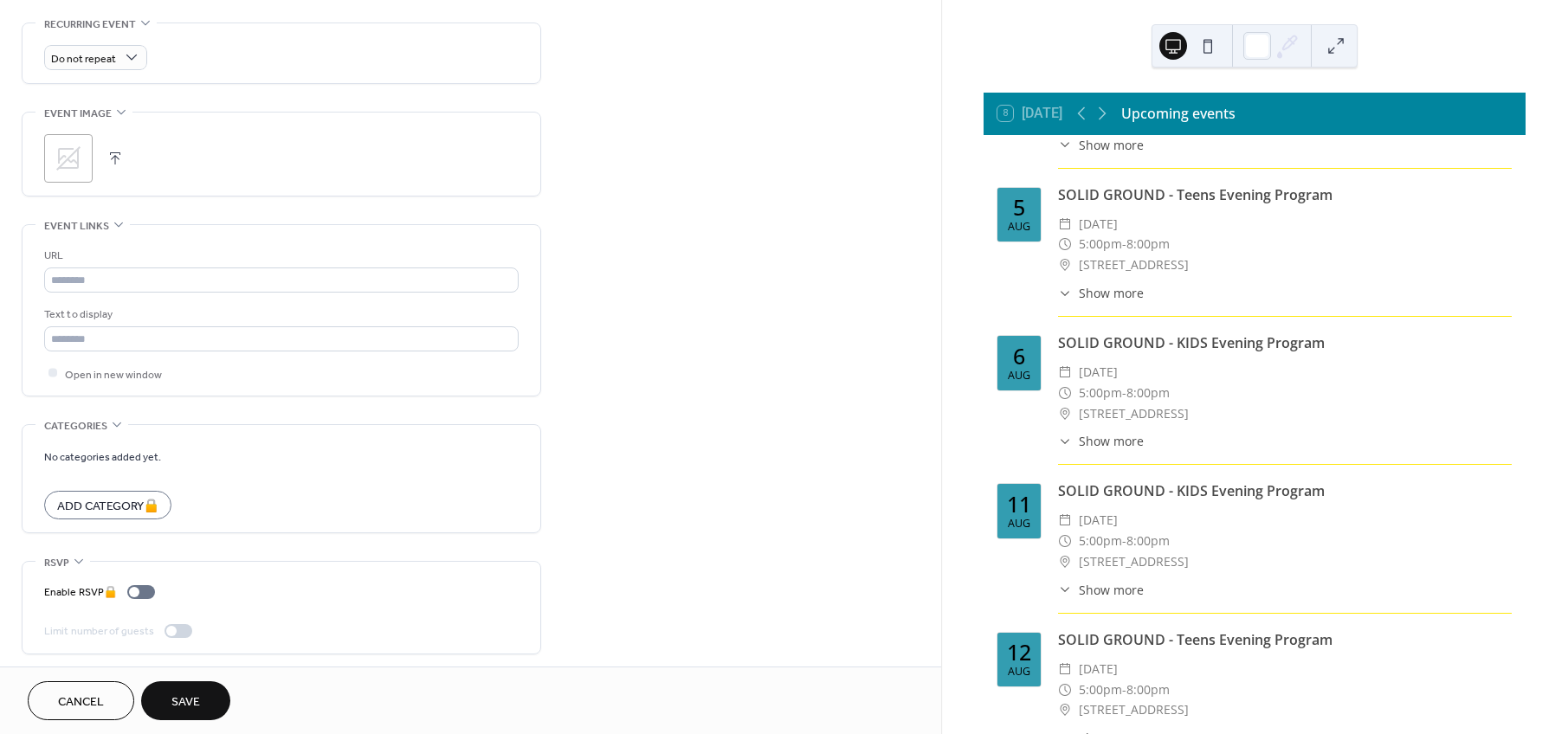 scroll, scrollTop: 747, scrollLeft: 0, axis: vertical 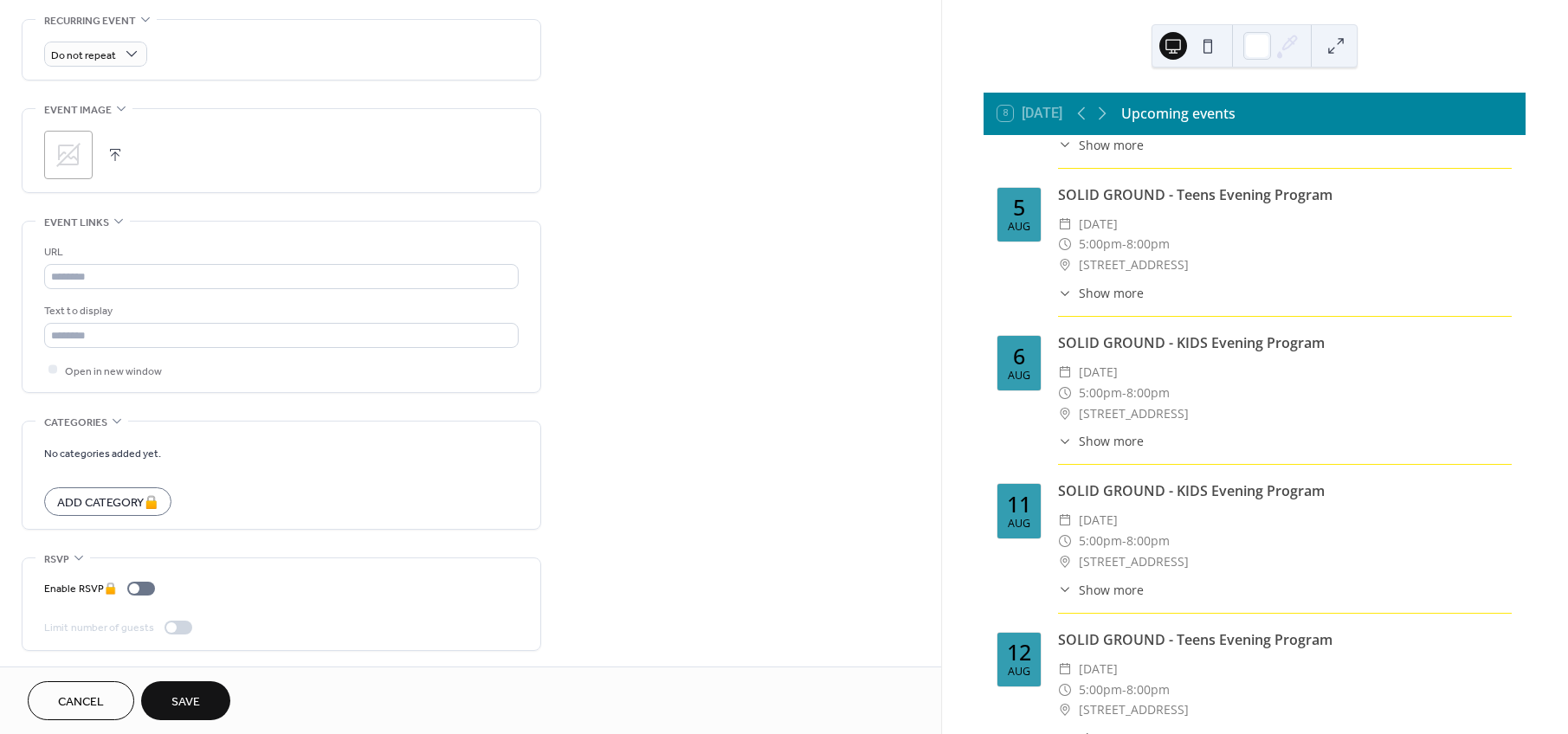 click on "Save" at bounding box center (185, 702) 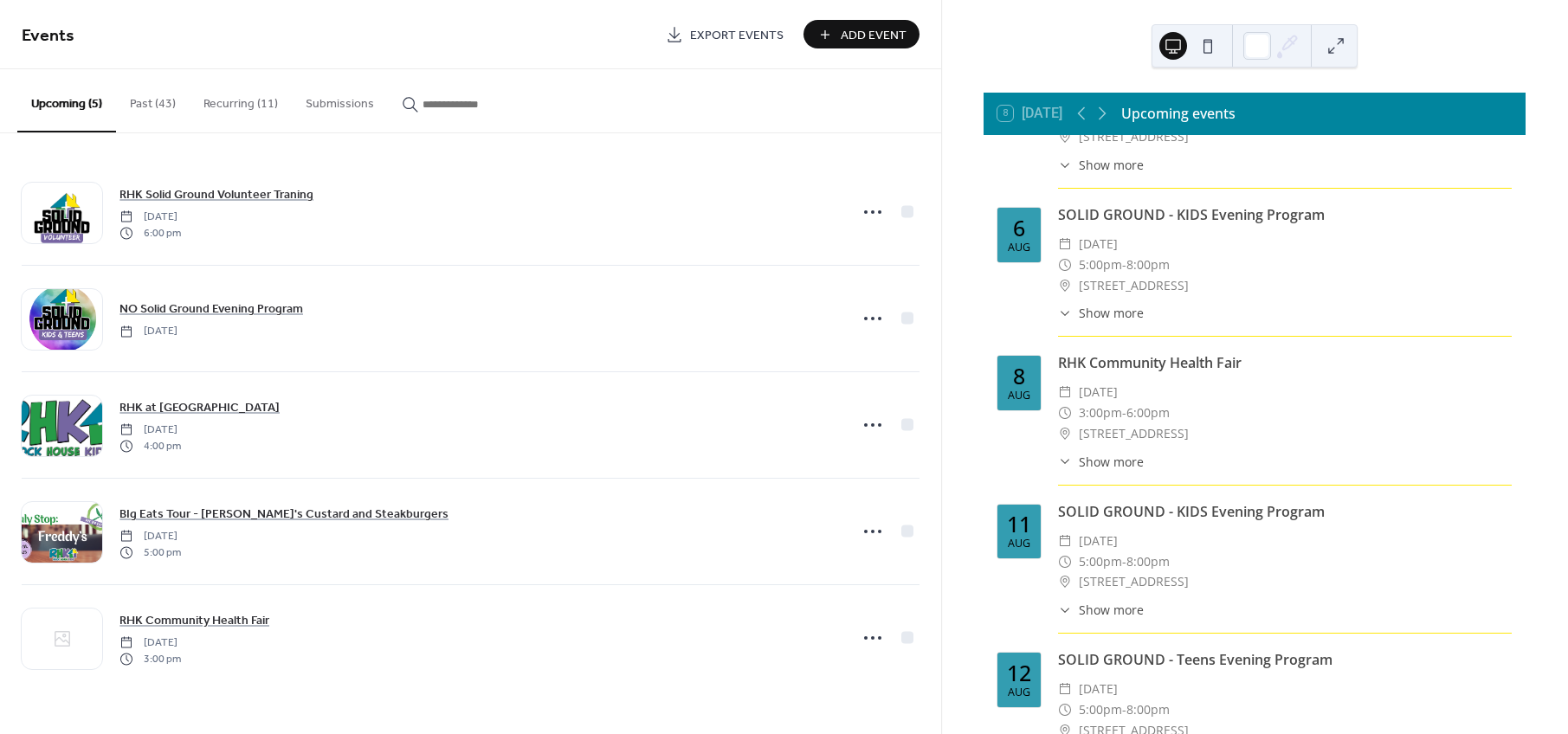 scroll, scrollTop: 2337, scrollLeft: 0, axis: vertical 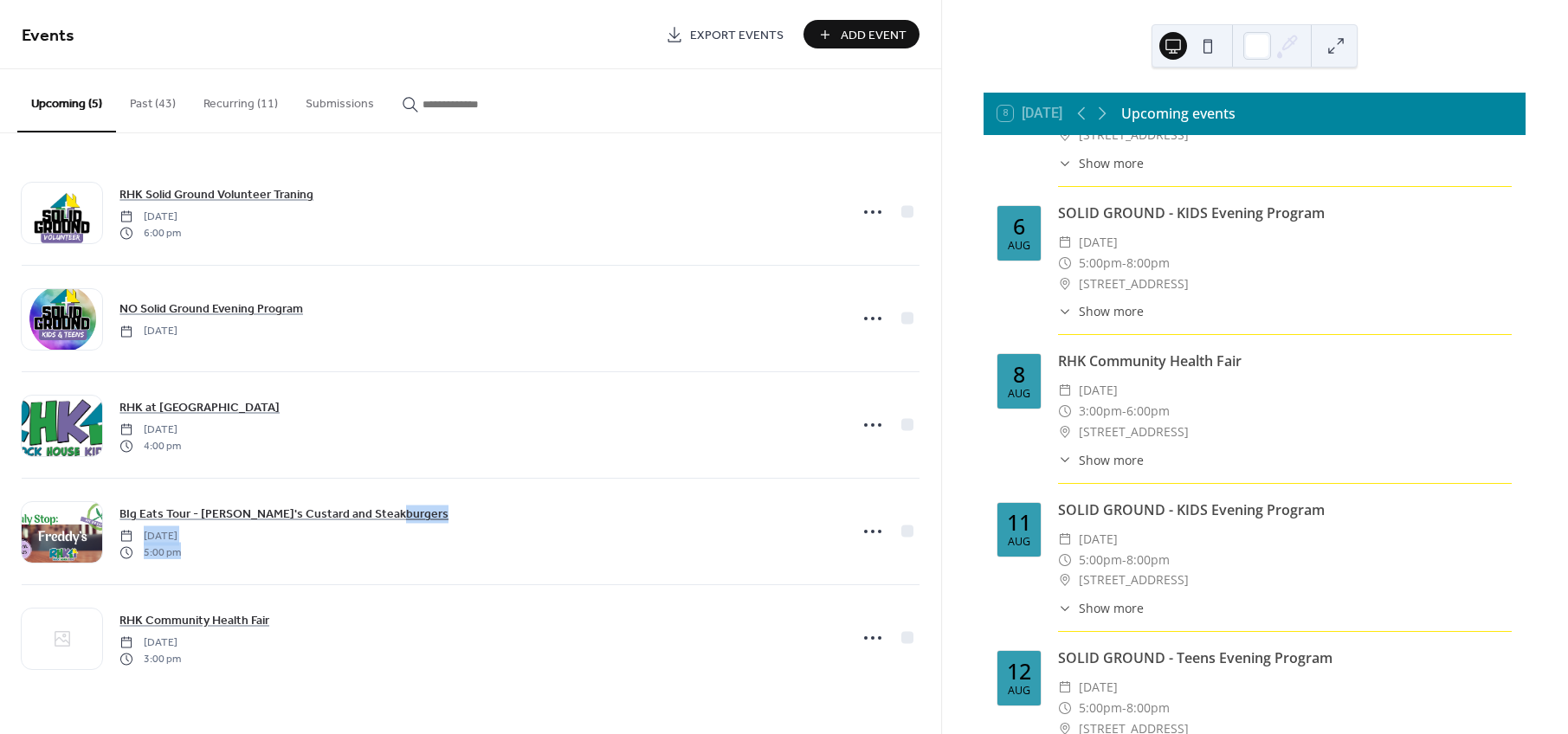 drag, startPoint x: 857, startPoint y: 481, endPoint x: 936, endPoint y: 483, distance: 79.02531 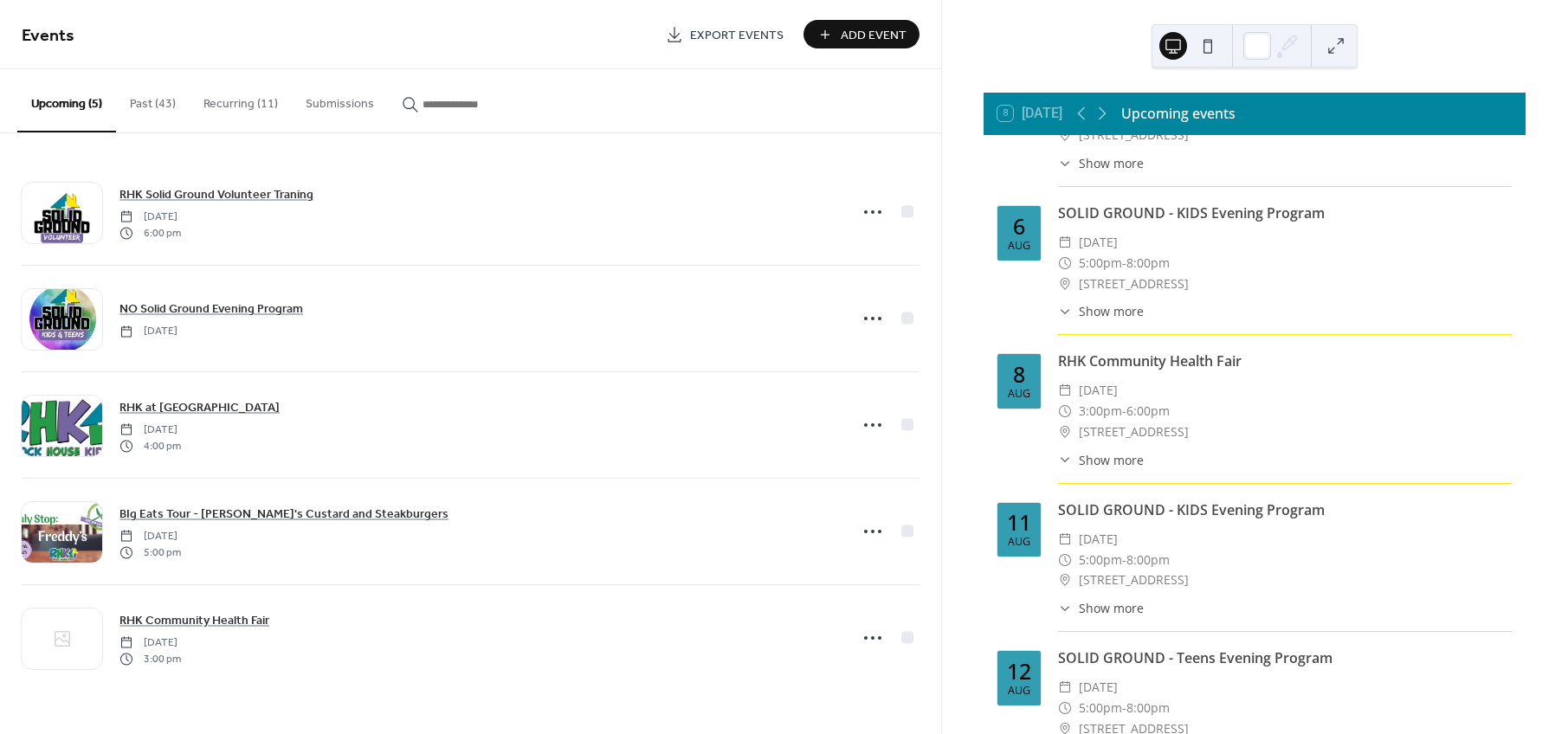 click on "8 Today Upcoming events 8 Jul SOLID GROUND - Teens Evening Program ​ Tuesday, July 8, 2025 ​ 5:00pm - 8:00pm ​ 1325 7th Street, Rockford, IL 61104 ​ Show more Grades 6-12 Must Register First No Fees 9 Jul SOLID GROUND - KIDS Evening Program ​ Wednesday, July 9, 2025 ​ 5:00pm - 8:00pm ​ 1325 7th Street, Rockford, IL 61104 ​ Show more 10 Jul RHK Solid Ground Volunteer Traning ​ Thursday, July 10, 2025 ​ 6:00pm - 8:00pm ​ 1325 7th Street, Rockford, IL 61104 ​ Show more Amy Williams, author of the book "Worth Seeing" will be our guest speaker. You WILL NOT want to miss hearing what she has to share.  14 Jul NO Solid Ground Evening Program ​ Monday, July 14, 2025 ​ All day ​ 1325 7th Street, Rockford, IL 61104 ​ Show more Due to a field trip during the day, there will be no program in the evening. 15 Jul SOLID GROUND - Teens Evening Program ​ Tuesday, July 15, 2025 ​ 5:00pm - 8:00pm ​ 1325 7th Street, Rockford, IL 61104 ​ Show more Grades 6-12 Must Register First No Fees 16" at bounding box center (1255, 367) 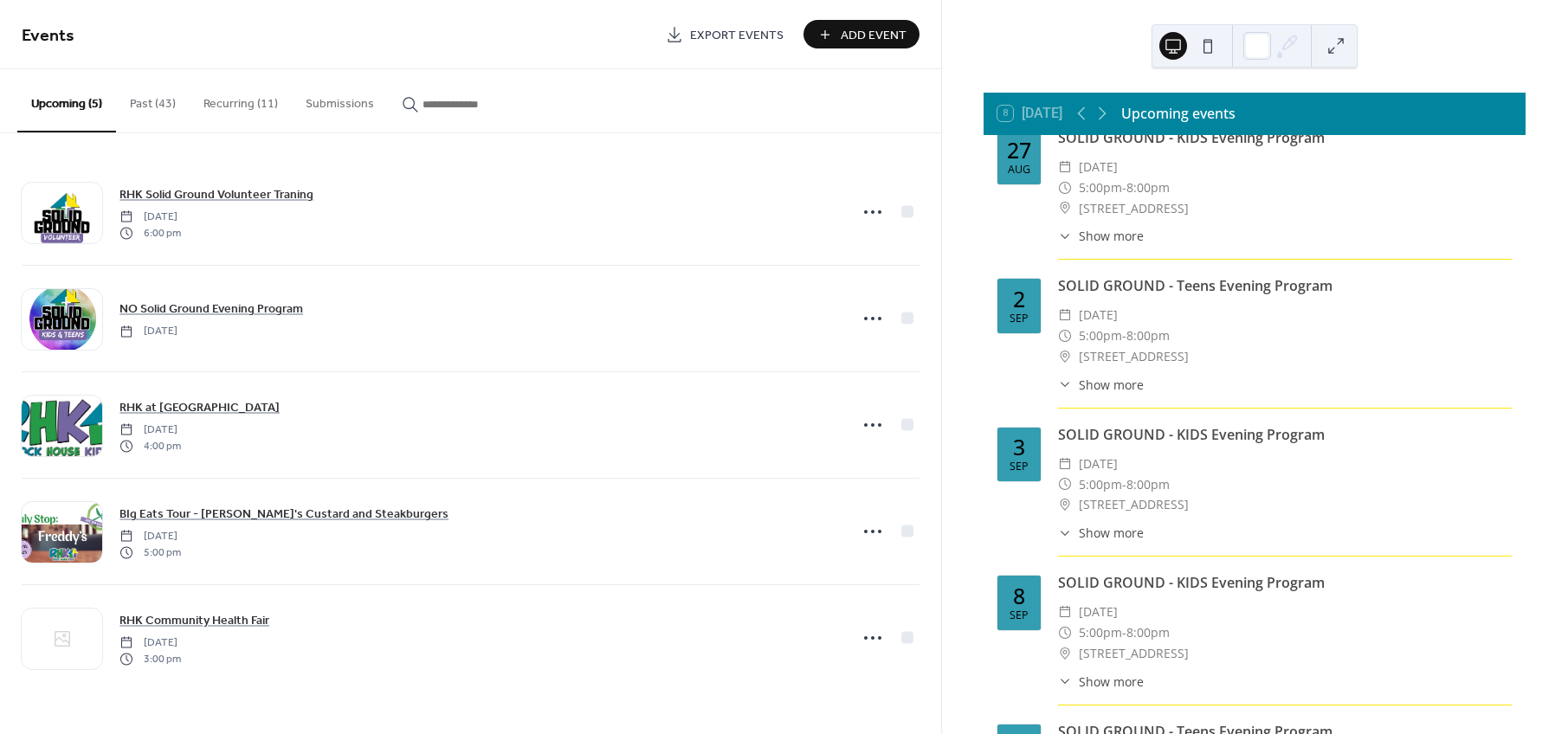 scroll, scrollTop: 3895, scrollLeft: 0, axis: vertical 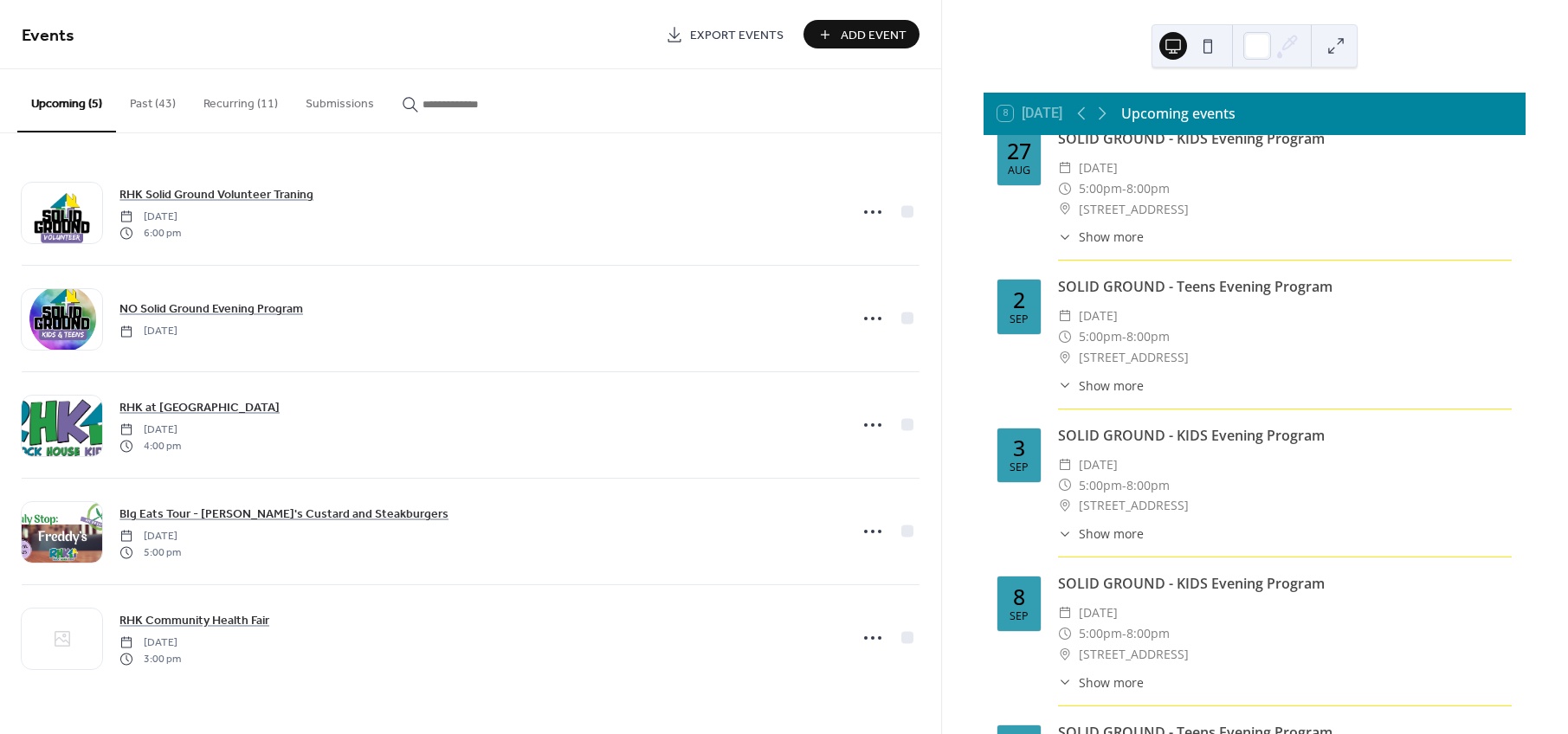 click on "Add Event" at bounding box center [874, 35] 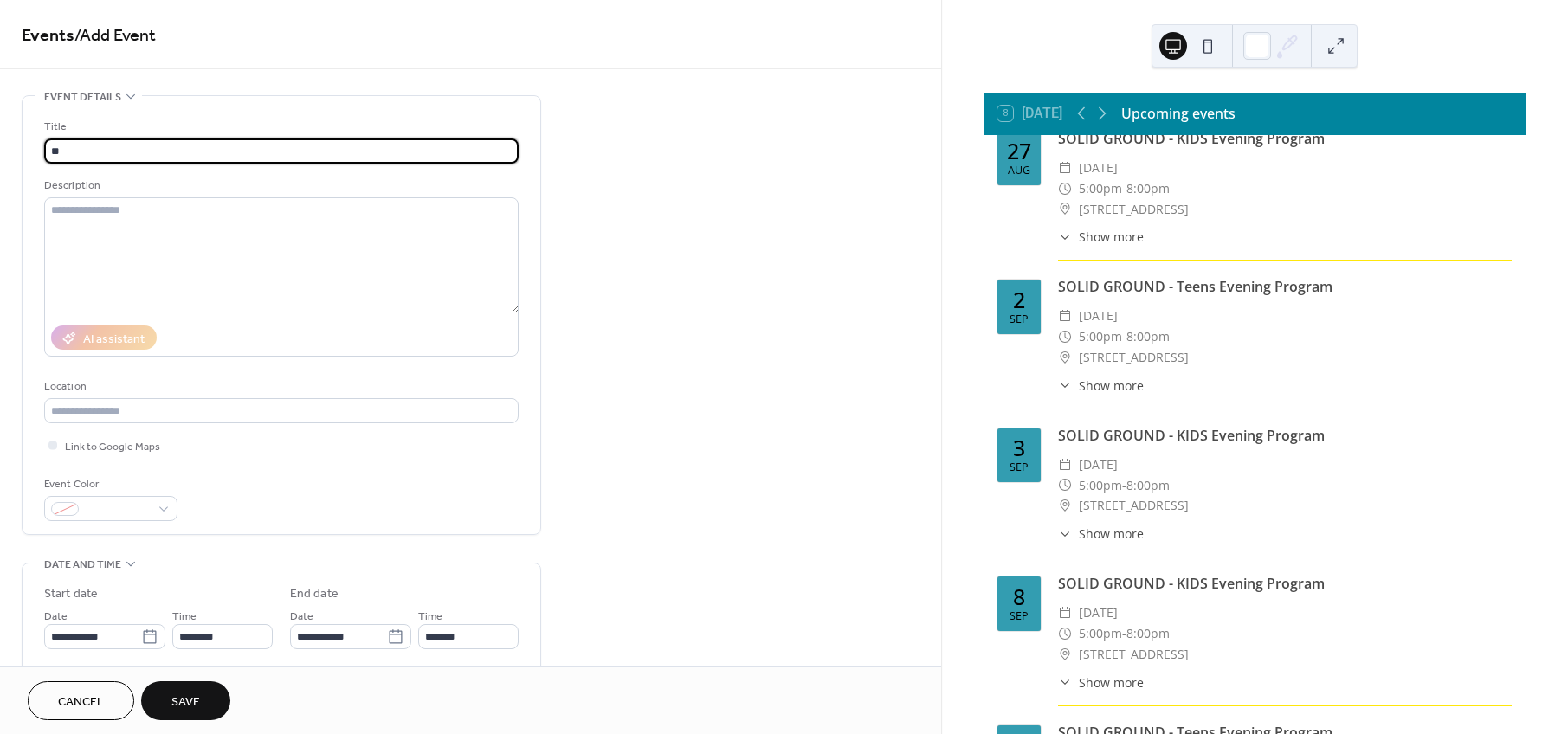 type on "*" 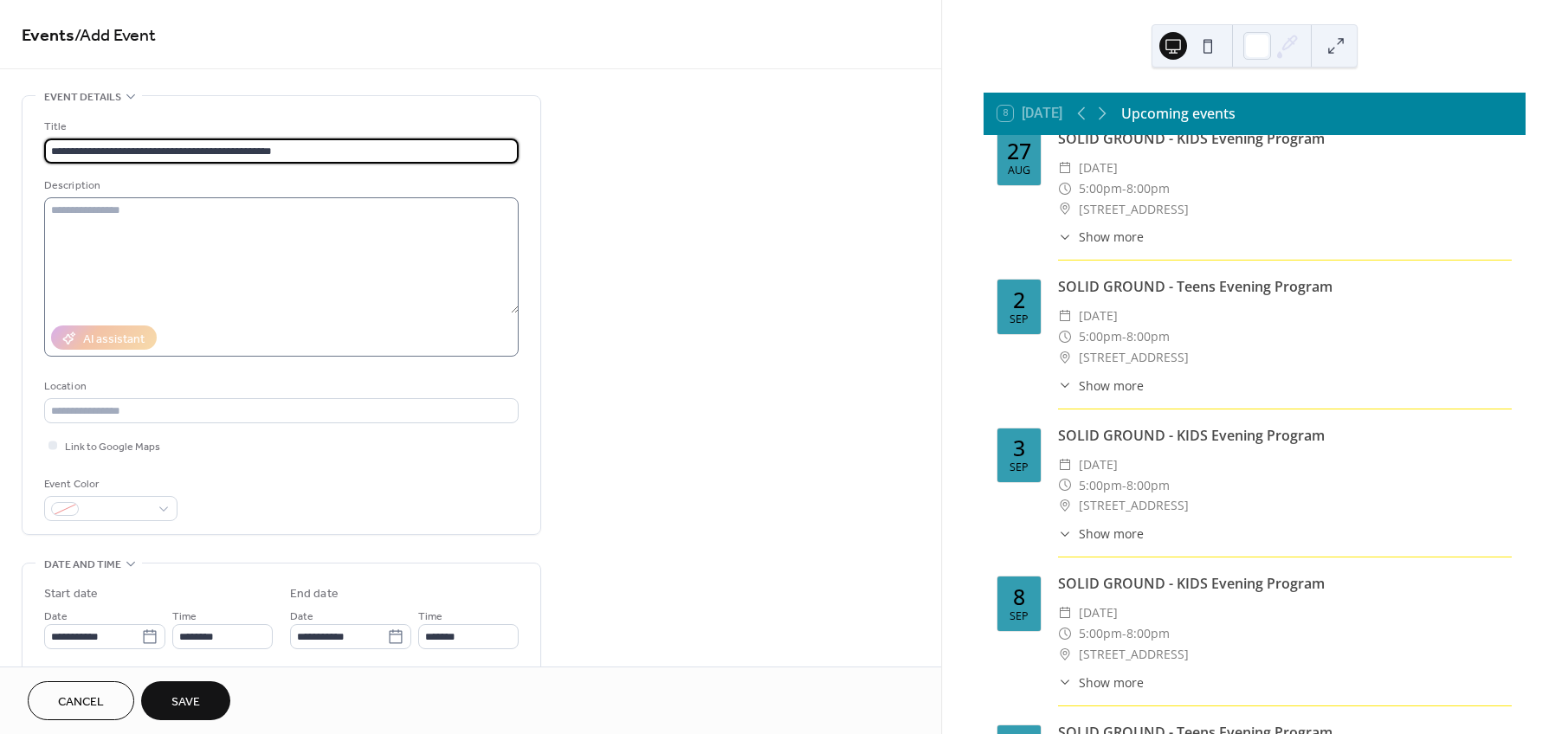 type on "**********" 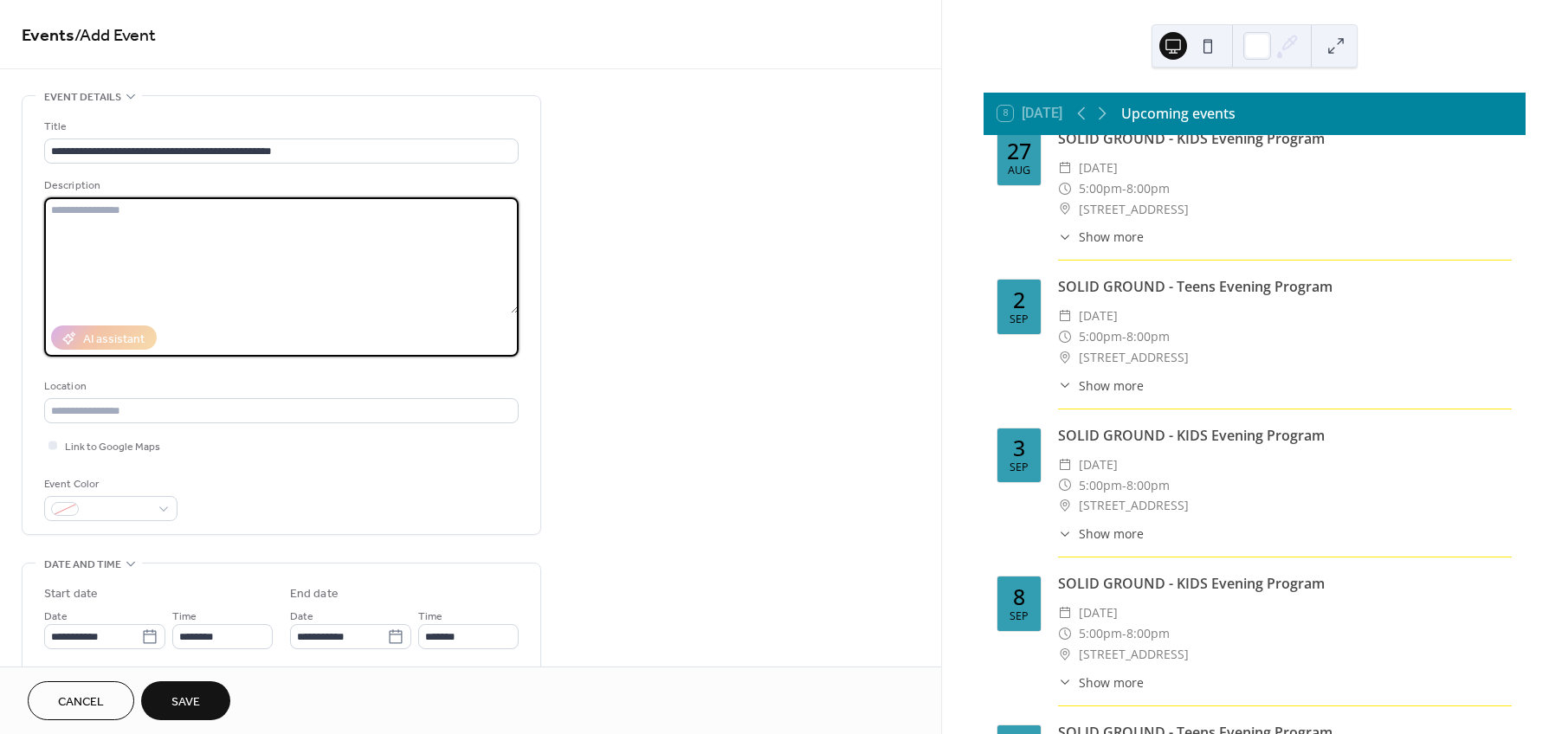 click at bounding box center [281, 255] 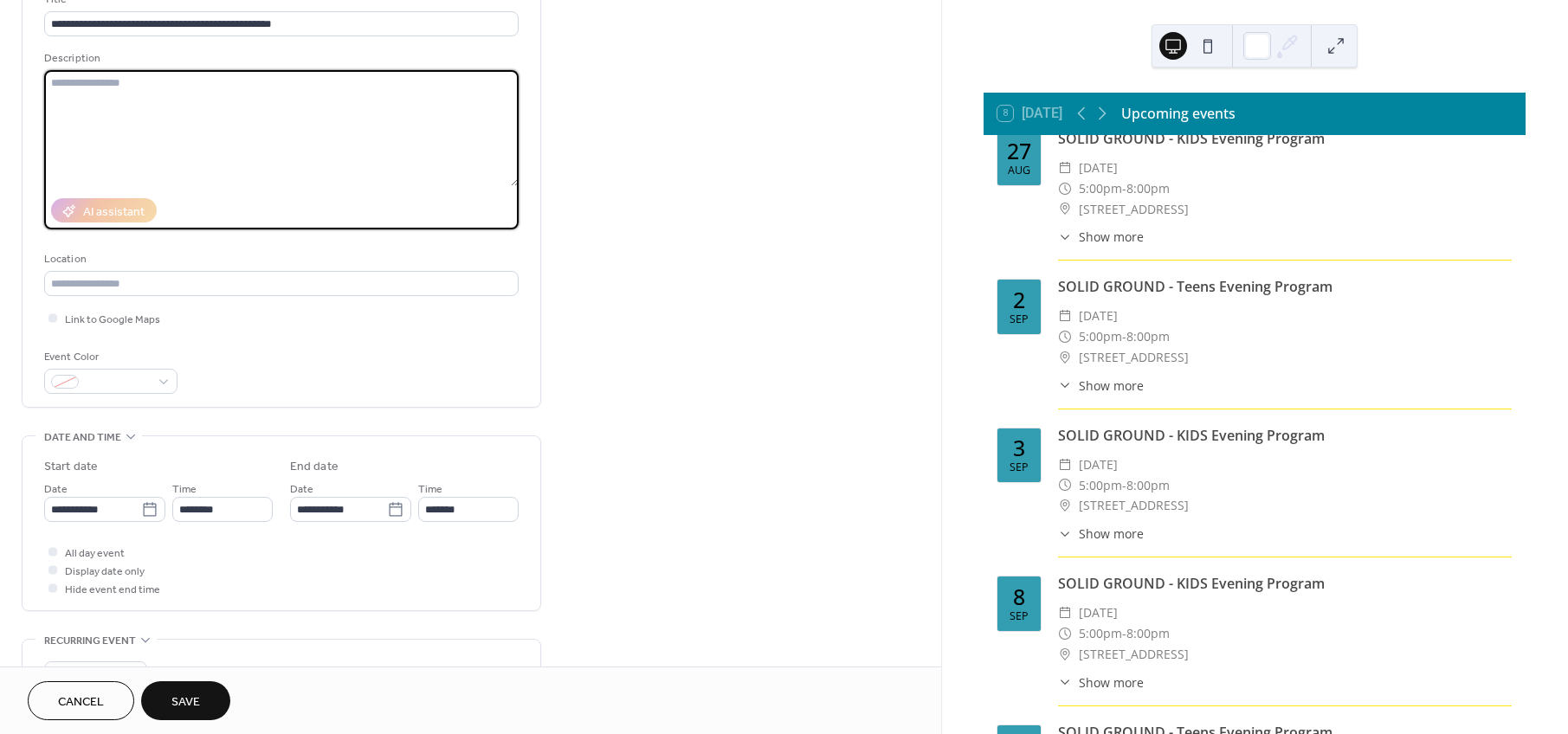 scroll, scrollTop: 130, scrollLeft: 0, axis: vertical 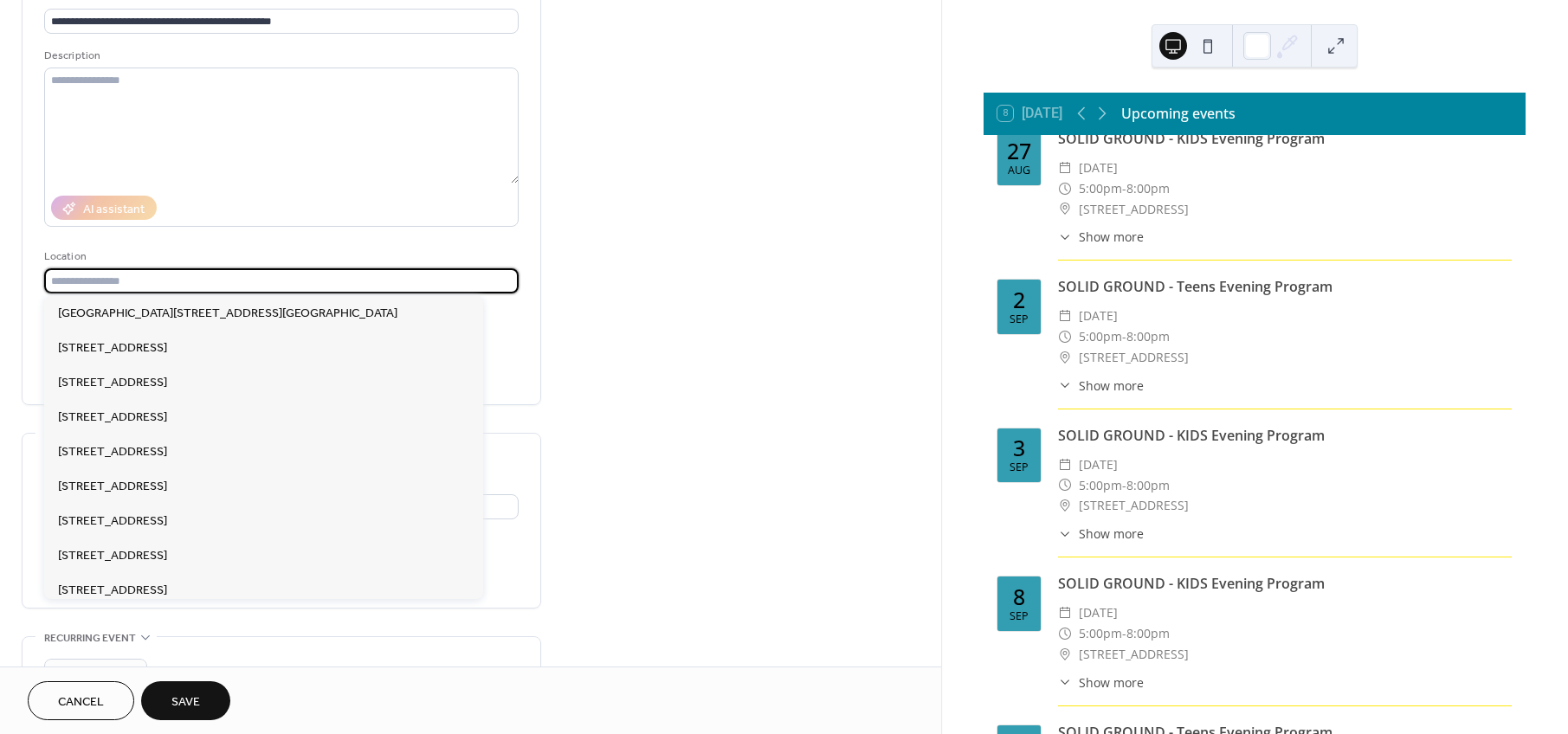 click at bounding box center (281, 280) 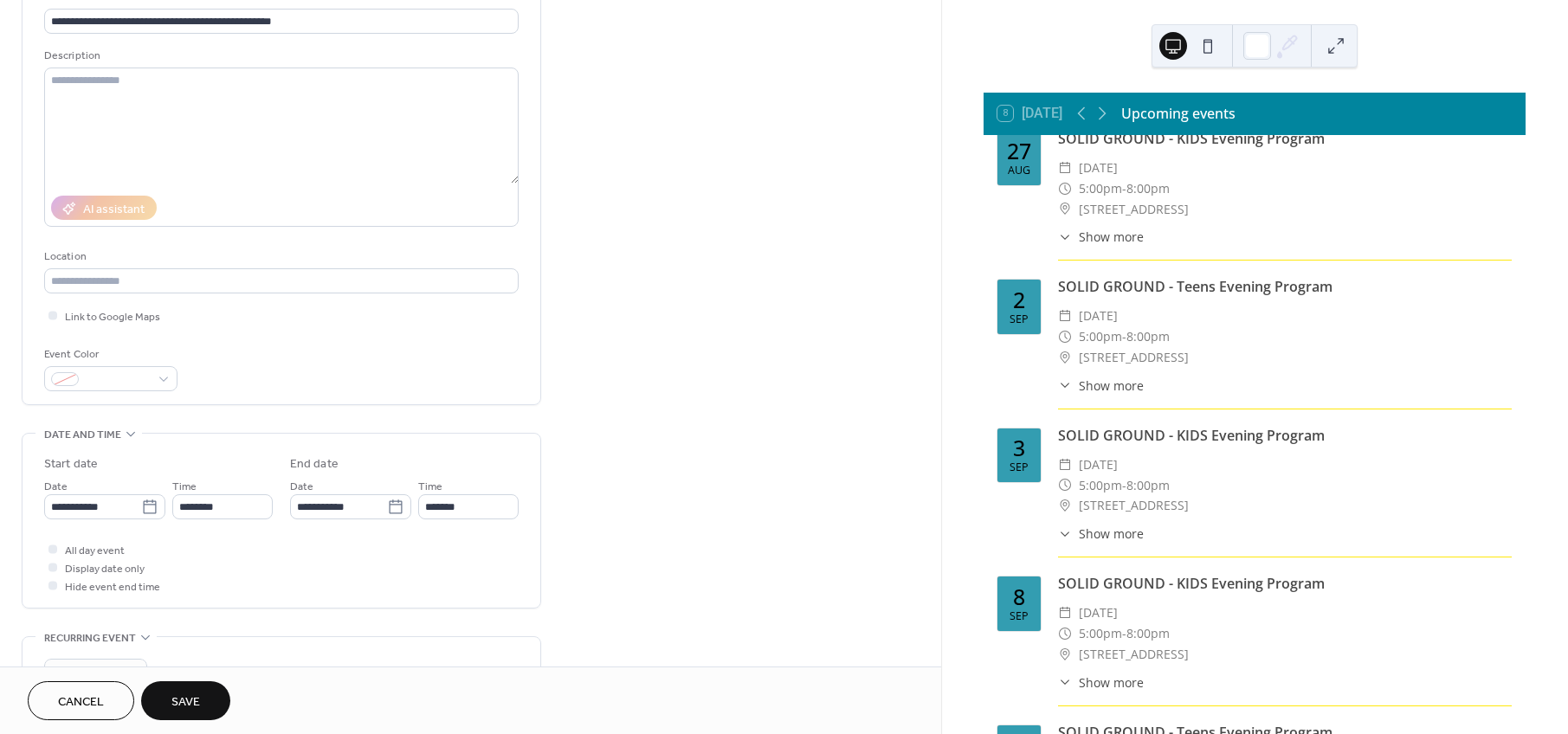 click on "**********" at bounding box center (470, 625) 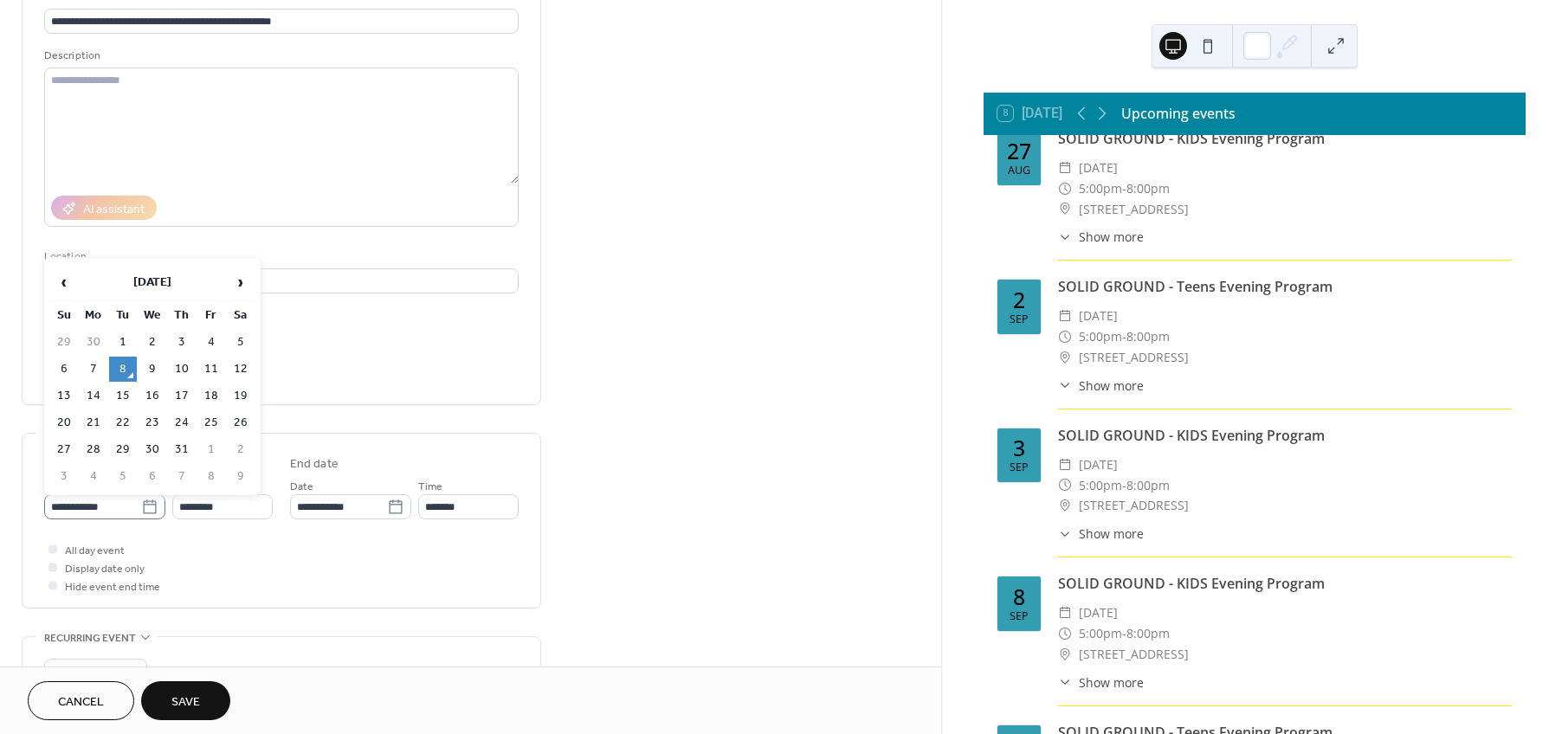 click 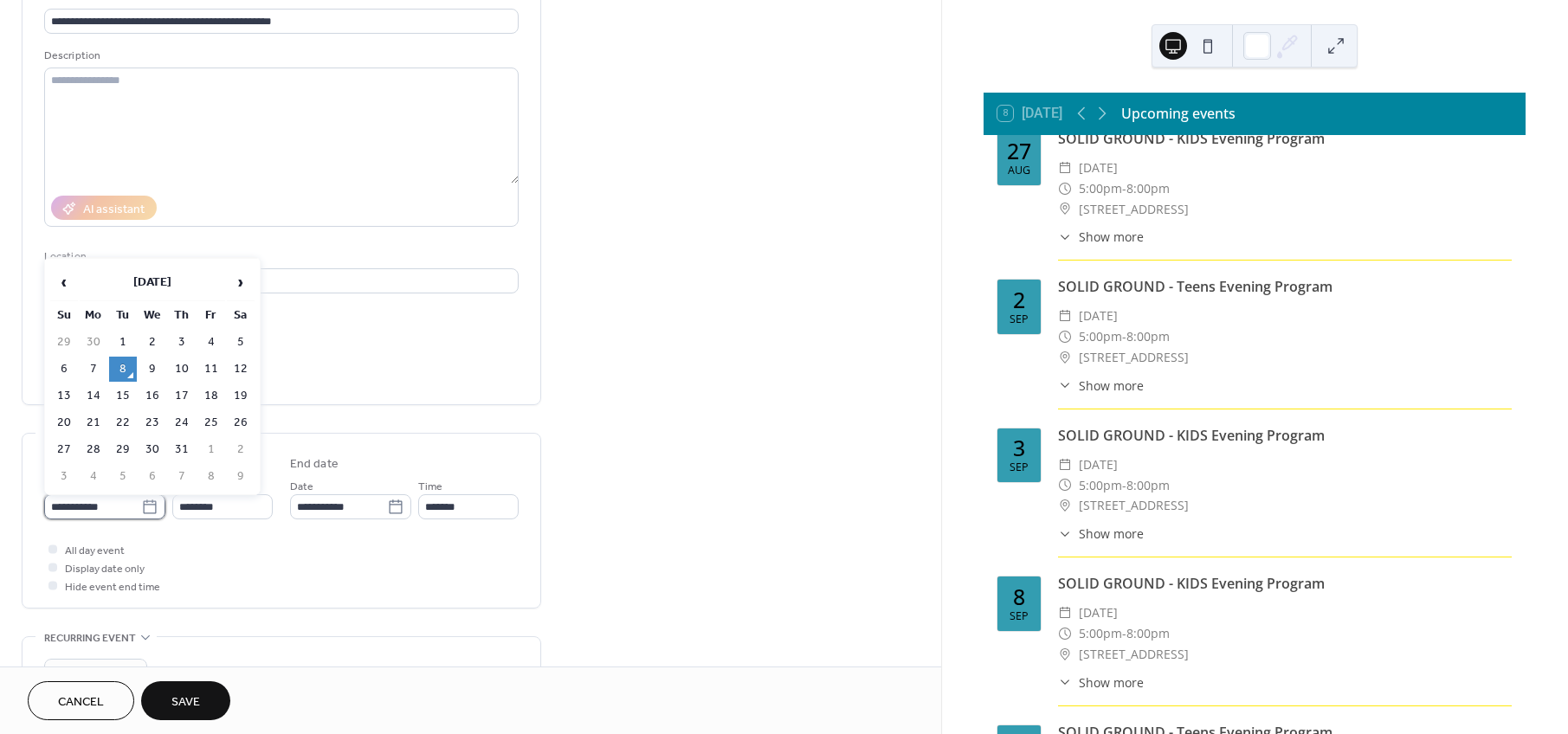 click on "**********" at bounding box center (93, 506) 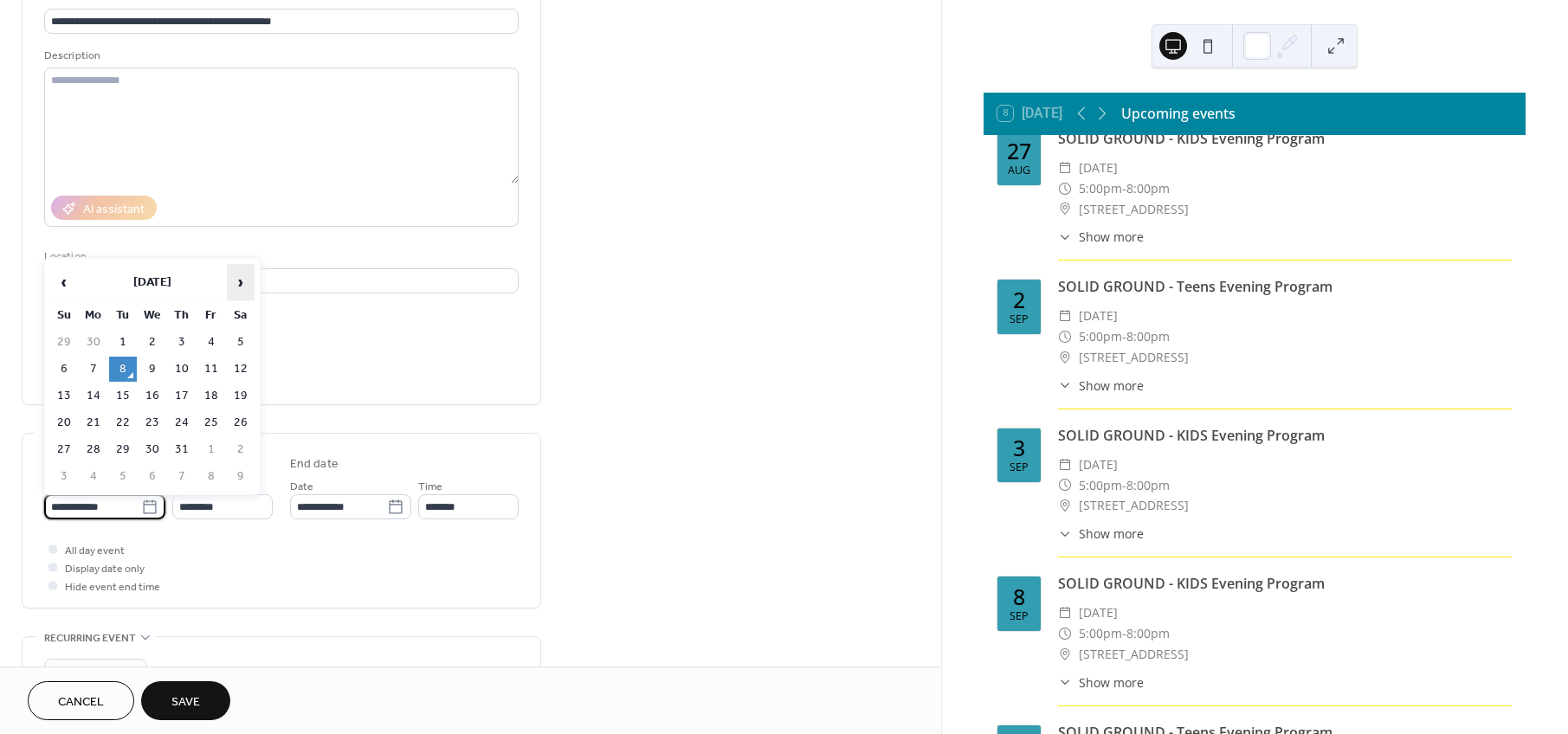 click on "›" at bounding box center [241, 282] 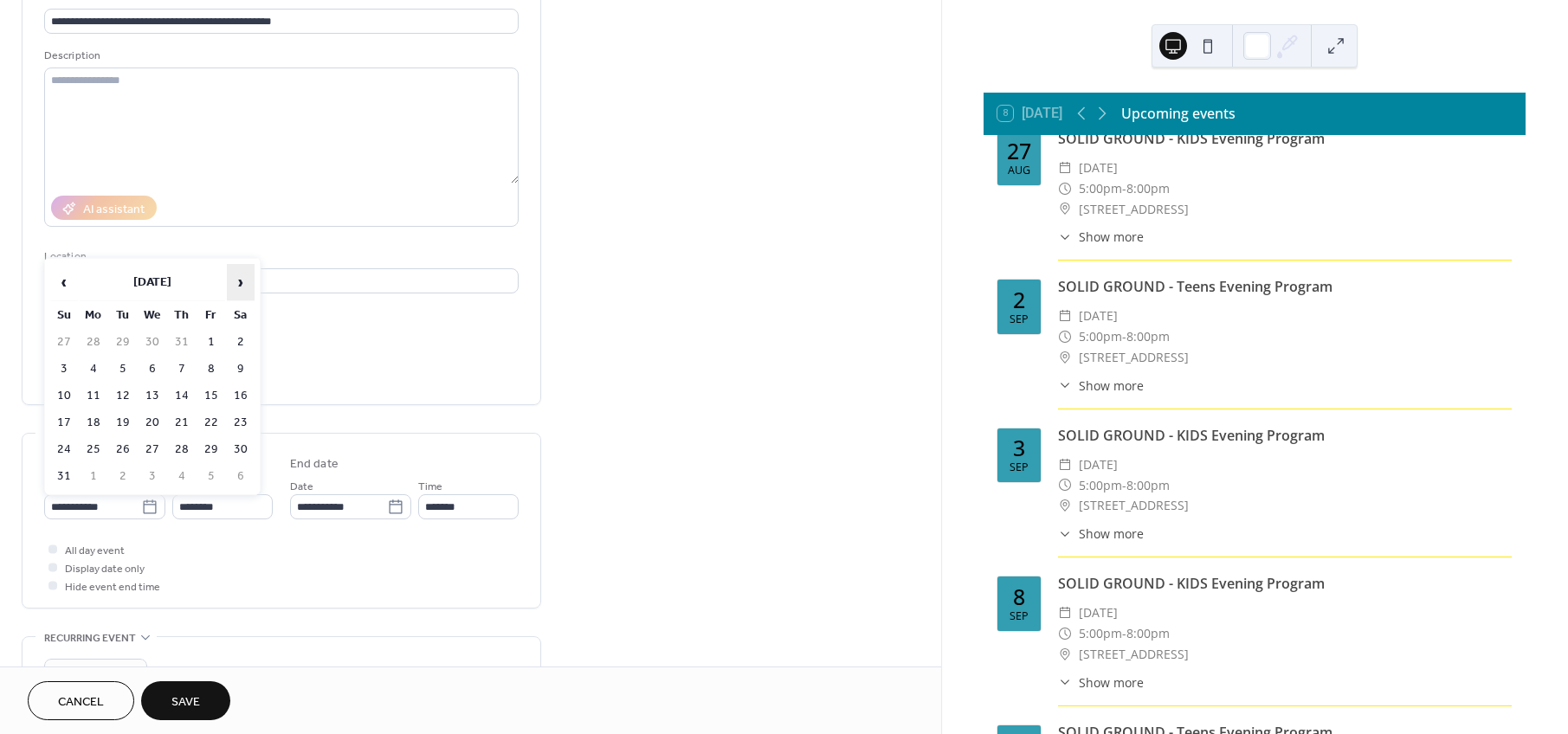 click on "›" at bounding box center (241, 282) 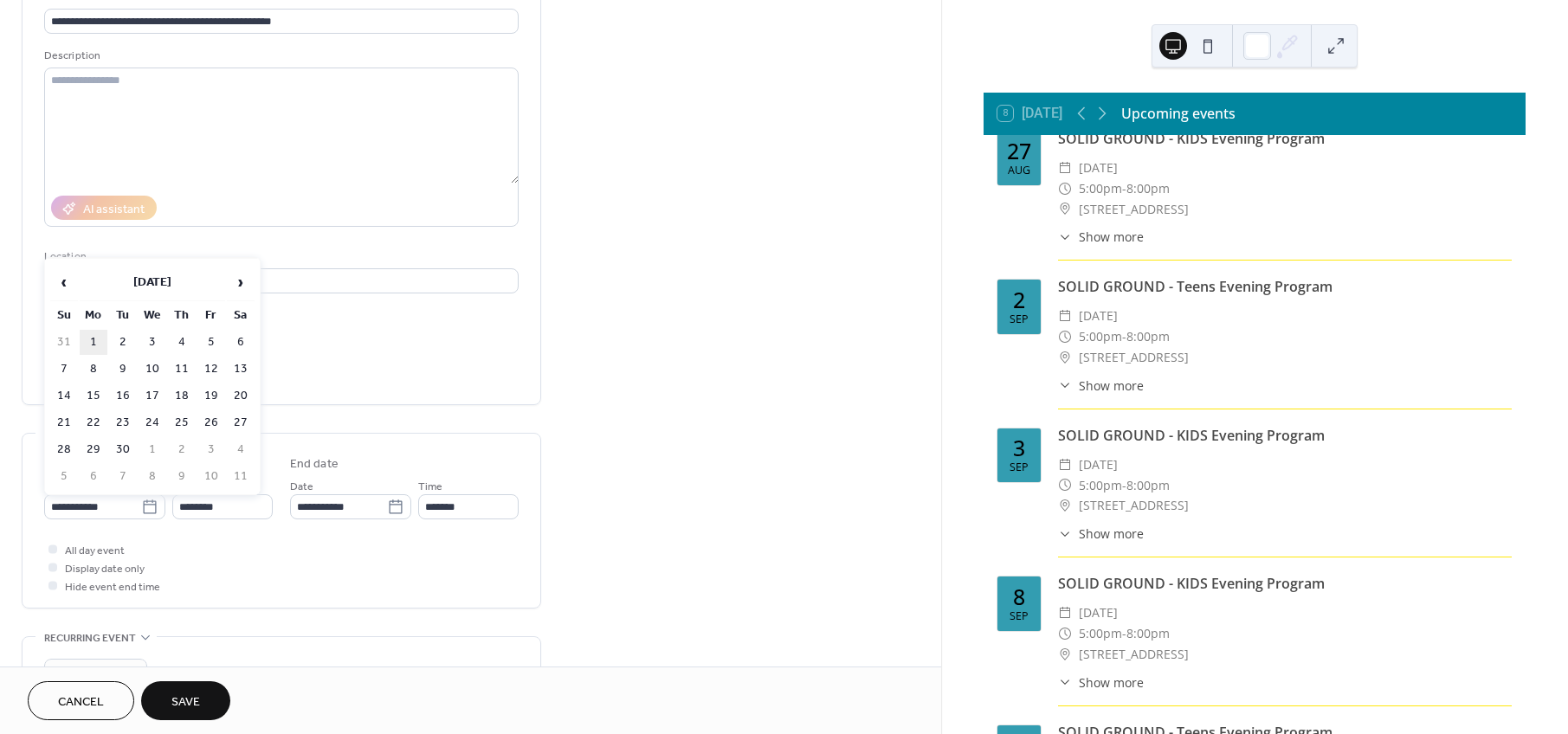 click on "1" at bounding box center [94, 342] 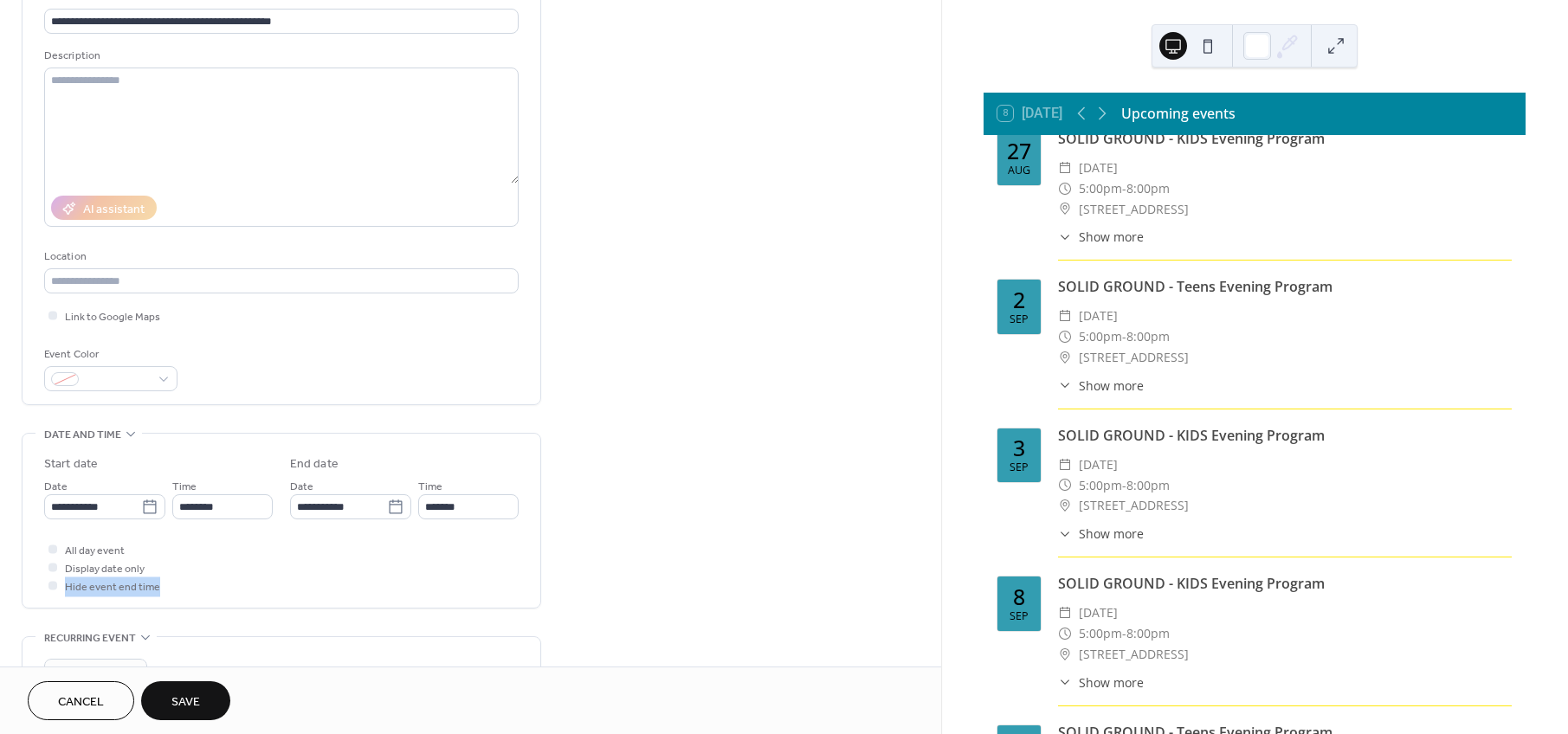 drag, startPoint x: 377, startPoint y: 570, endPoint x: 311, endPoint y: 587, distance: 68.15424 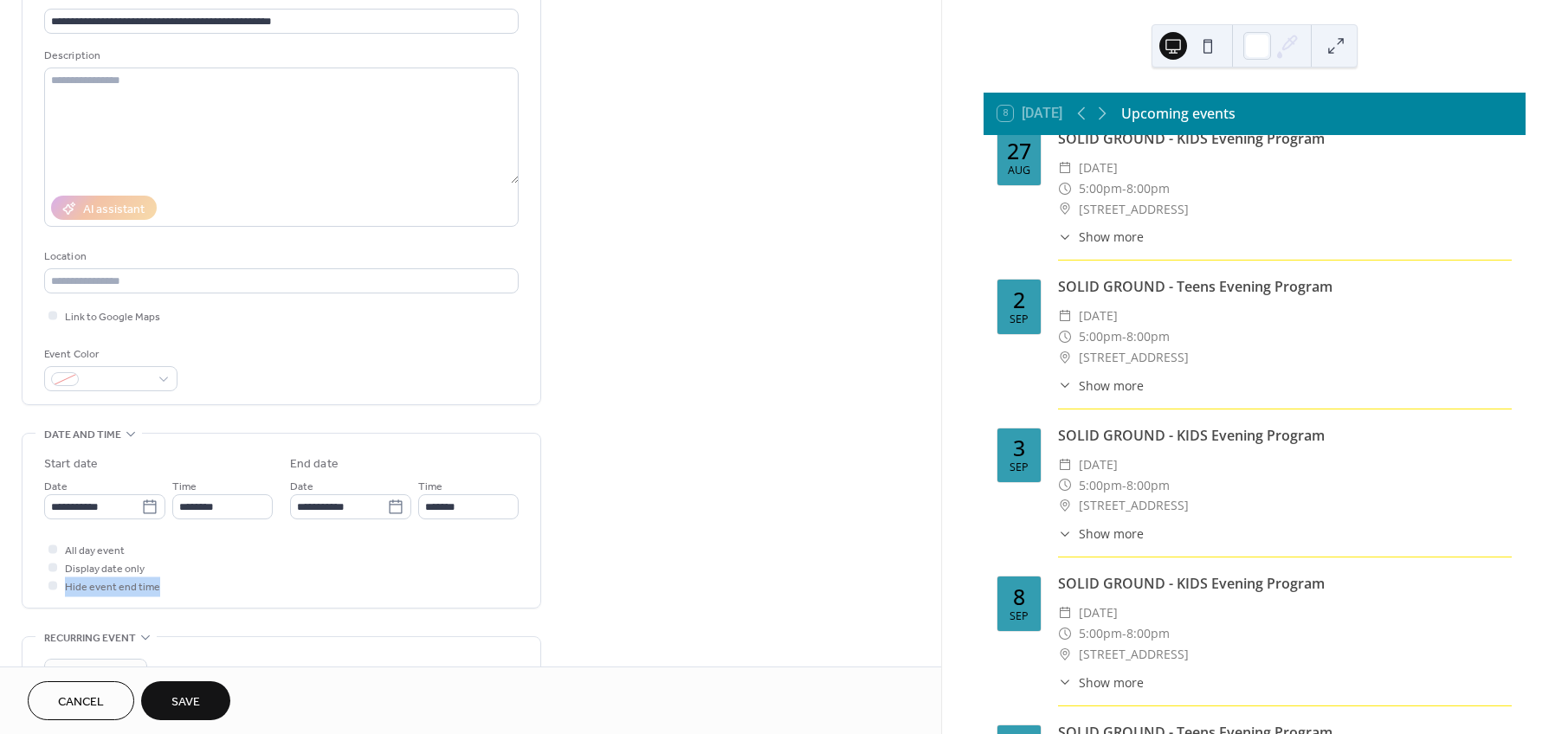 click on "All day event Display date only Hide event end time" at bounding box center [281, 567] 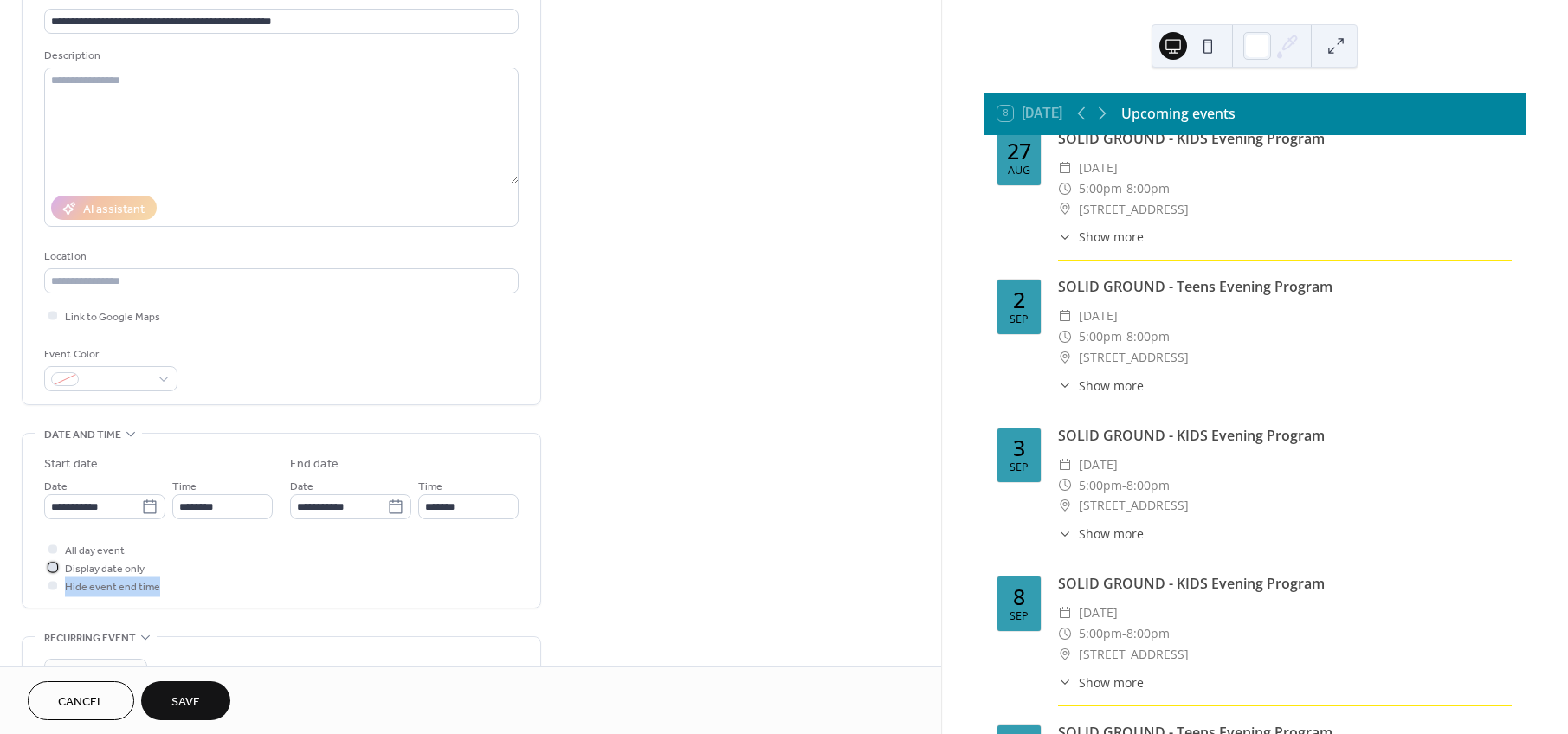 click at bounding box center (53, 567) 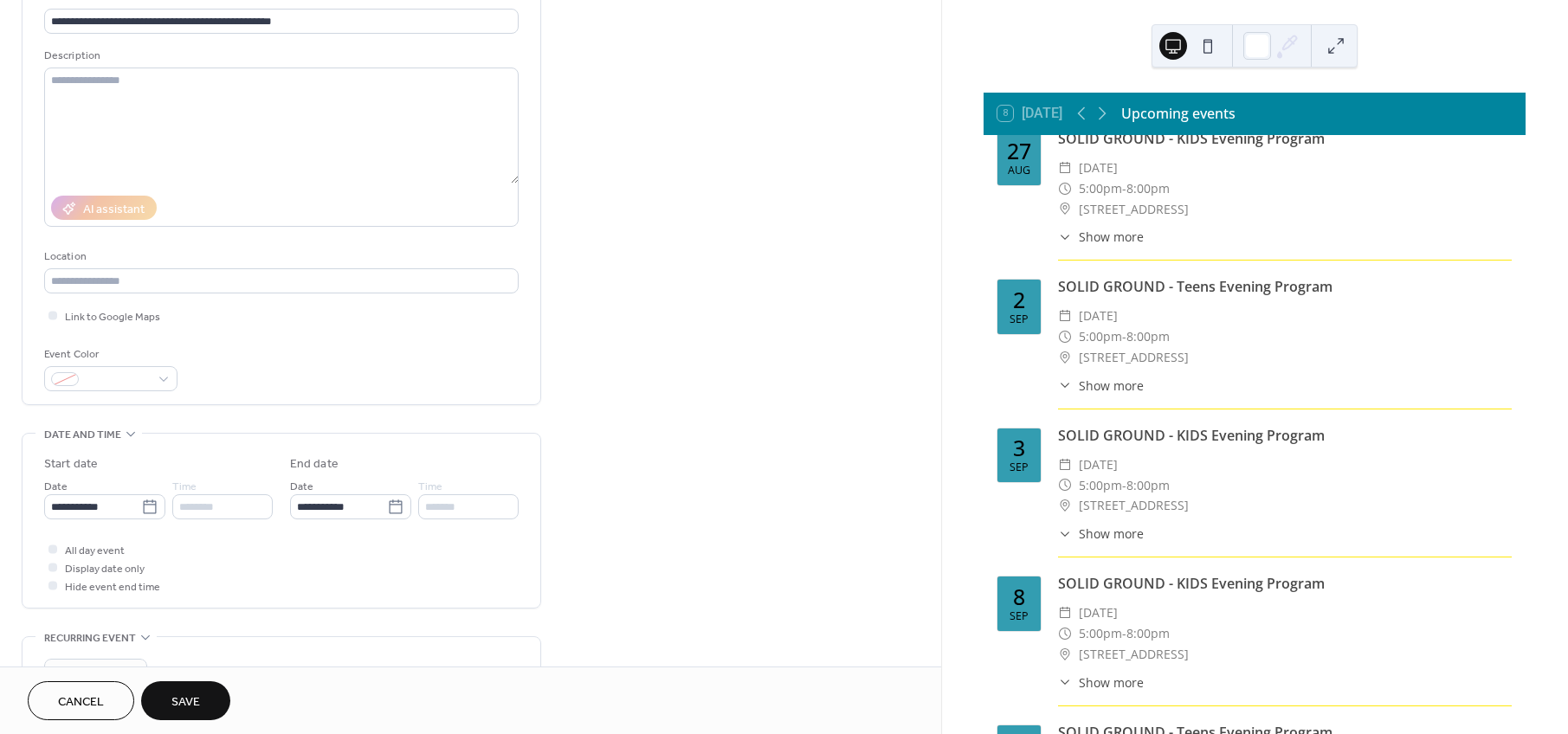 click on "**********" at bounding box center (470, 625) 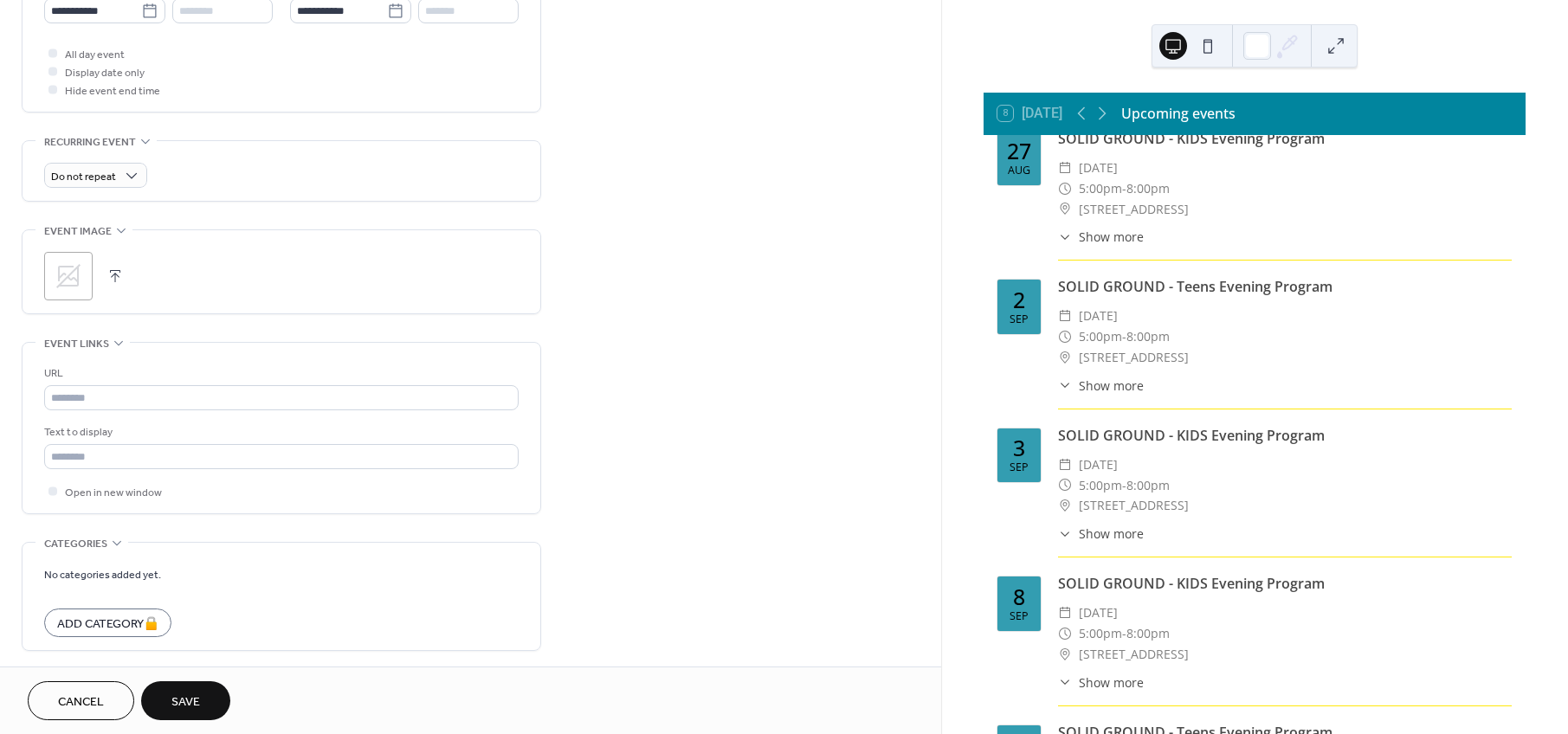 scroll, scrollTop: 649, scrollLeft: 0, axis: vertical 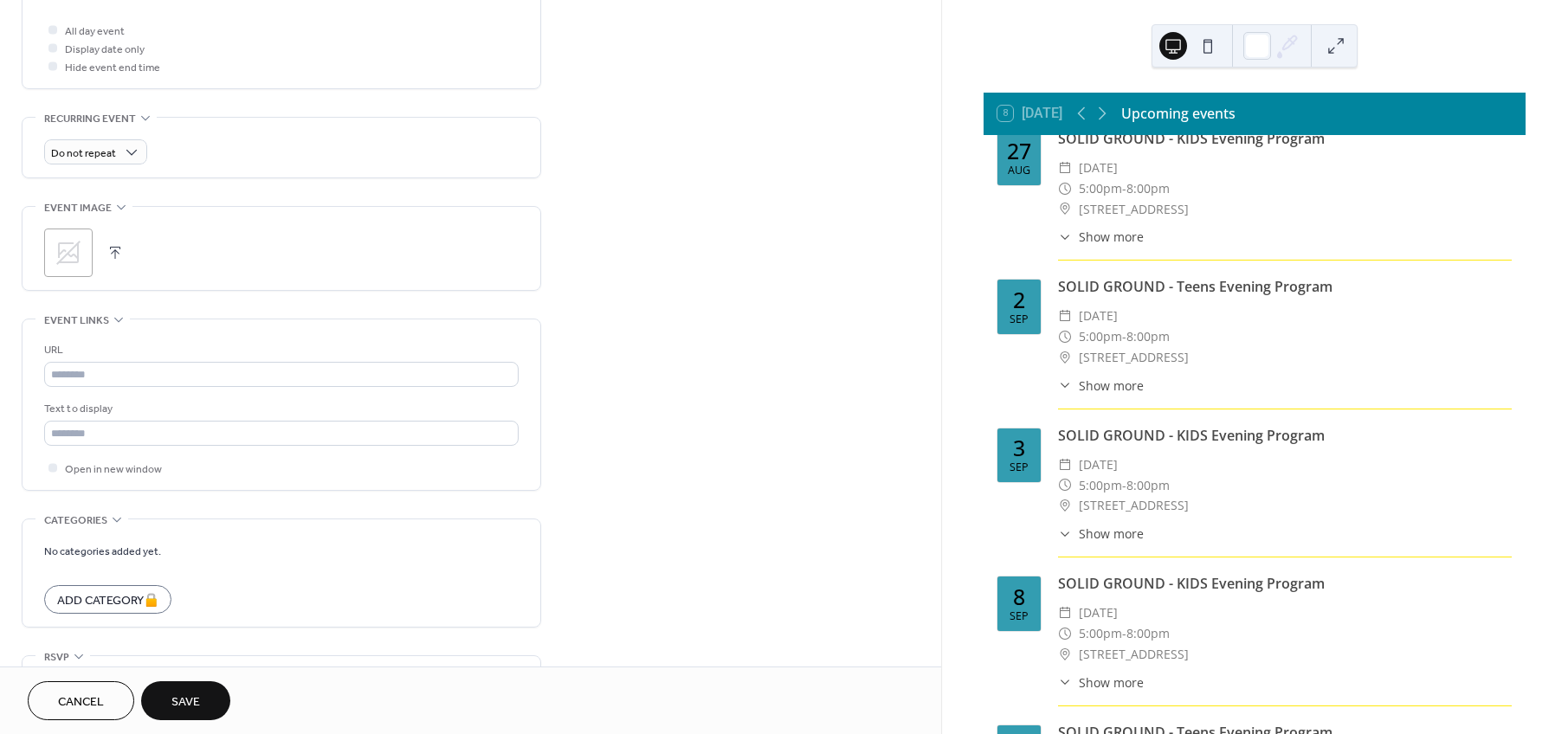 click 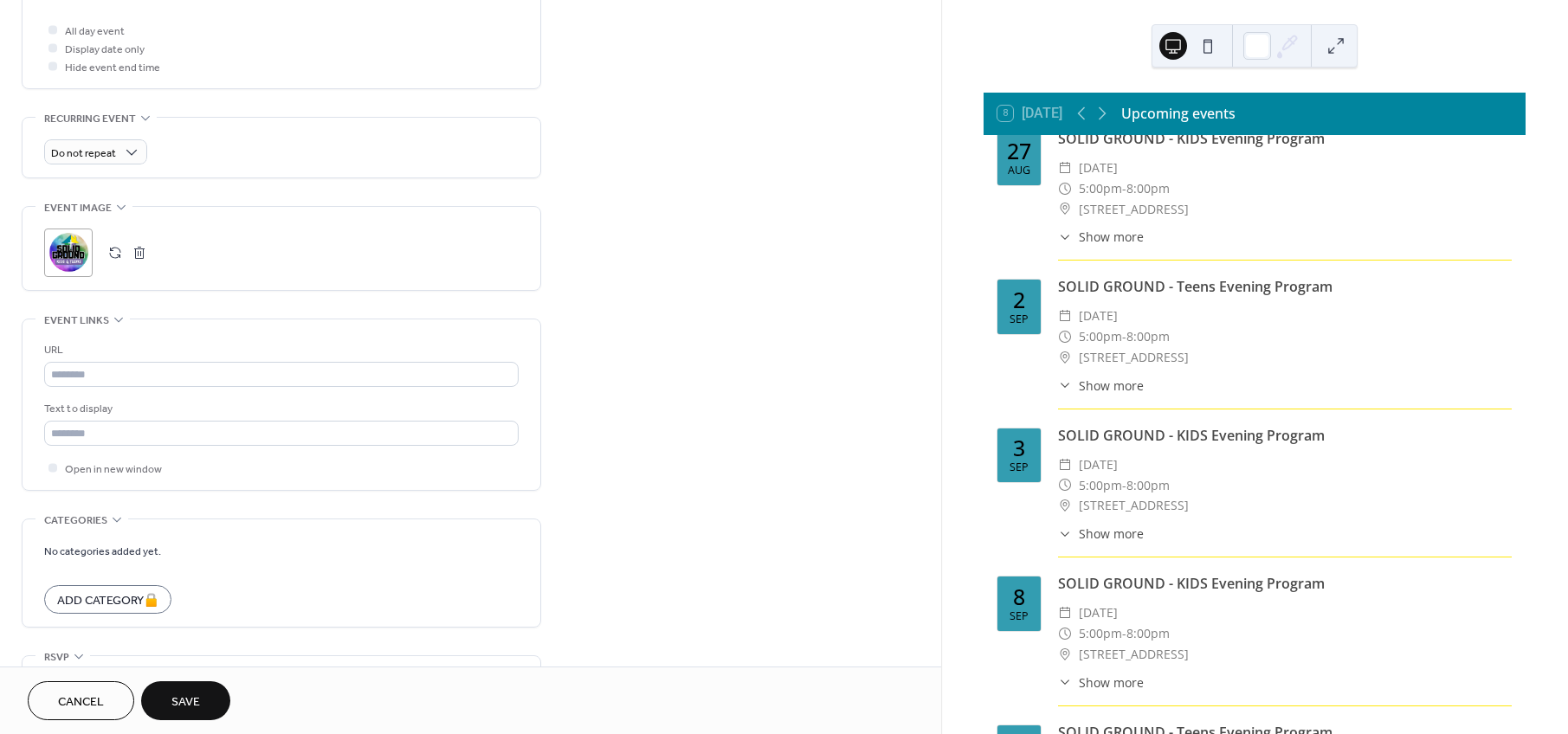 click on "Save" at bounding box center [185, 702] 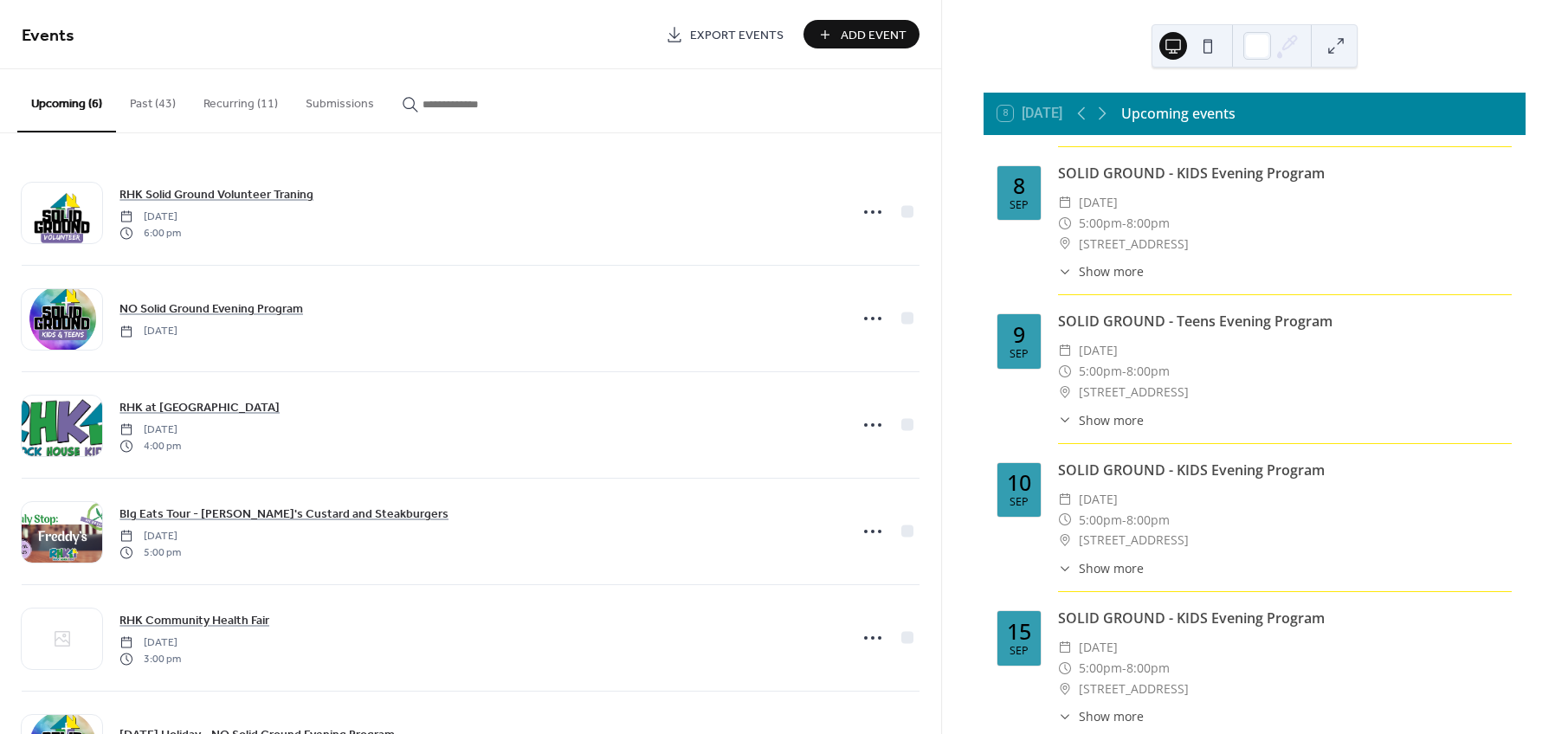 scroll, scrollTop: 4414, scrollLeft: 0, axis: vertical 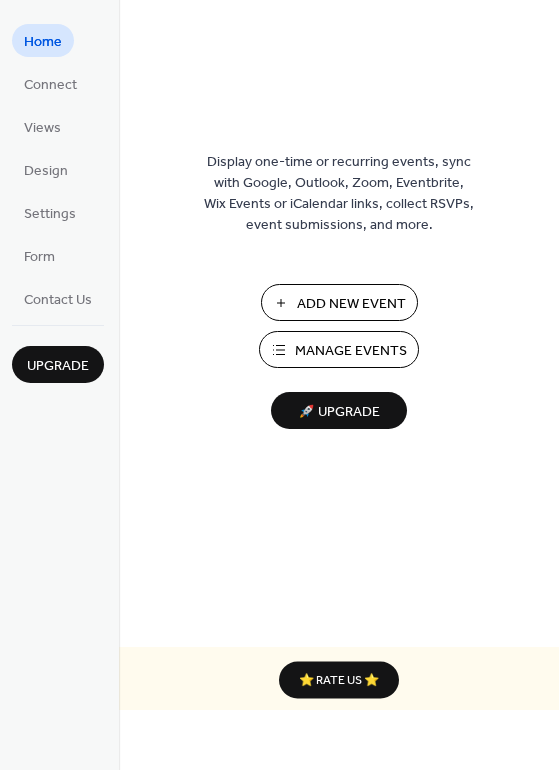click on "Manage Events" at bounding box center [351, 351] 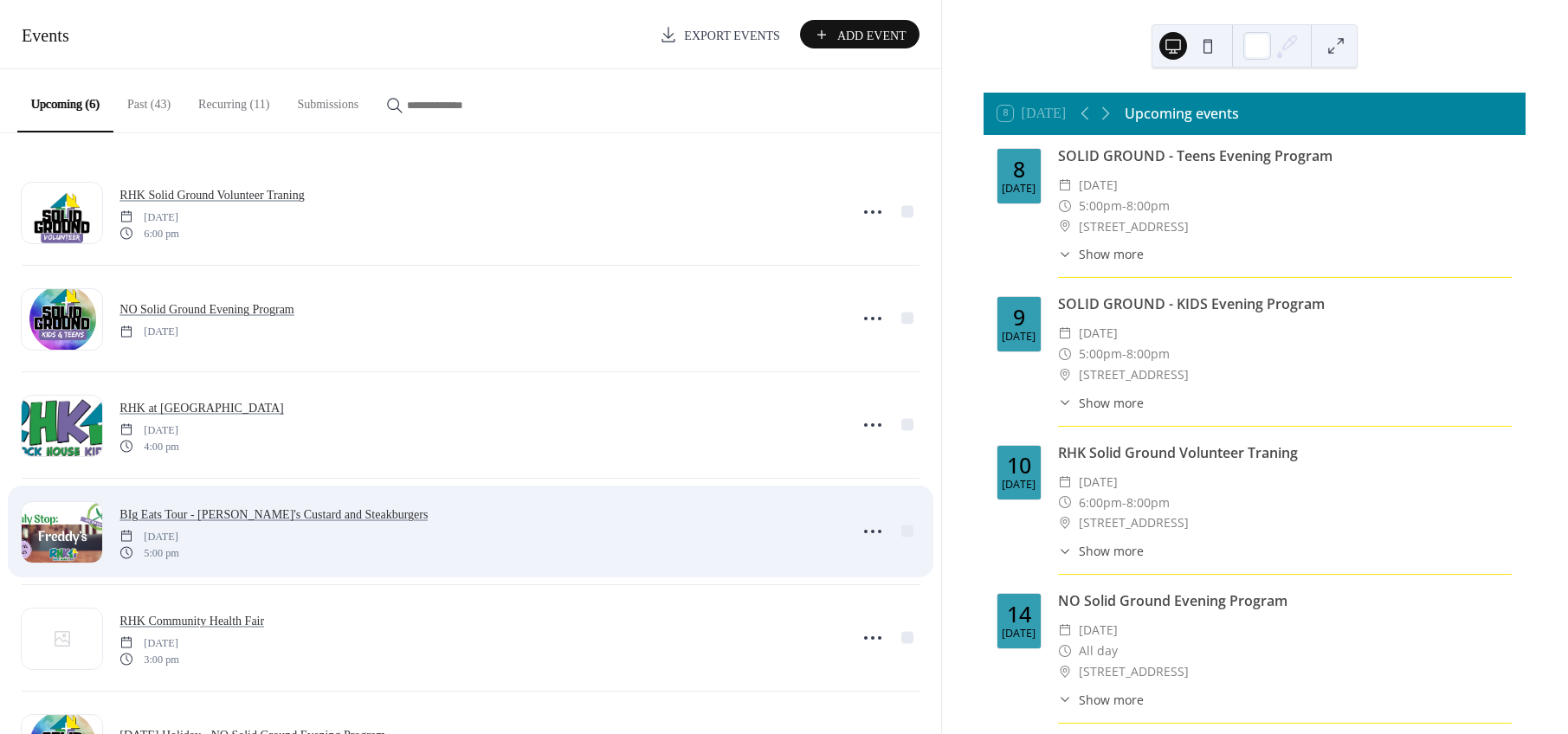 scroll, scrollTop: 0, scrollLeft: 0, axis: both 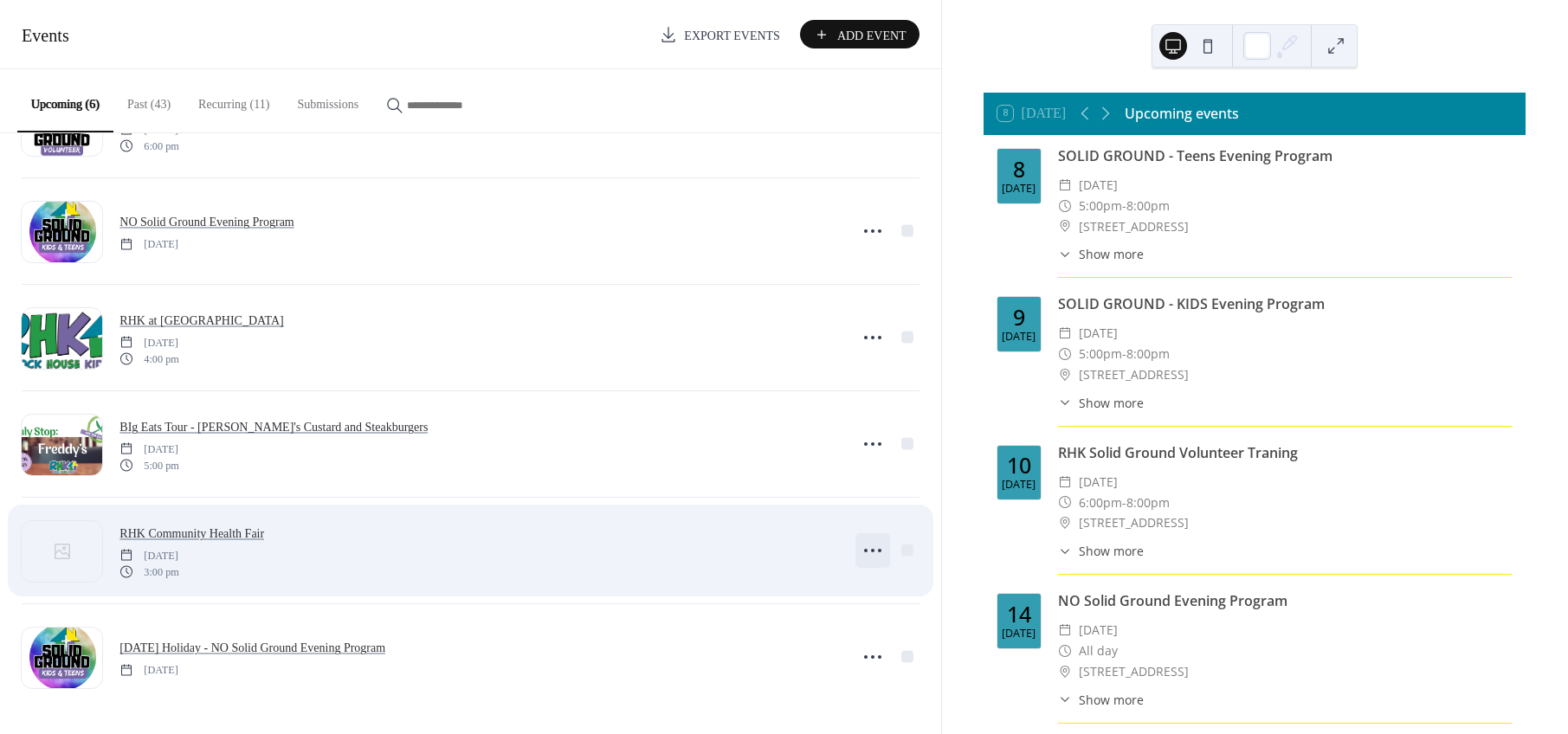 click 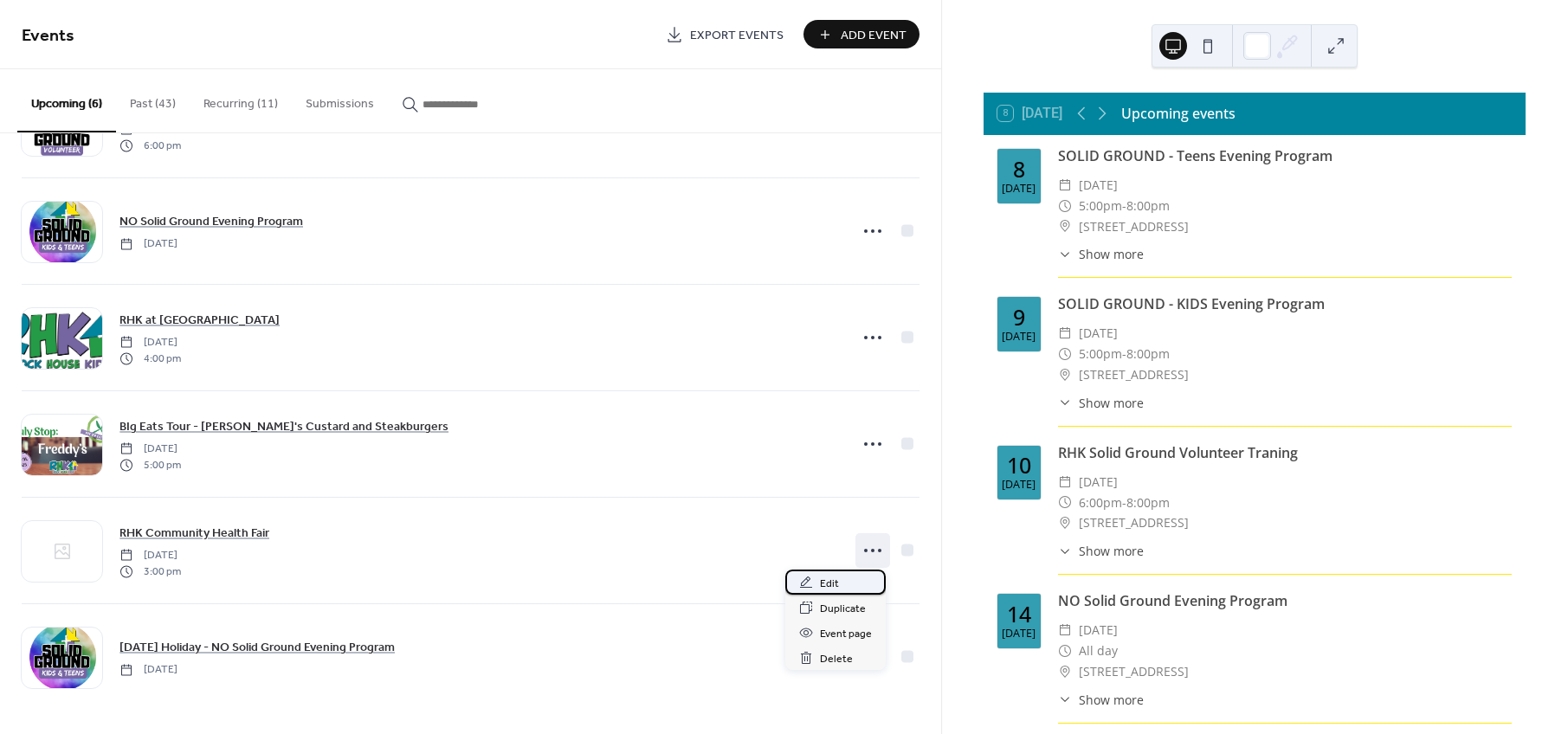 click on "Edit" at bounding box center [829, 583] 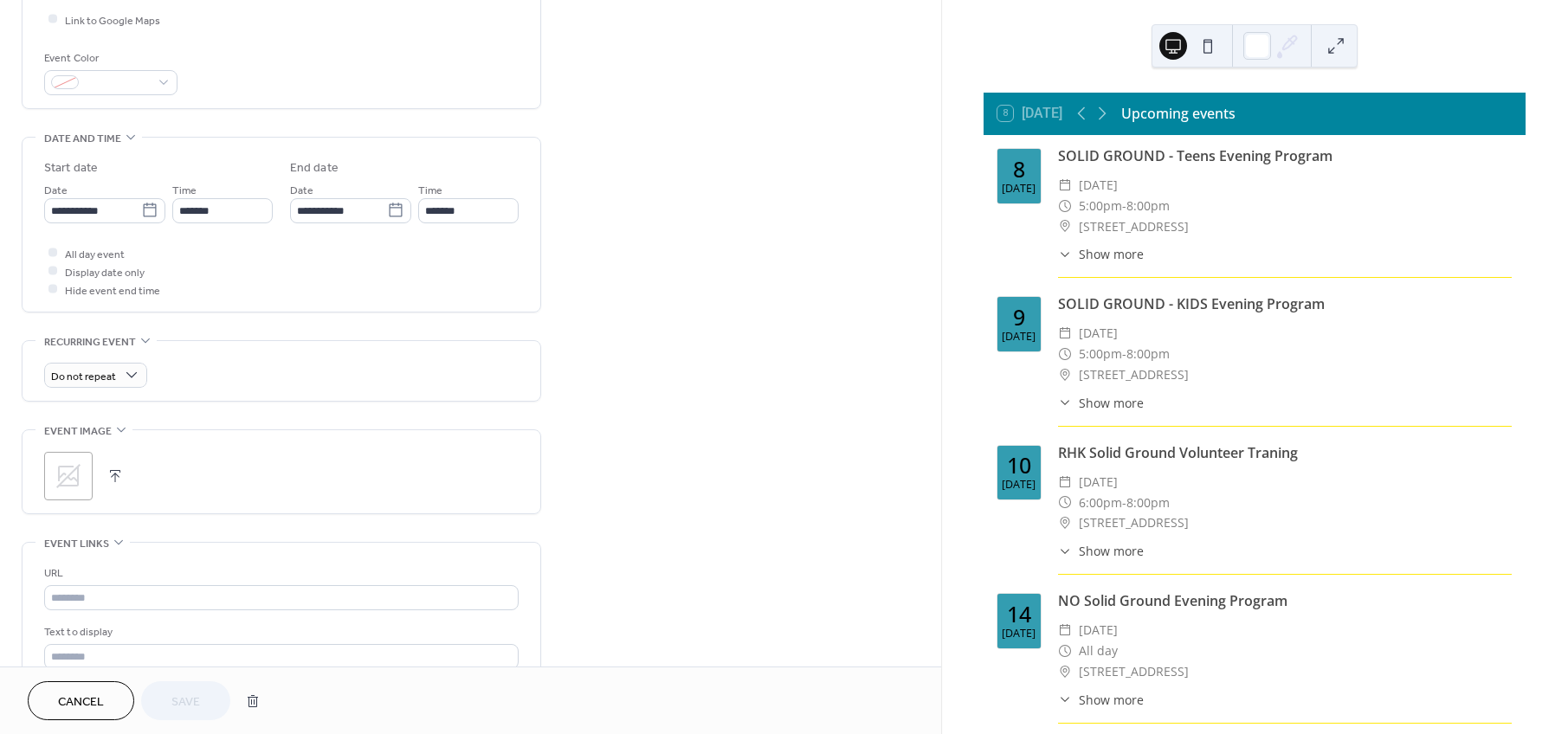 scroll, scrollTop: 519, scrollLeft: 0, axis: vertical 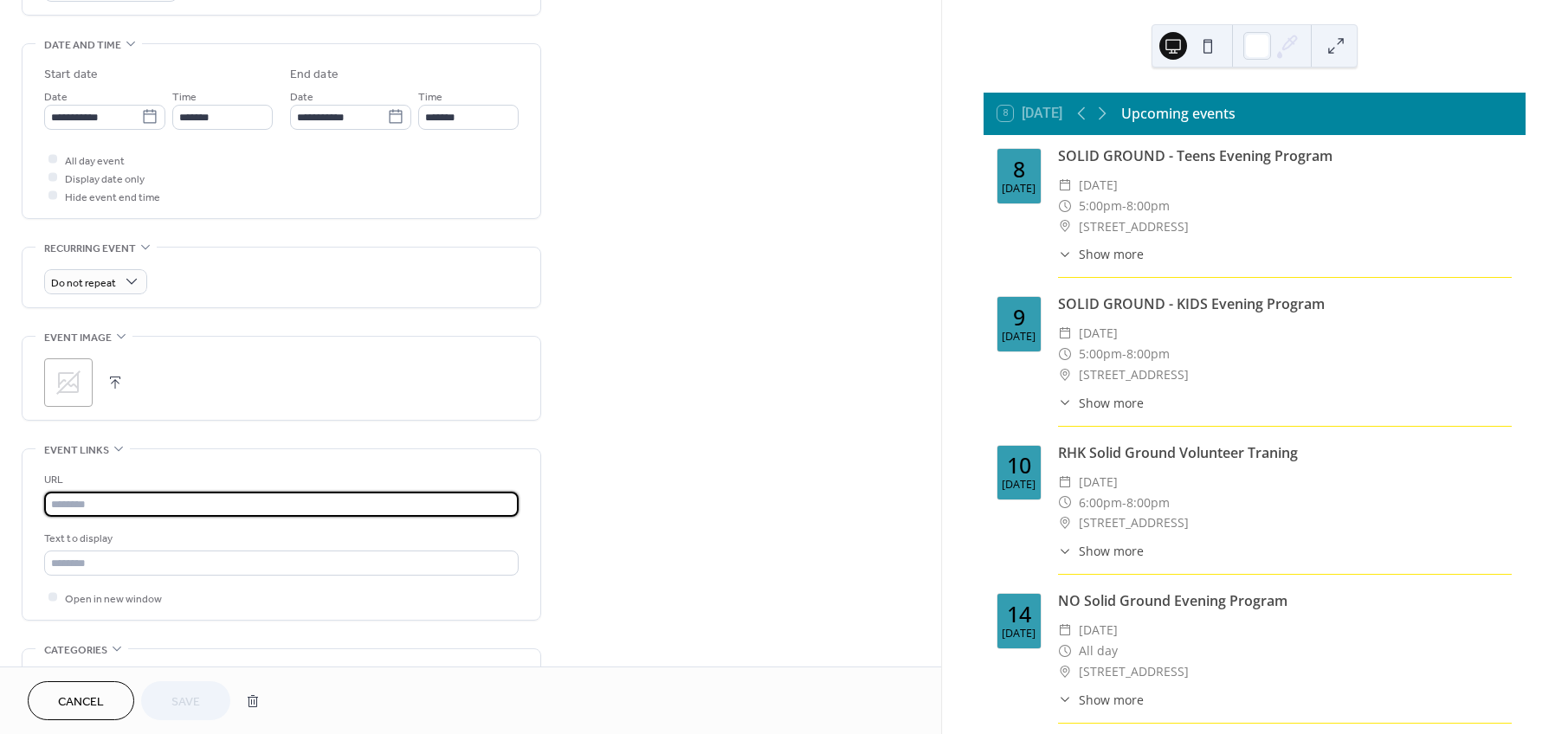 click at bounding box center [281, 504] 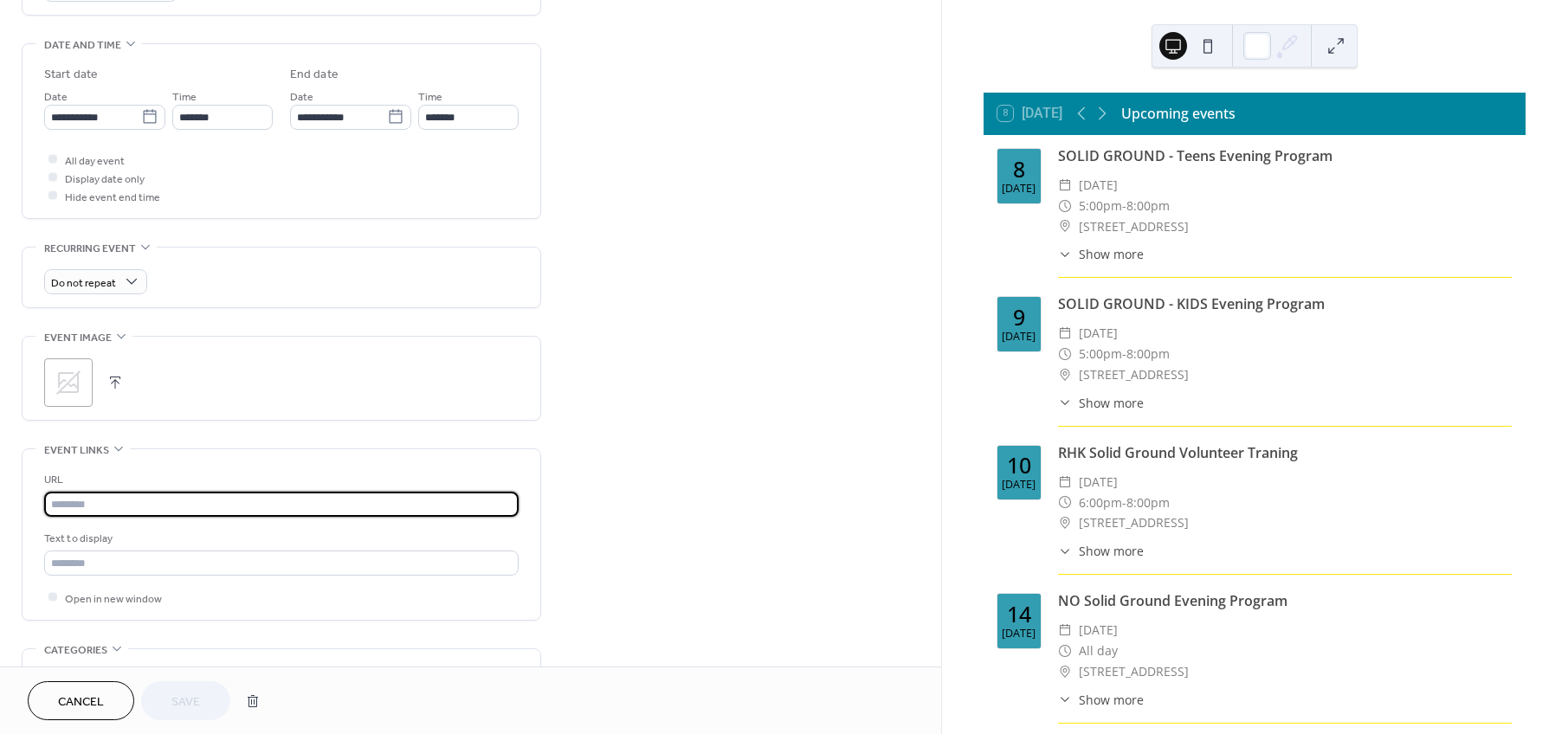 paste on "**********" 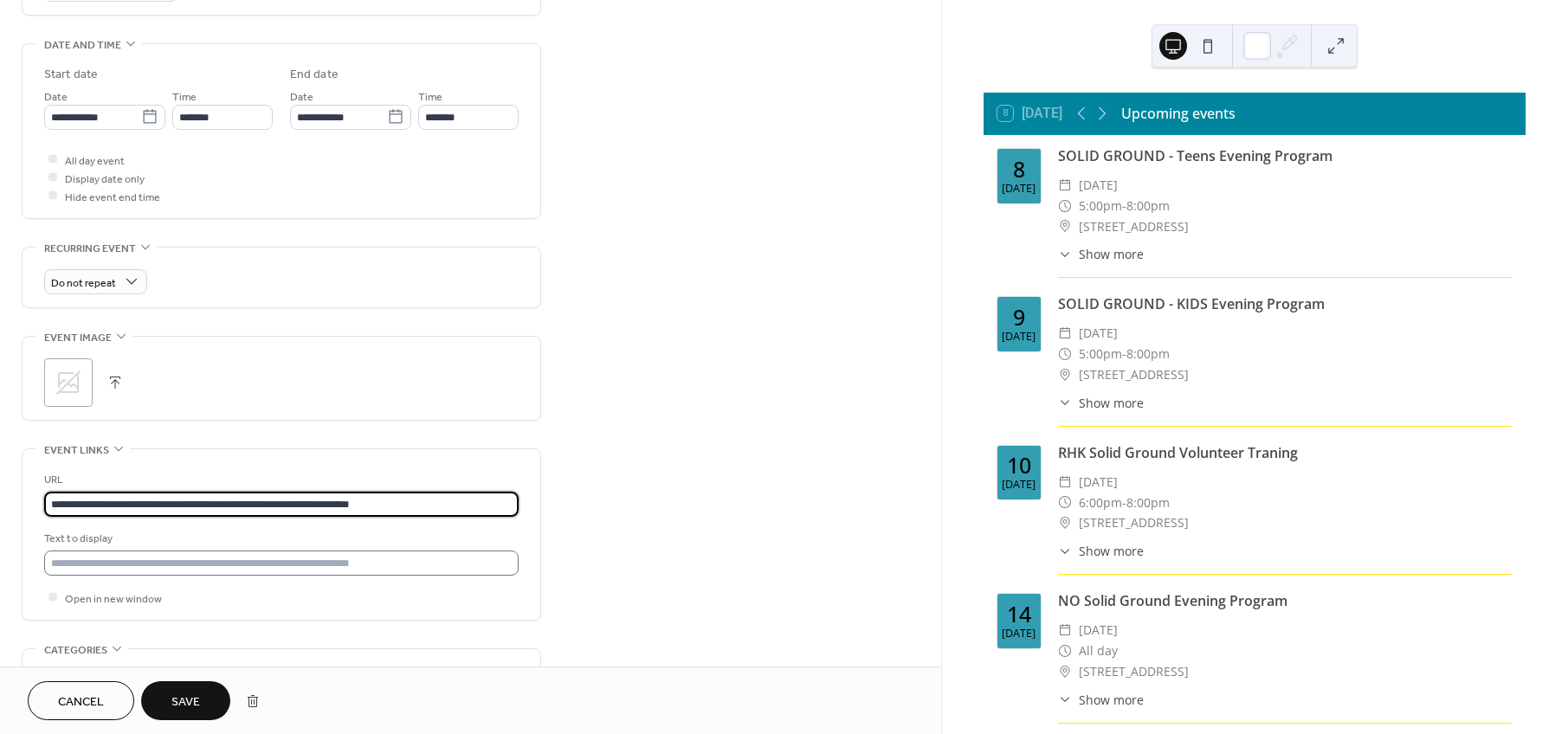 type on "**********" 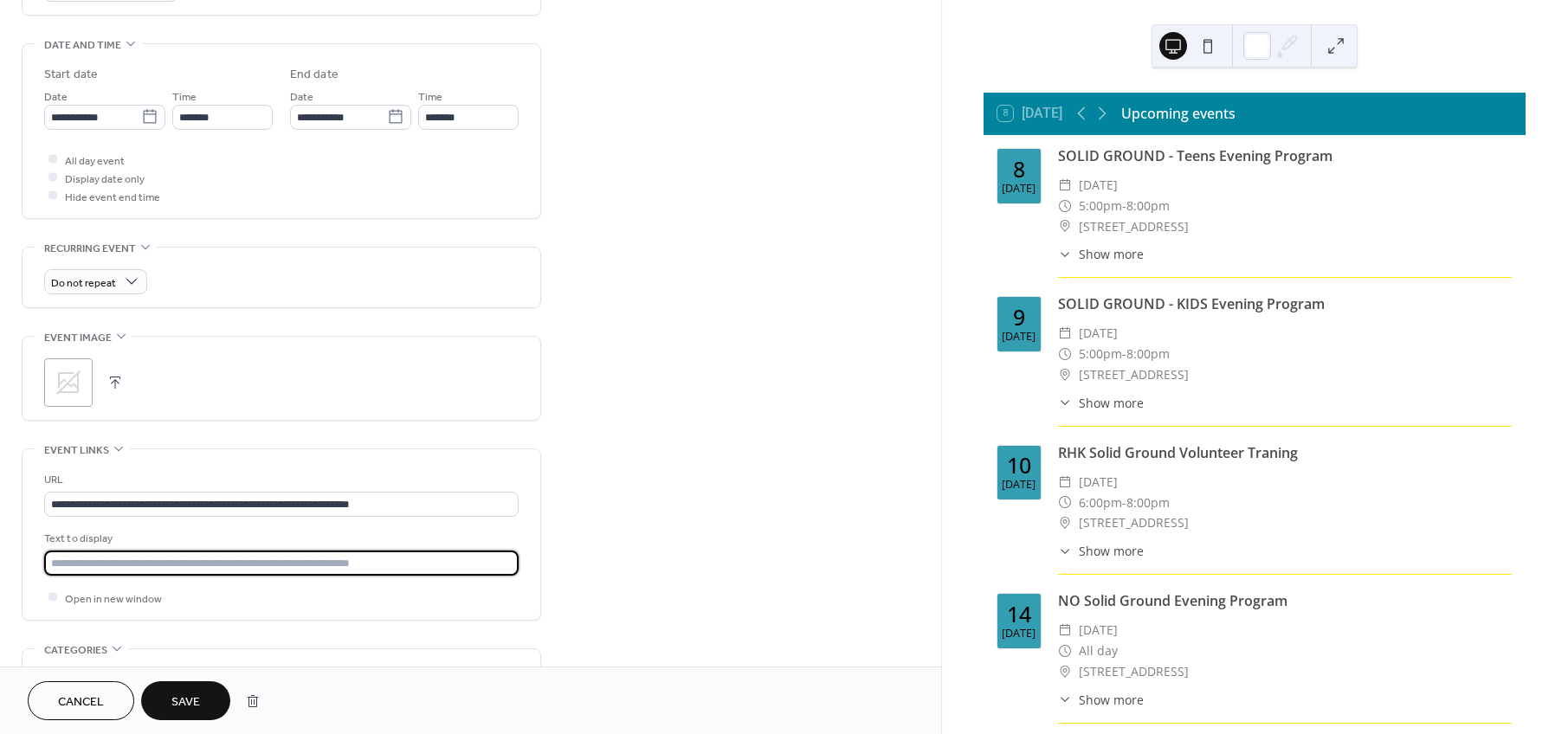 click at bounding box center [281, 563] 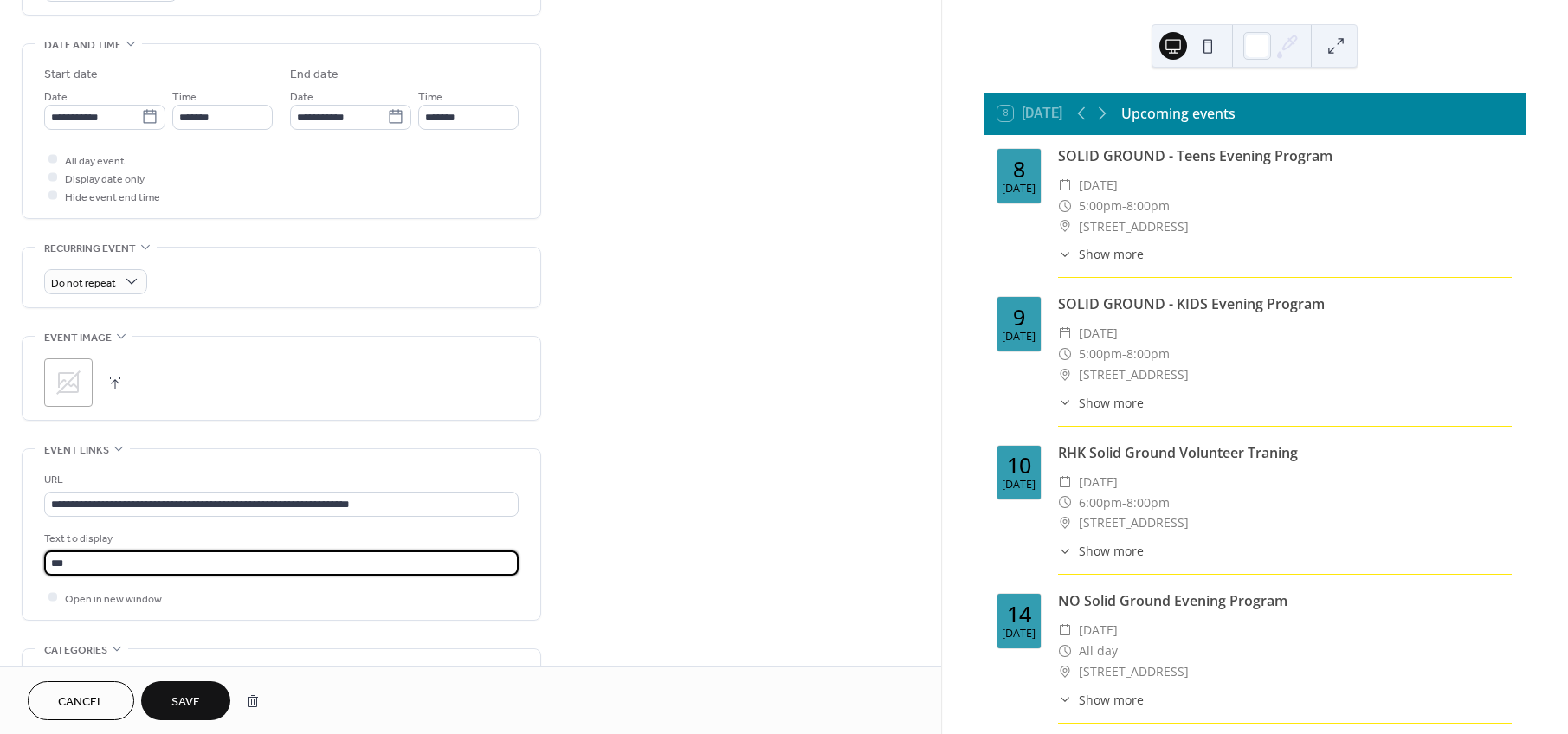 type on "**********" 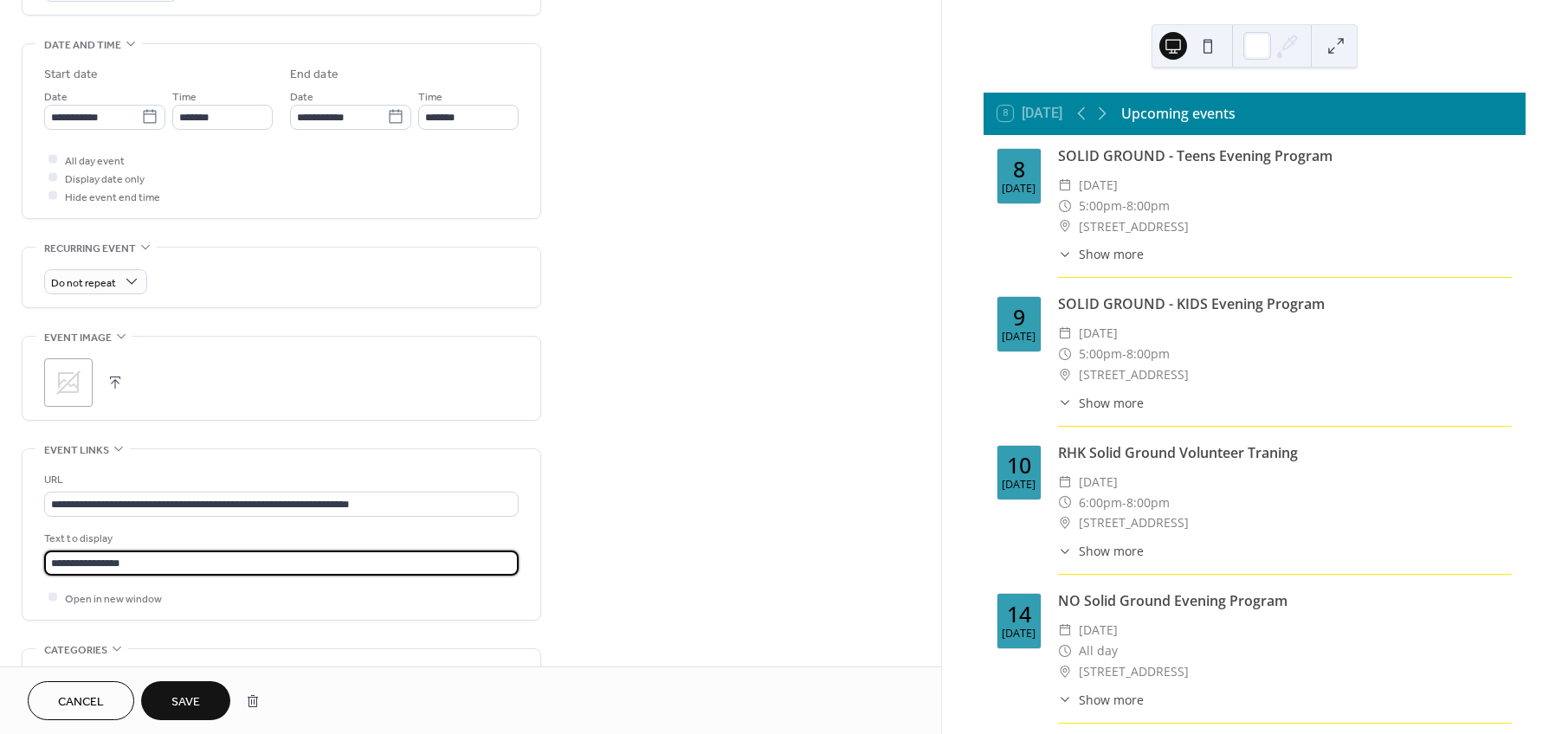 click on "**********" at bounding box center [470, 235] 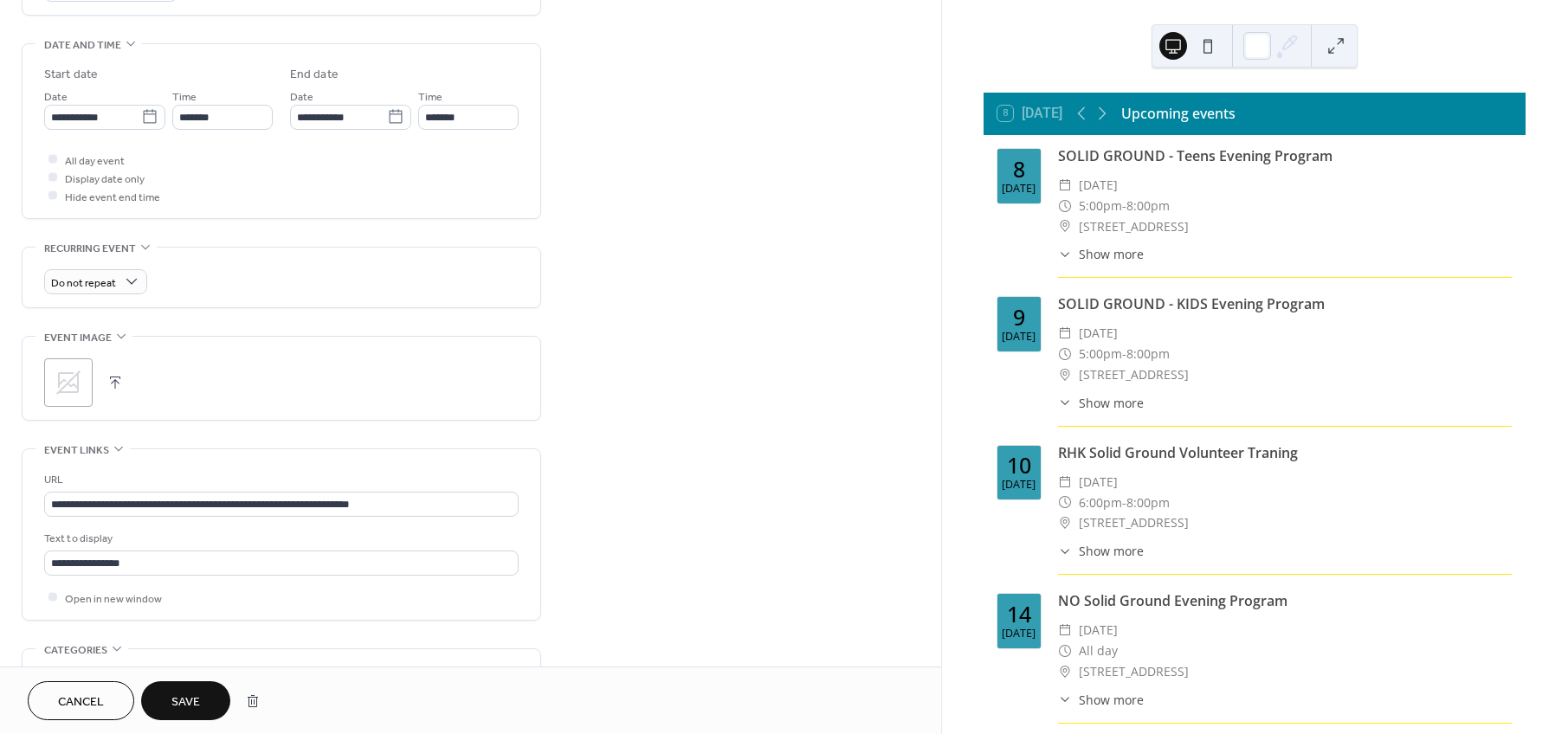 click on ";" at bounding box center (68, 383) 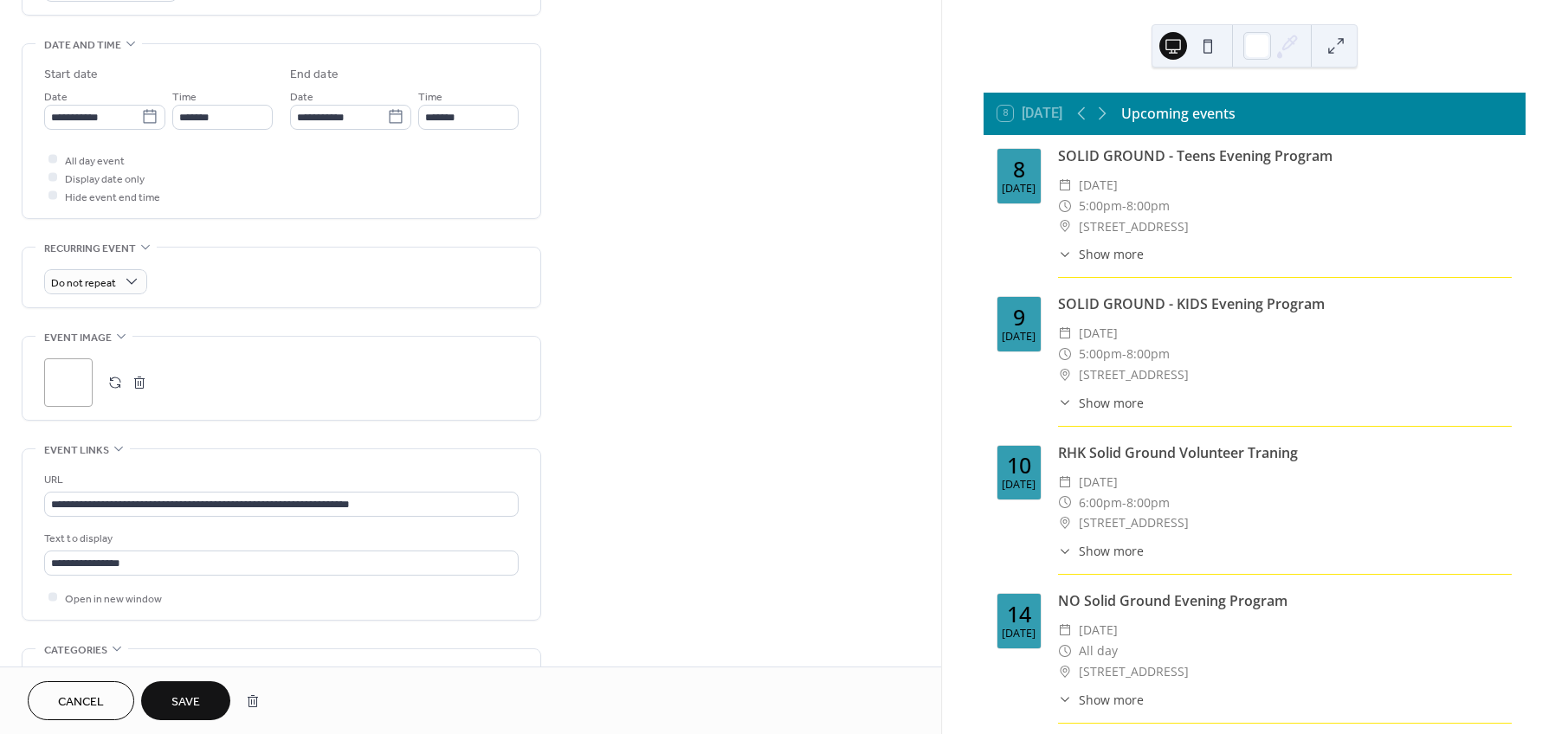 click on "Save" at bounding box center [185, 702] 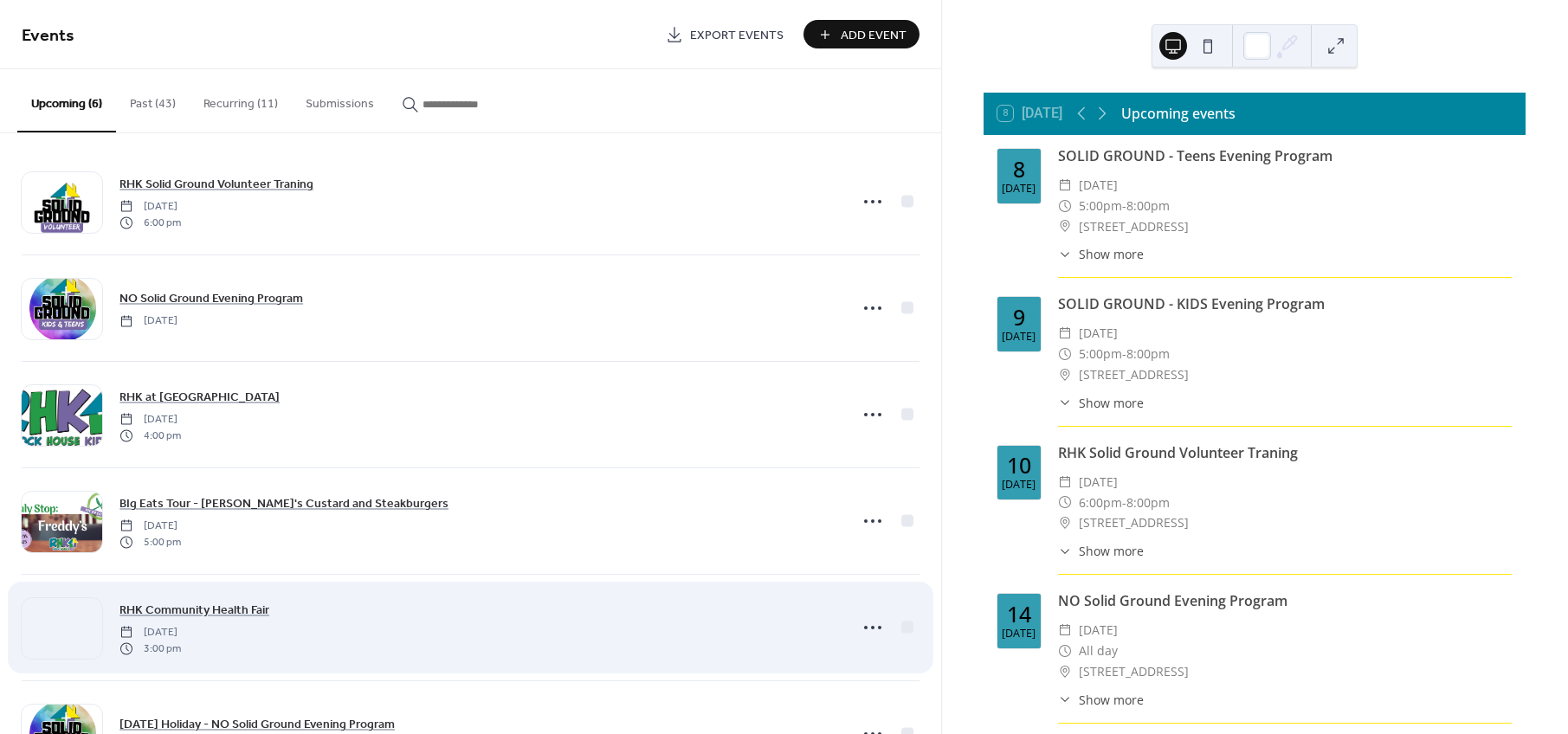 scroll, scrollTop: 0, scrollLeft: 0, axis: both 